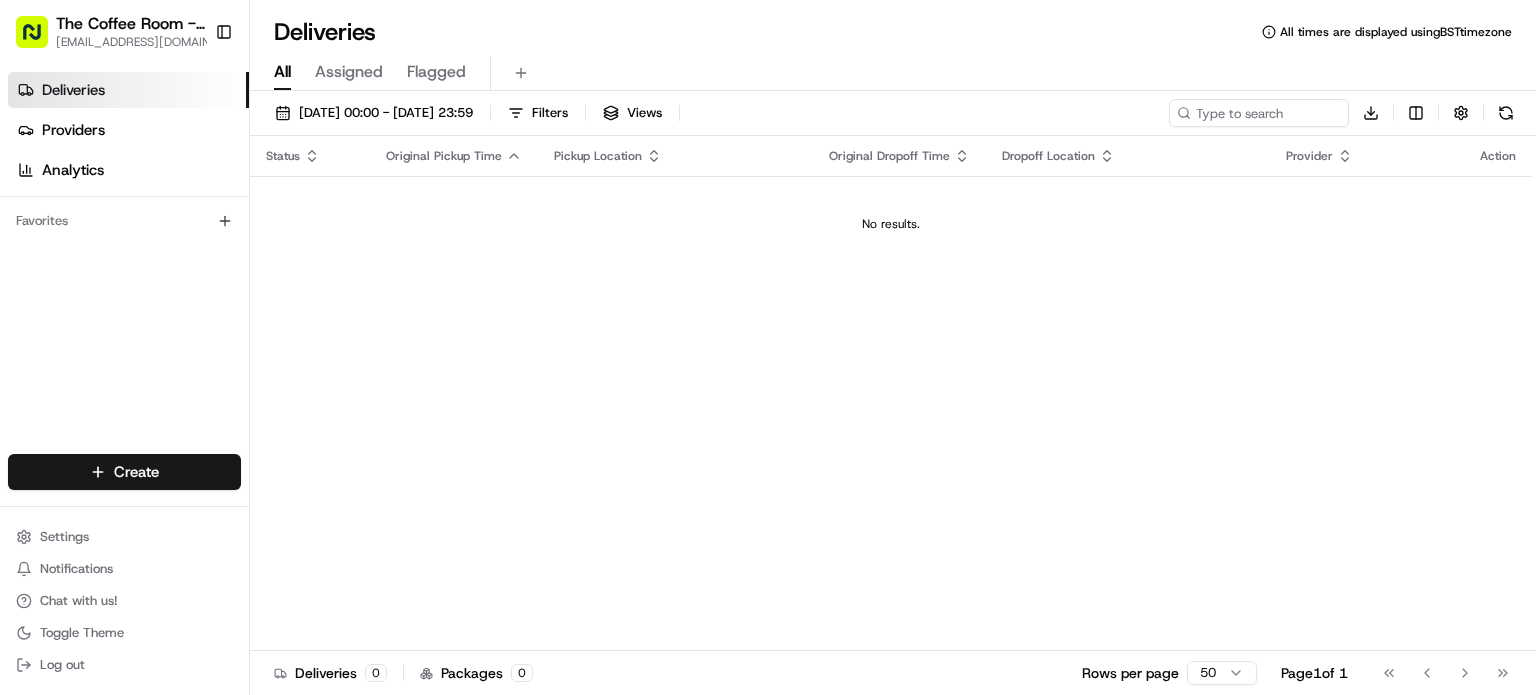 scroll, scrollTop: 0, scrollLeft: 0, axis: both 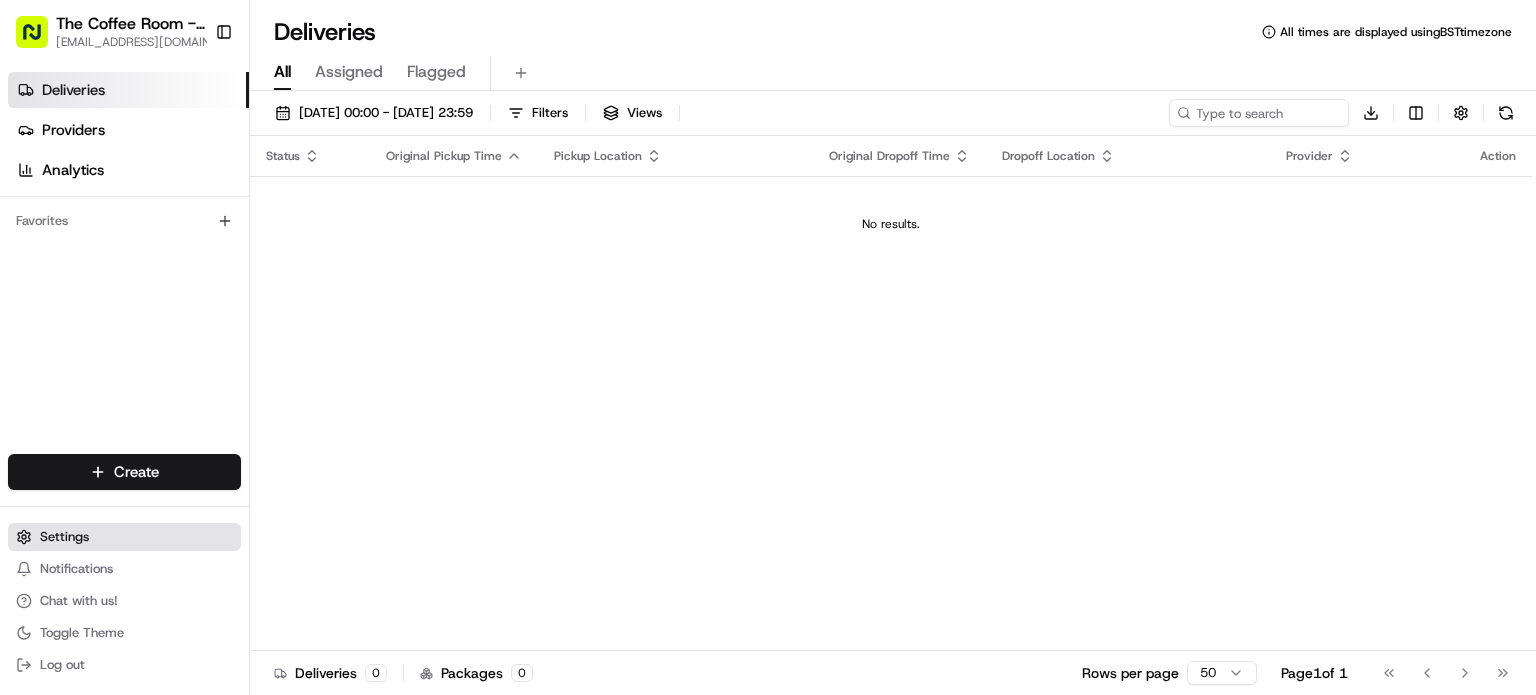 click on "Settings" at bounding box center [124, 537] 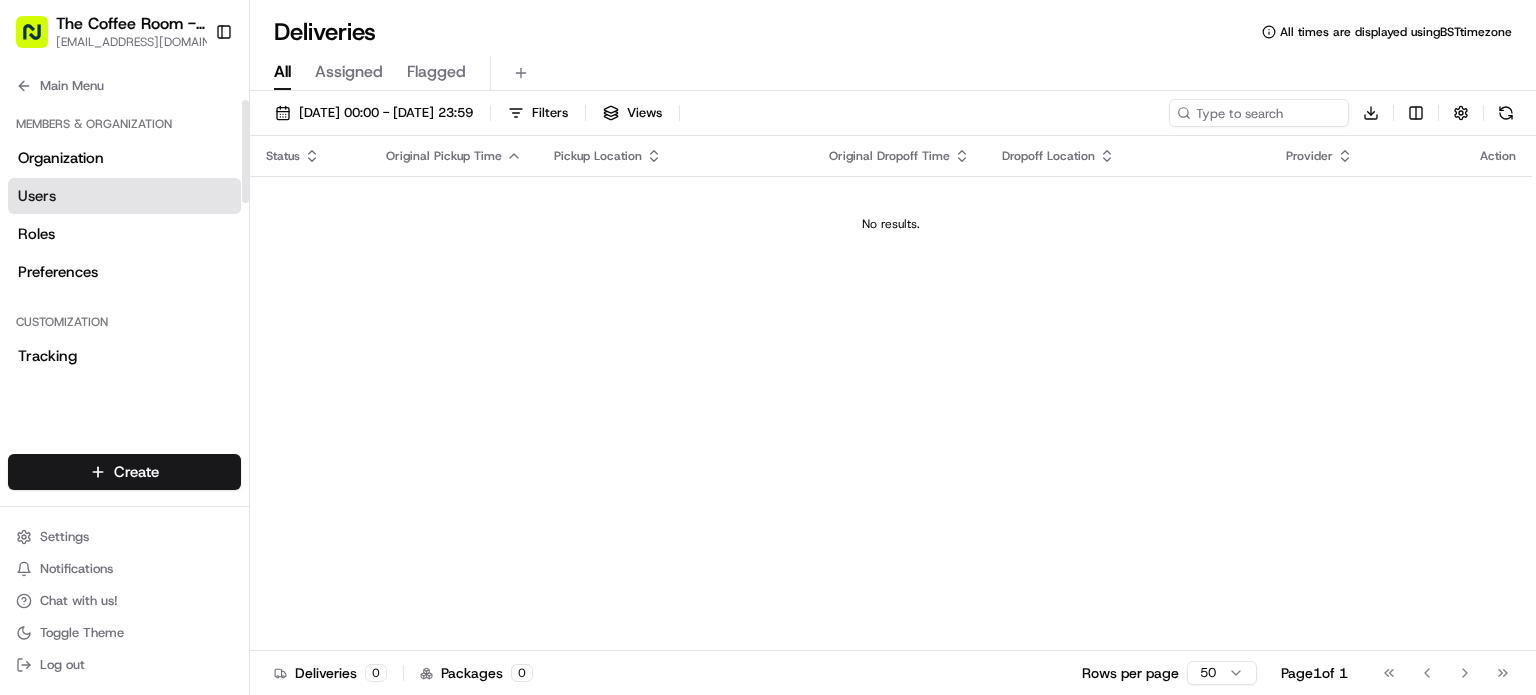 click on "Users" at bounding box center [124, 196] 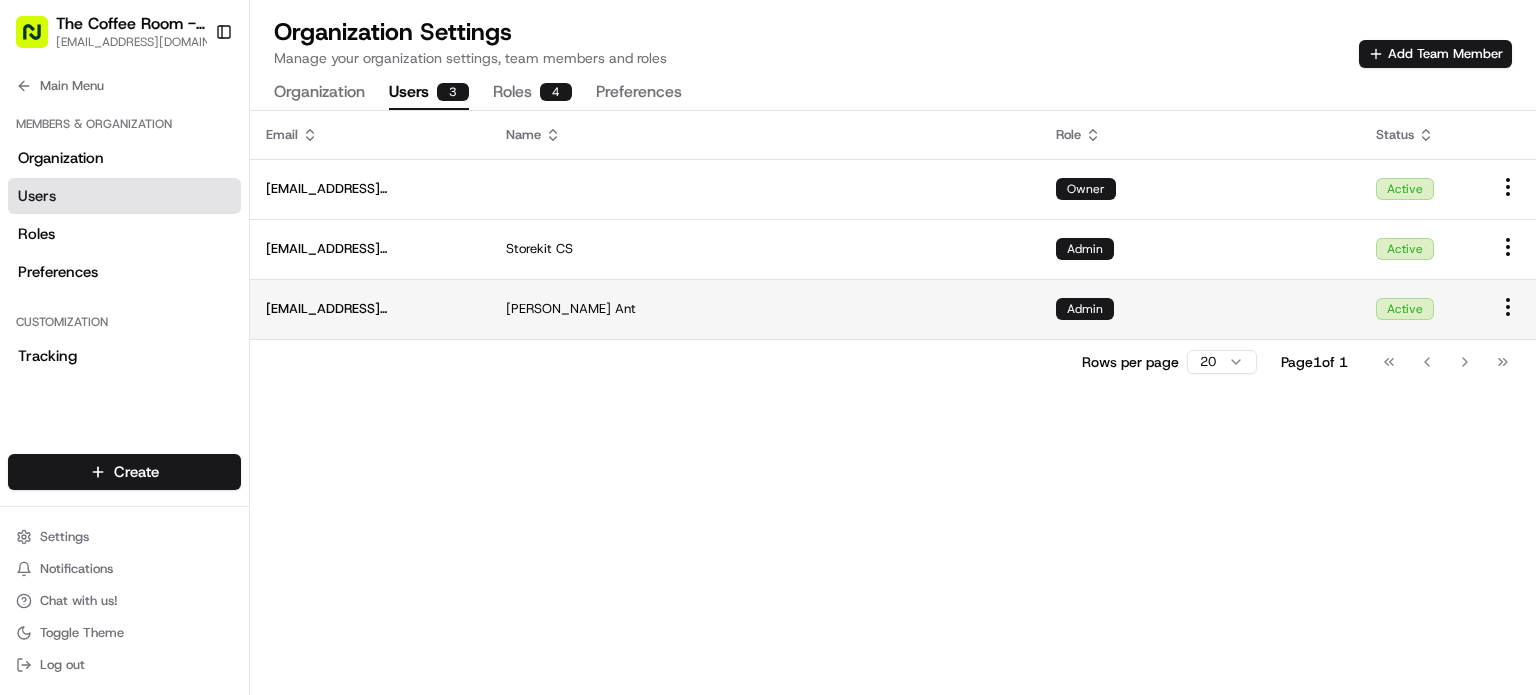 click on "The Coffee Room - Mile End franchising@thepizzaroom.co.uk Toggle Sidebar Deliveries Providers Analytics Favorites Main Menu Members & Organization Organization Users Roles Preferences Customization Tracking Orchestration Automations Dispatch Strategy Locations Pickup Locations Dropoff Locations Billing Billing Refund Requests Integrations Notification Triggers Webhooks API Keys Request Logs Create Settings Notifications Chat with us! Toggle Theme Log out Organization Settings Manage your organization settings, team members and roles Add Team Member Organization Users 3 Roles 4 Preferences Email Name Role Status franchising@thepizzaroom.co.uk Owner Active cs@storekit.com Storekit CS Admin Active operations@thepizzaroom.co.uk Luca Ant Admin Active Rows per page 20 Page  1  of   1 Go to first page Go to previous page Go to next page Go to last page" at bounding box center (768, 347) 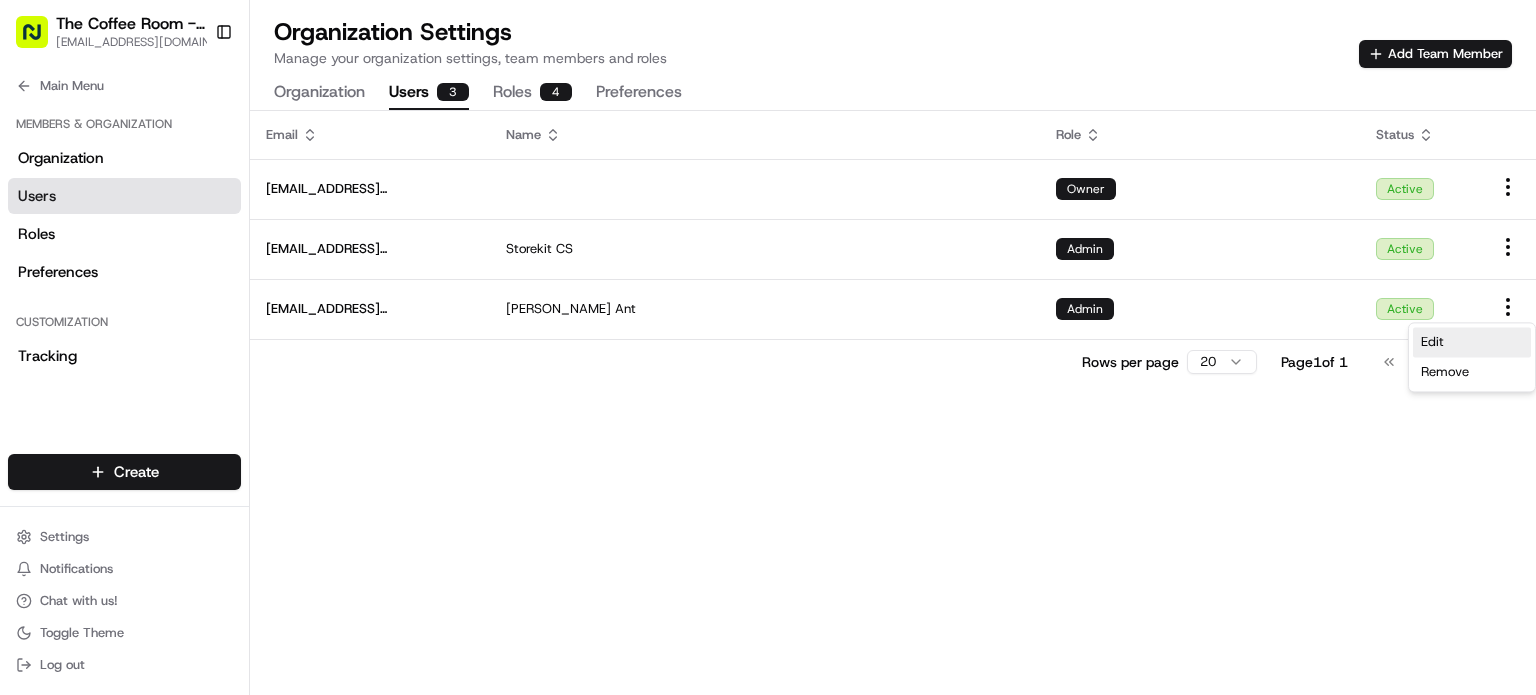 click on "Edit" at bounding box center [1432, 342] 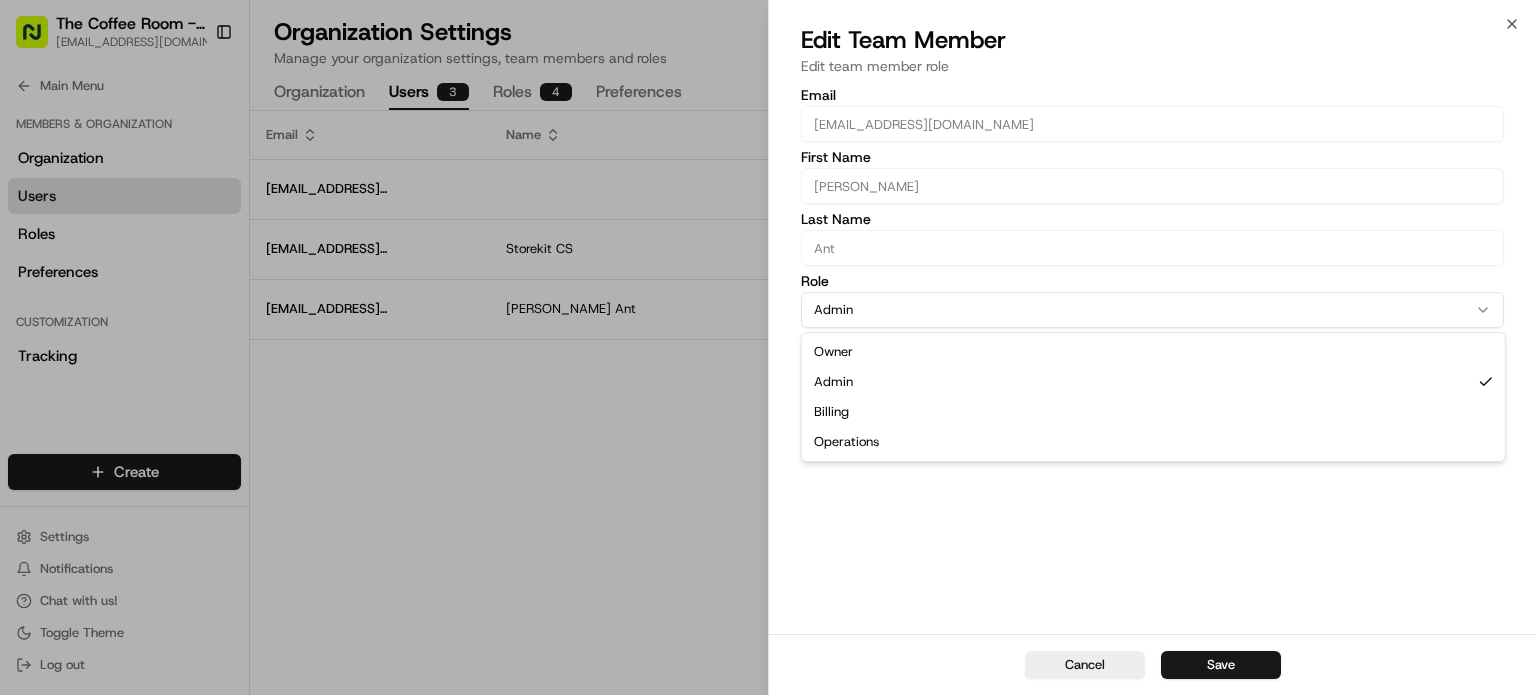 click on "Admin" at bounding box center (1152, 310) 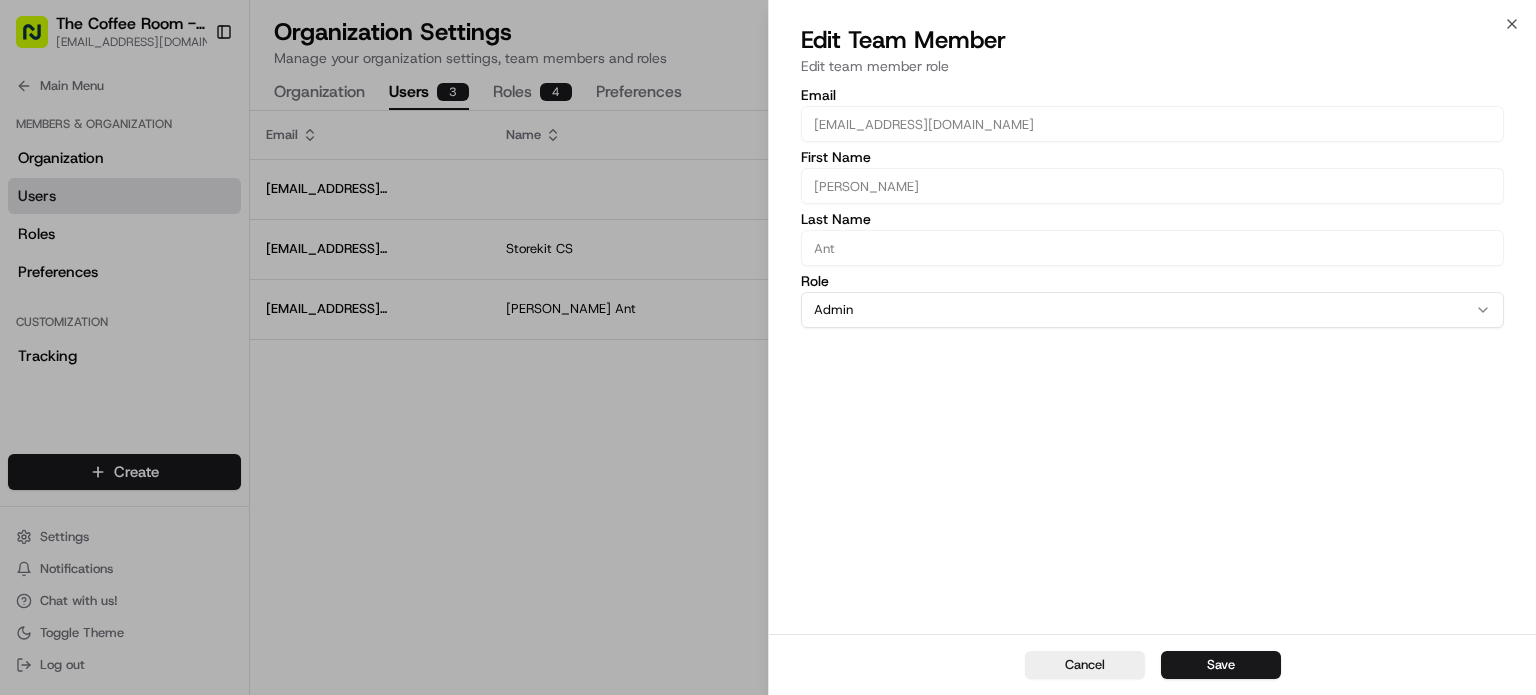 click on "Admin" at bounding box center (1152, 310) 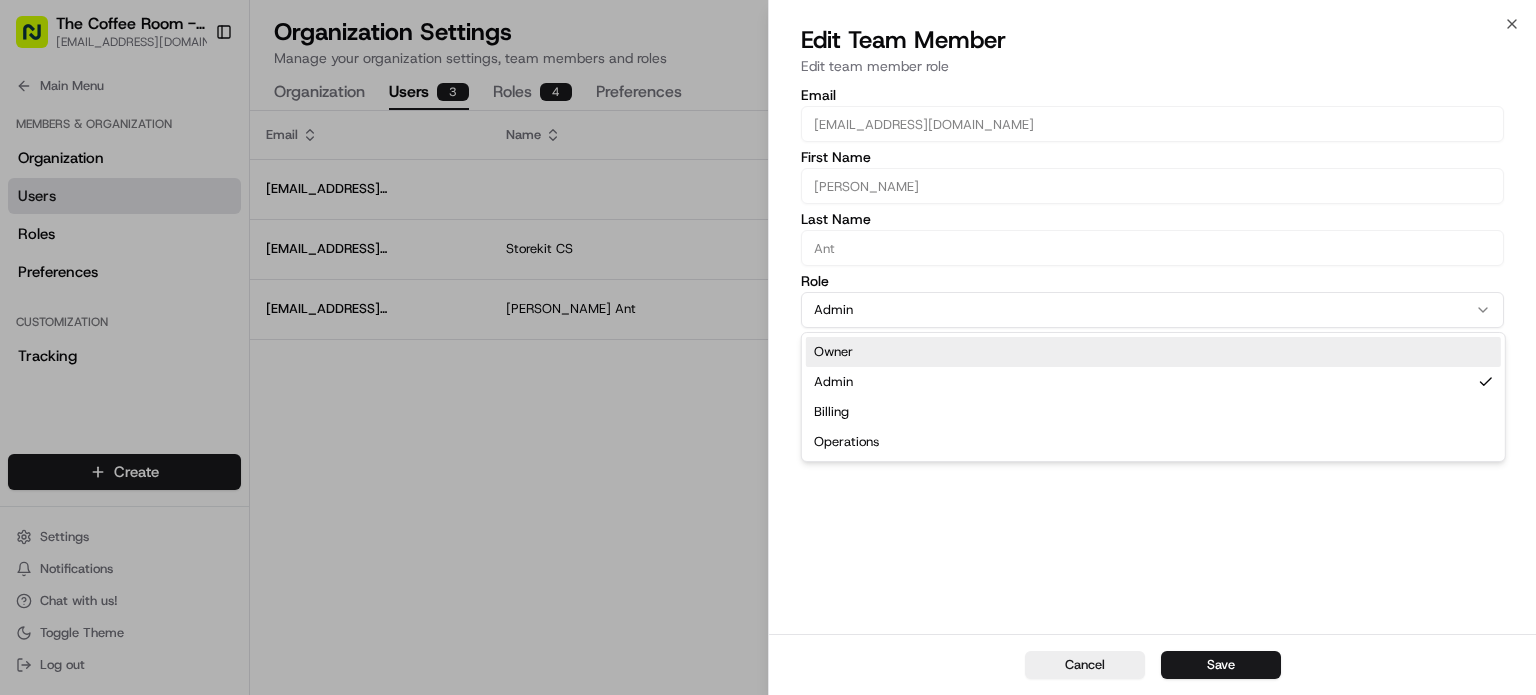 select on "rol_cbzPz2GCpbyvFdJBhjQytL" 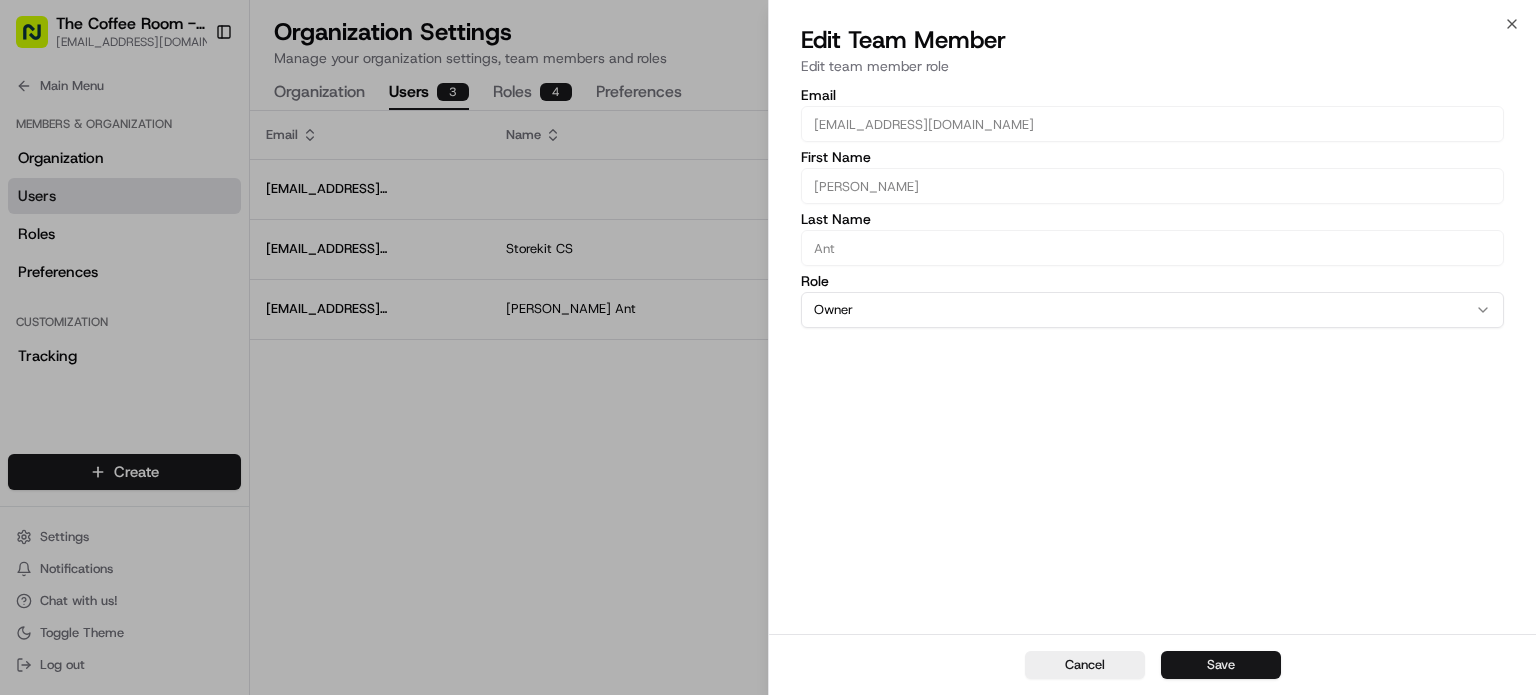 click on "Save" at bounding box center [1221, 665] 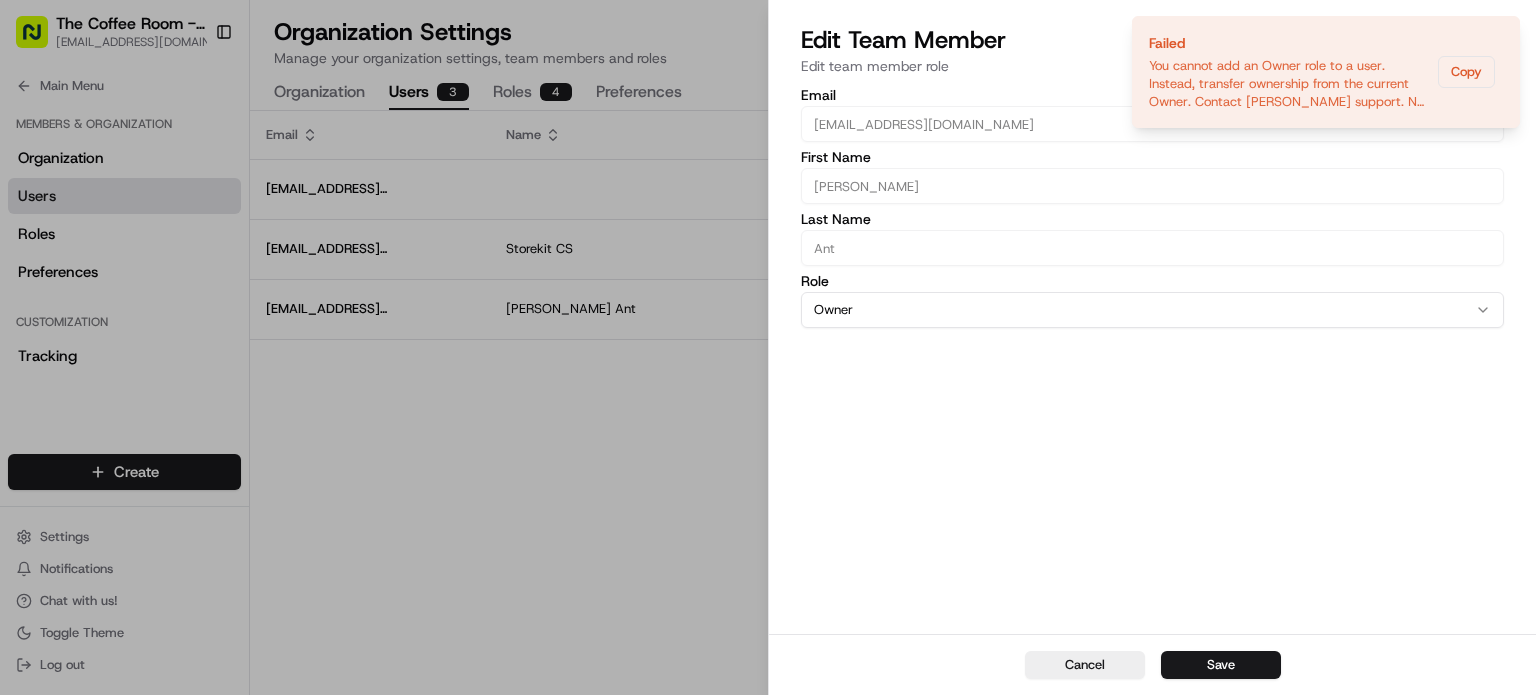 click on "Email operations@thepizzaroom.co.uk First Name Luca Last Name Ant Role Owner Owner Admin Billing Operations" at bounding box center (1152, 359) 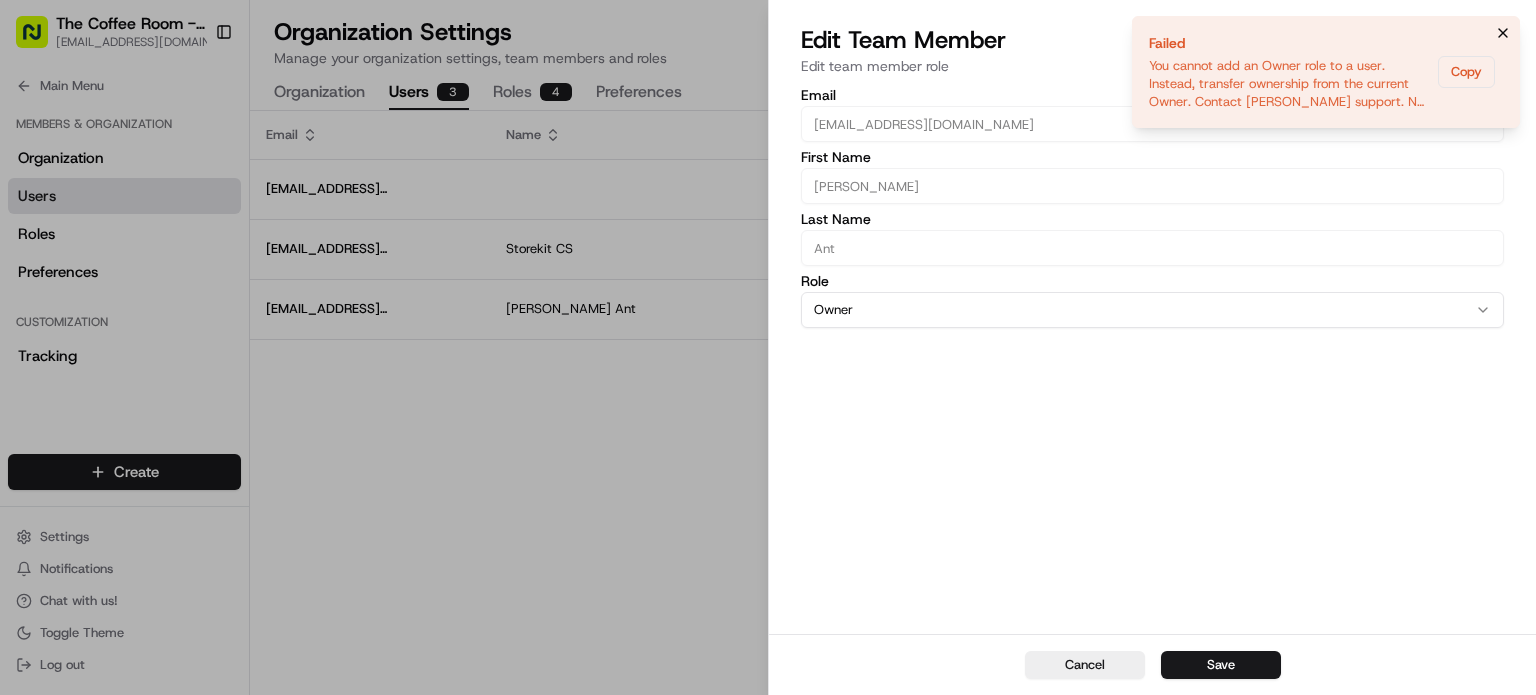 click 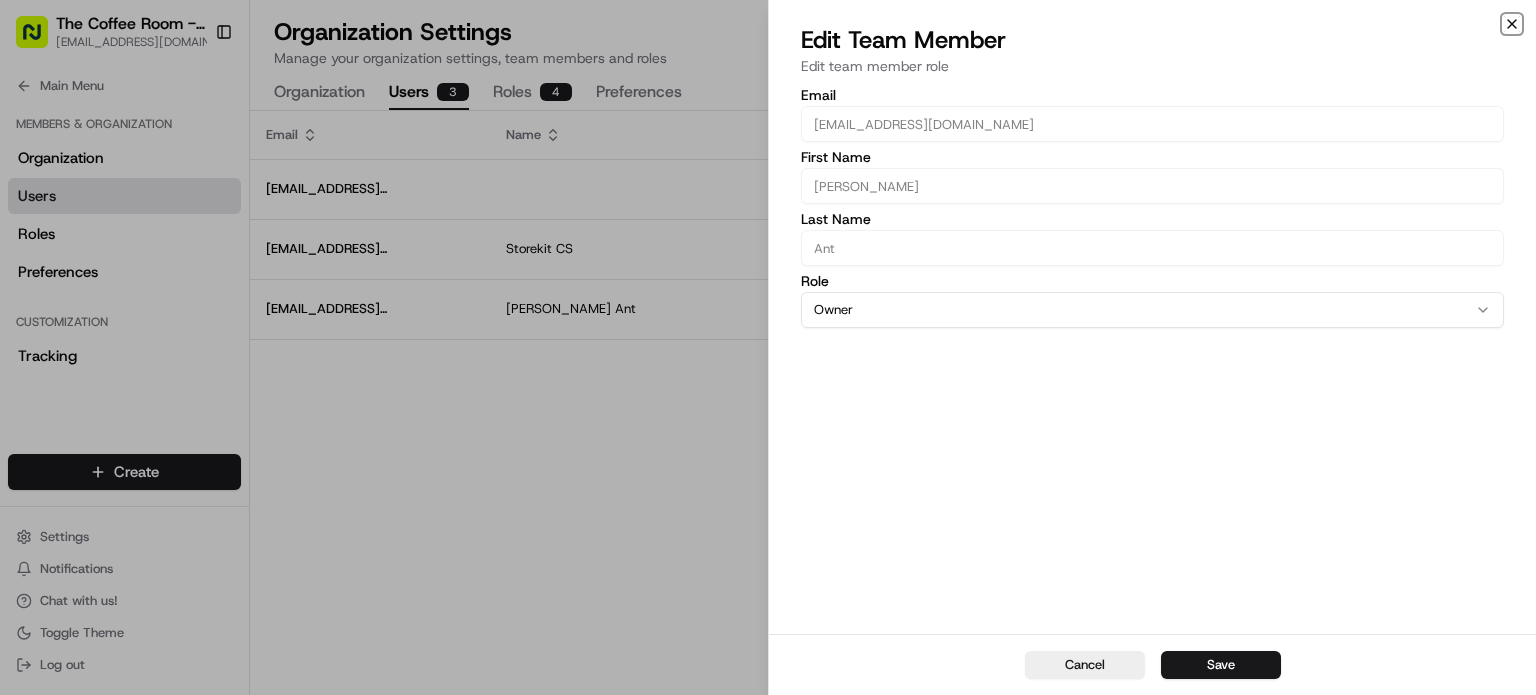 click 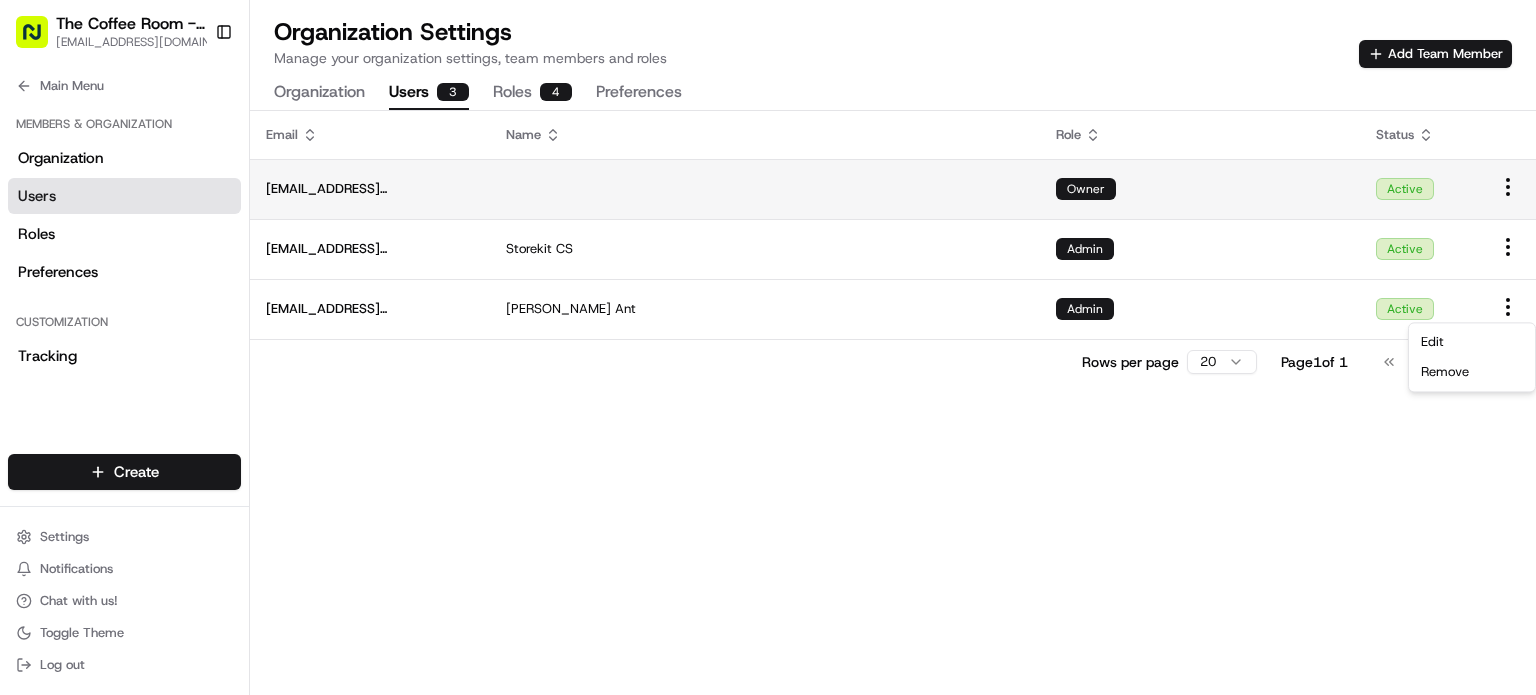 click 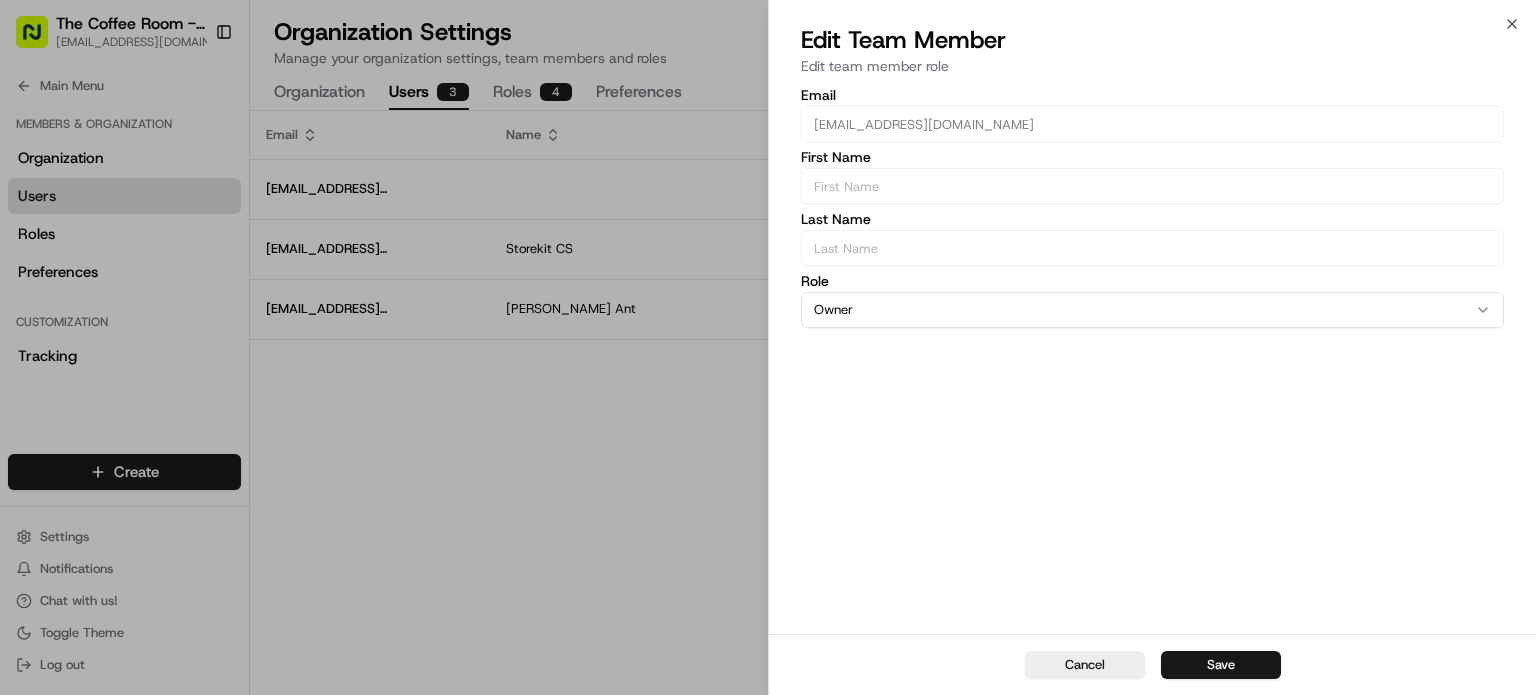 click on "Owner" at bounding box center (1152, 310) 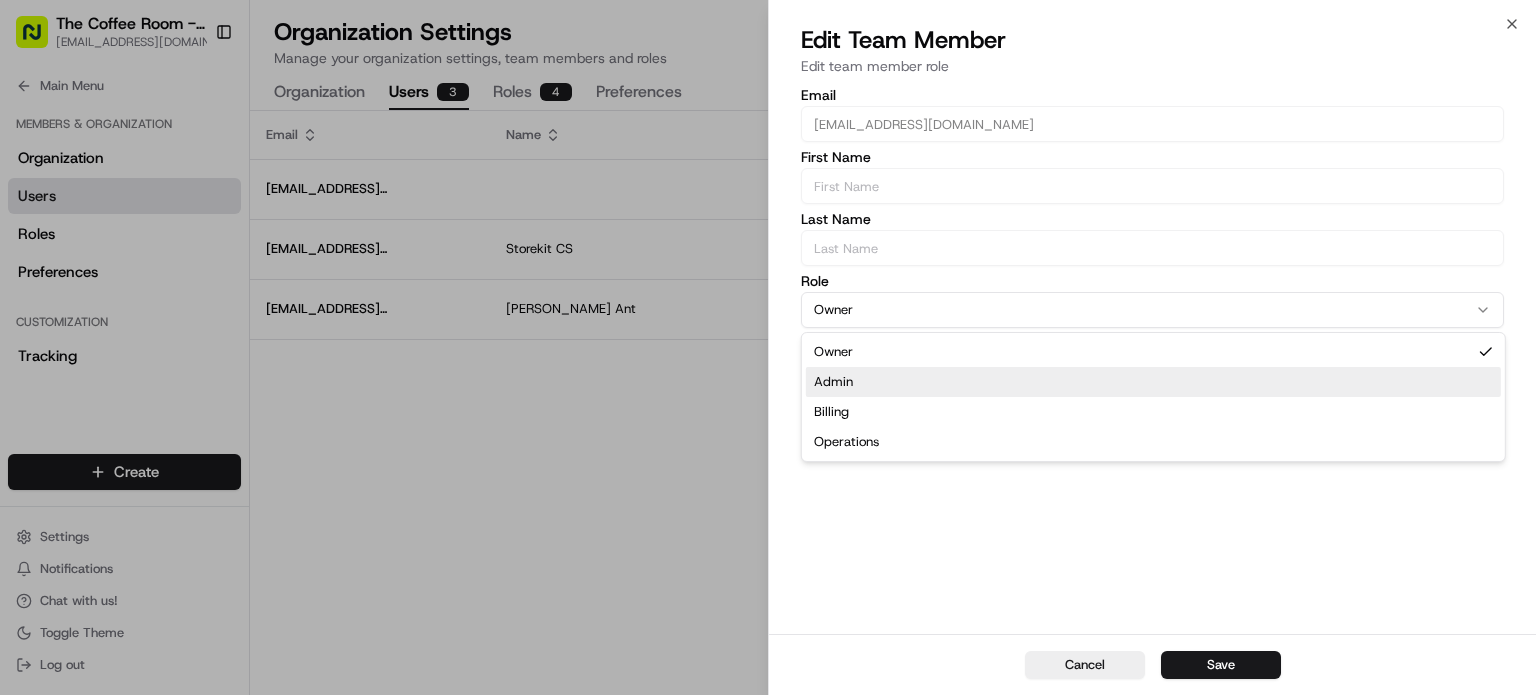 select on "rol_kcBmQzWbZ67qr6H7NiNUd5" 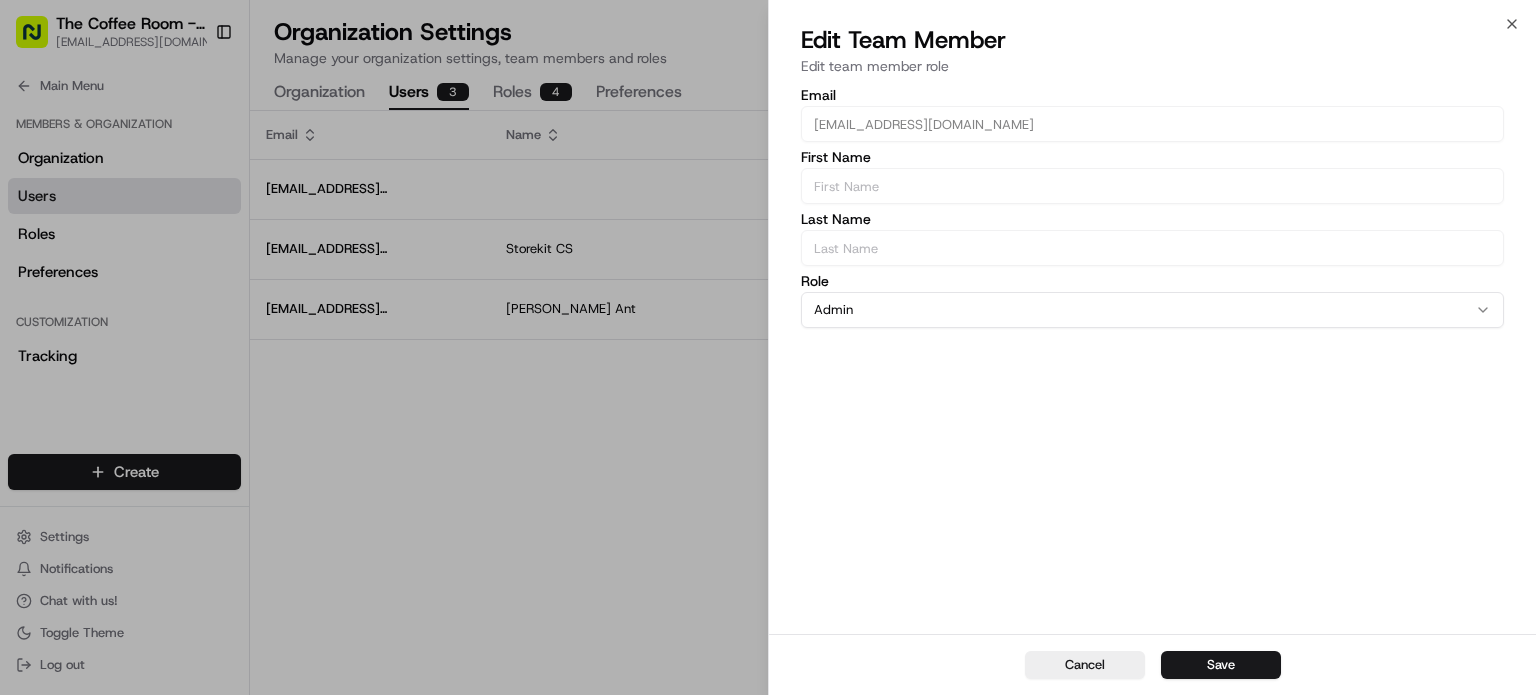 click on "Admin" at bounding box center (1152, 310) 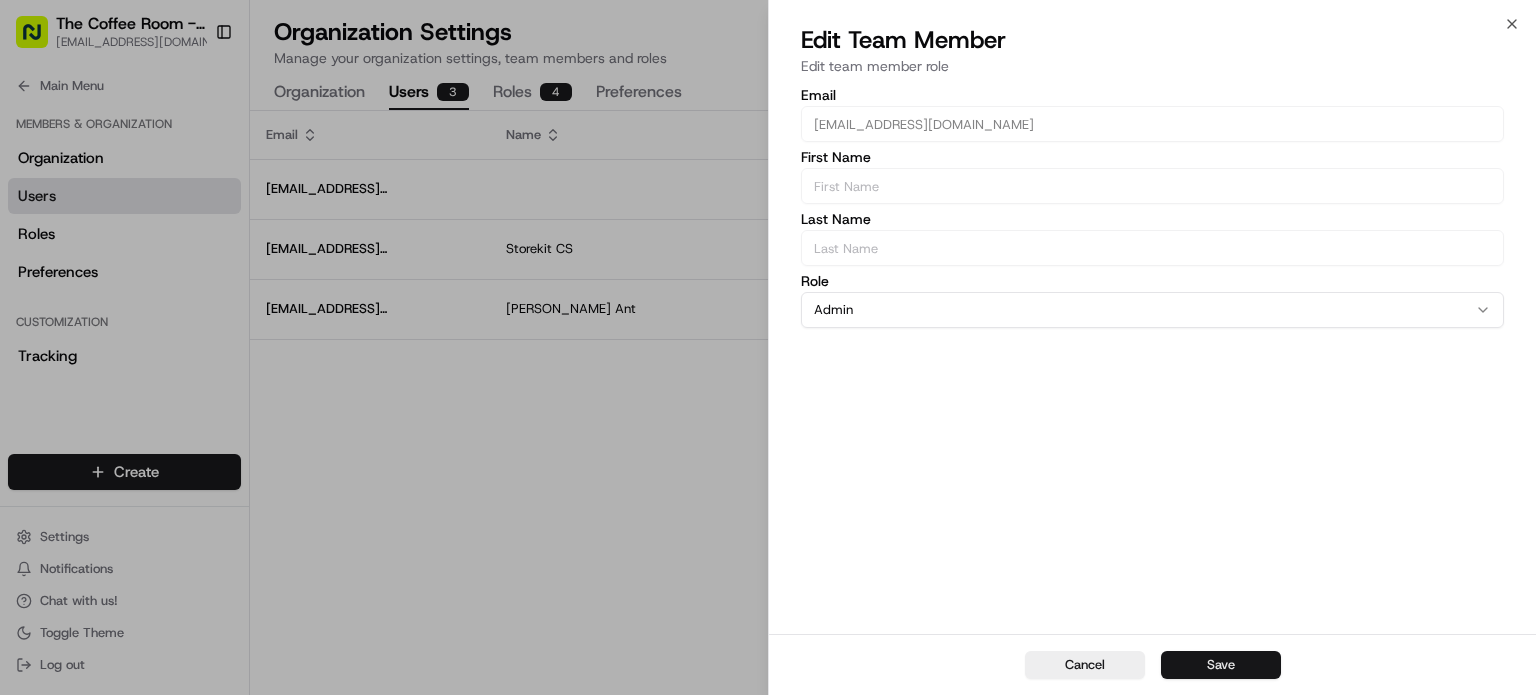 click on "Save" at bounding box center [1221, 665] 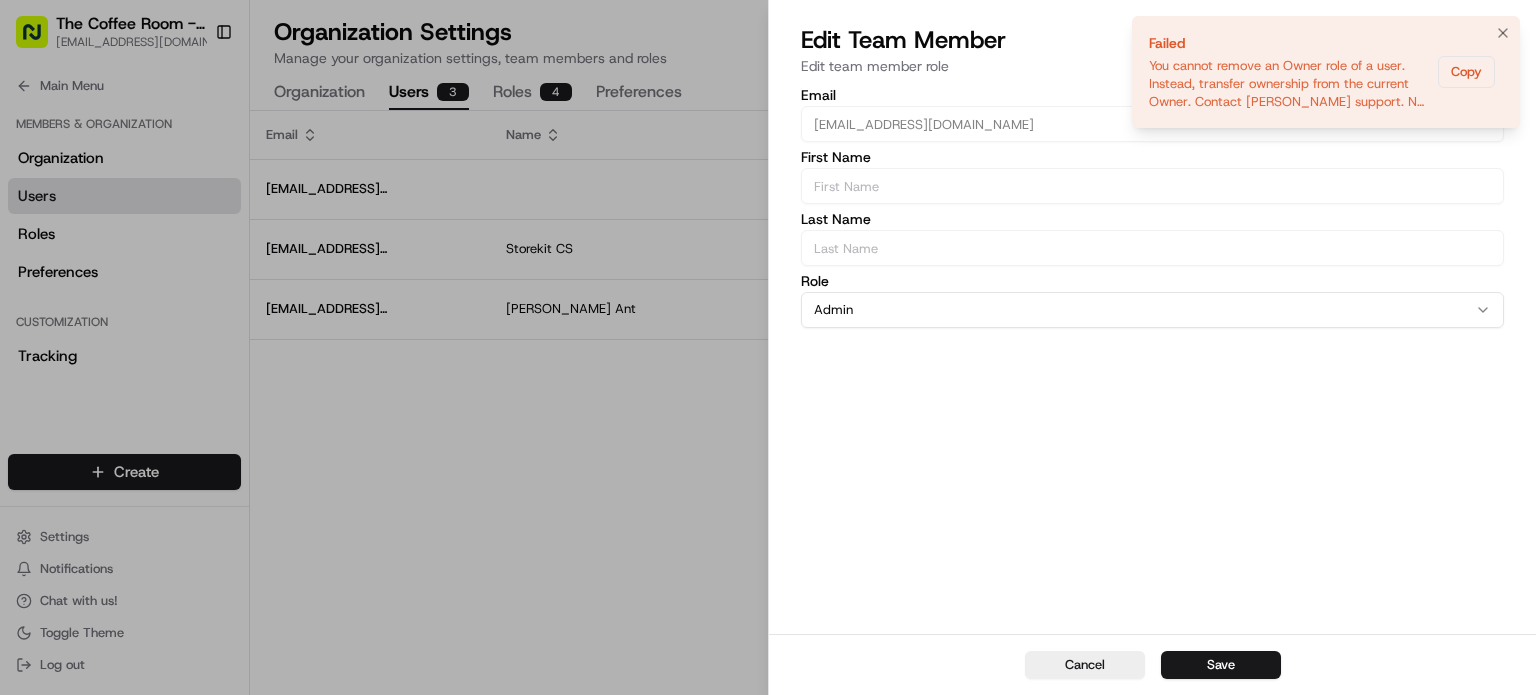 click on "You cannot remove an Owner role of a user. Instead, transfer ownership from the current Owner. Contact Nash support. No roles were changed." at bounding box center (1289, 84) 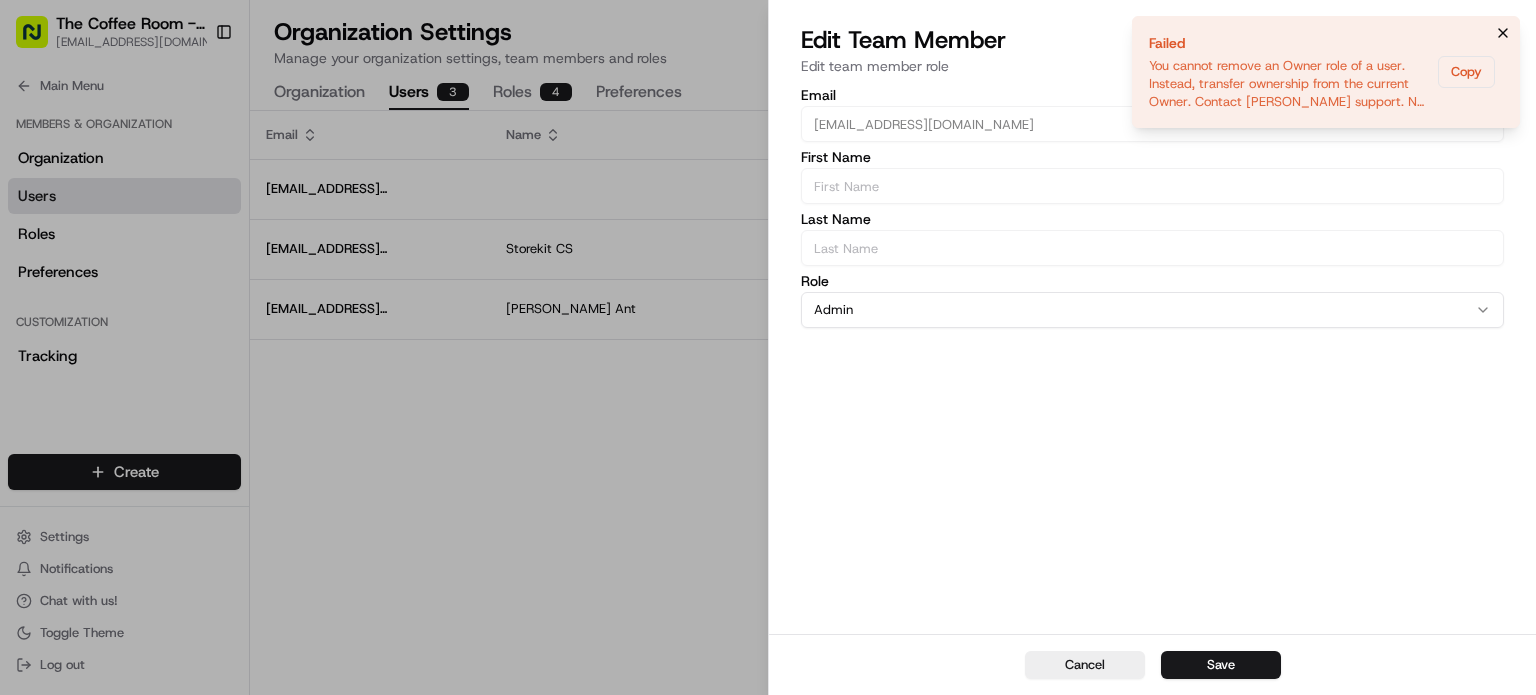 click 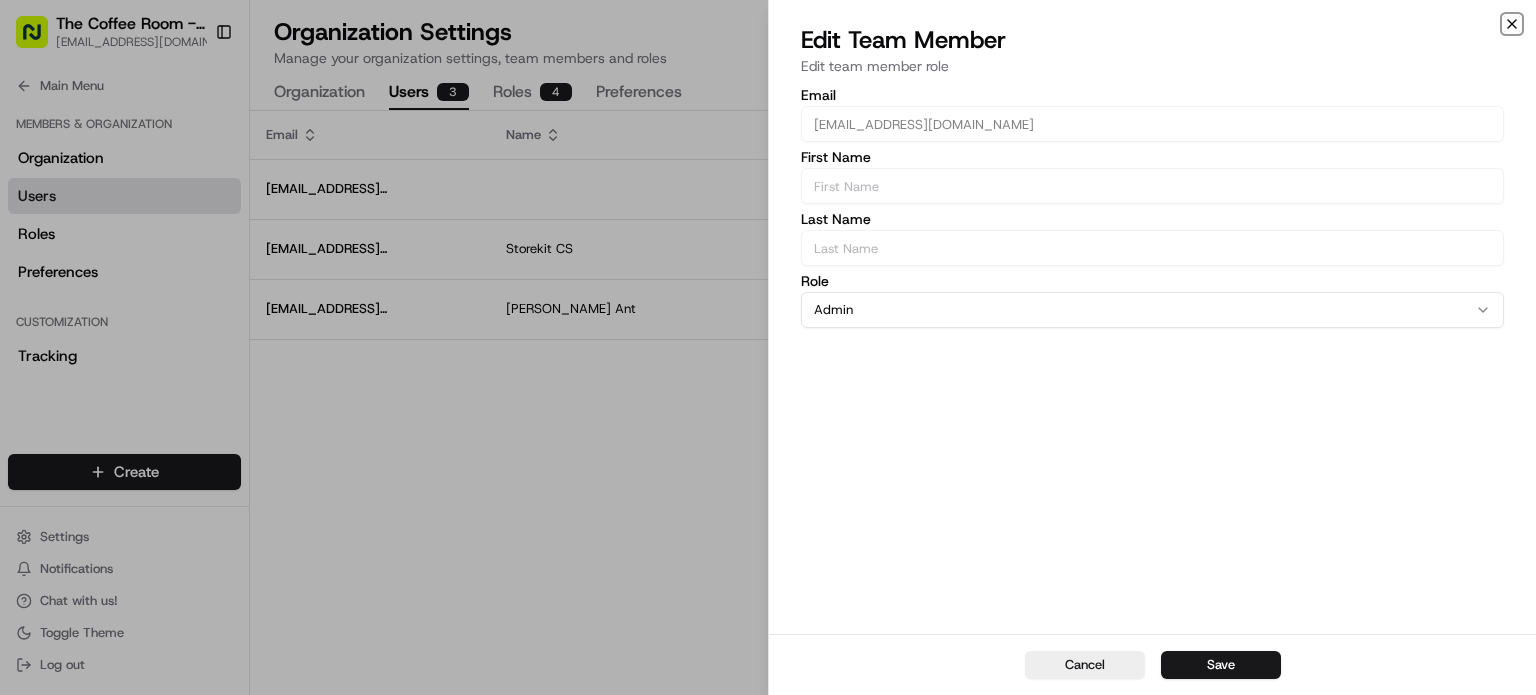 click 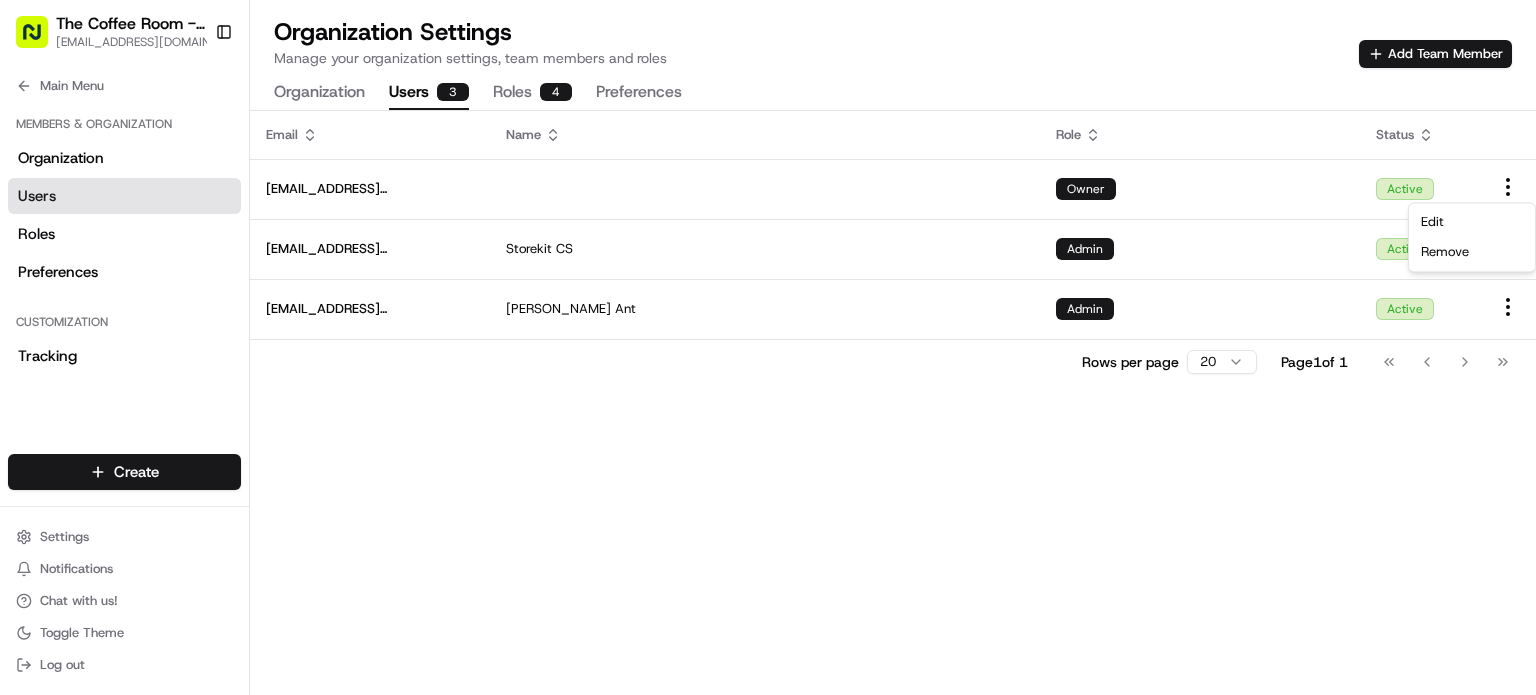 click on "Email Name Role Status franchising@thepizzaroom.co.uk Owner Active cs@storekit.com Storekit CS Admin Active operations@thepizzaroom.co.uk Luca Ant Admin Active Rows per page 20 Page  1  of   1 Go to first page Go to previous page Go to next page Go to last page" at bounding box center (893, 403) 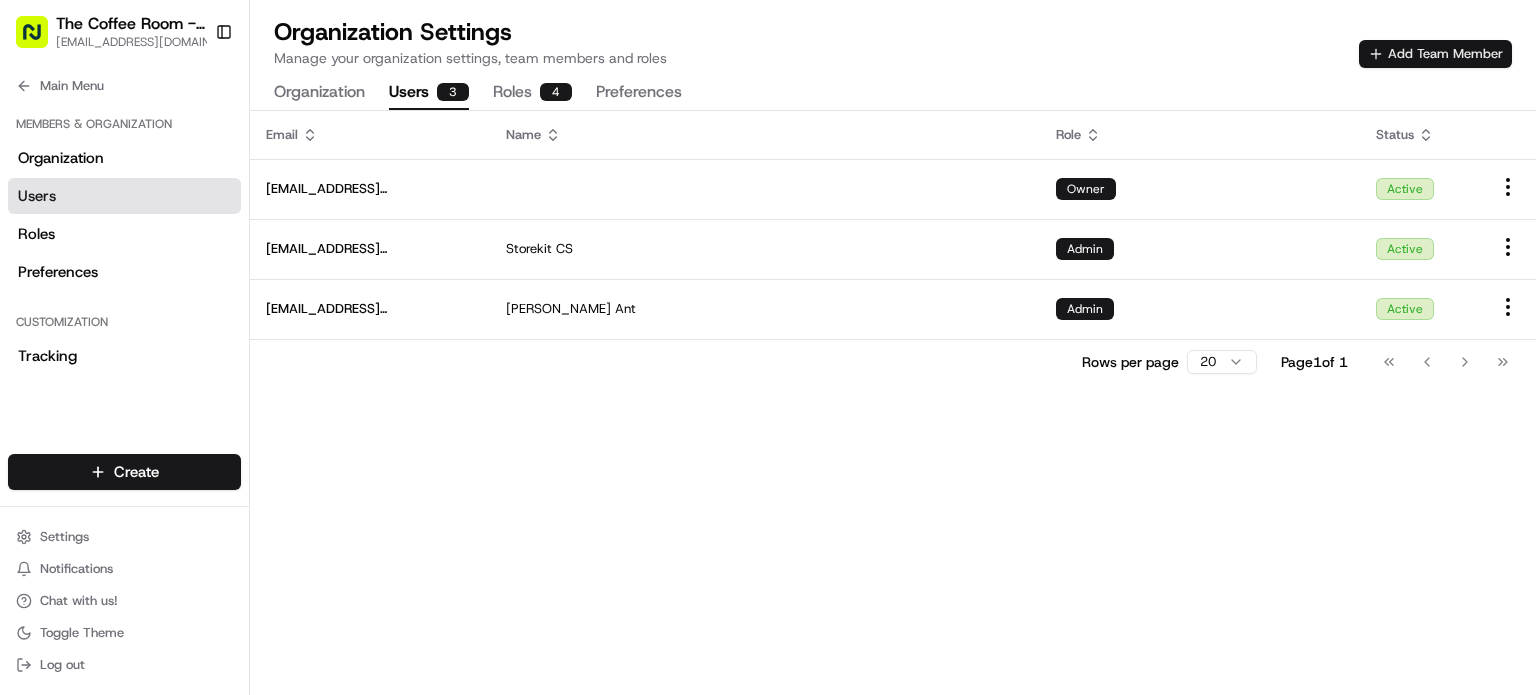 click on "Add Team Member" at bounding box center (1435, 54) 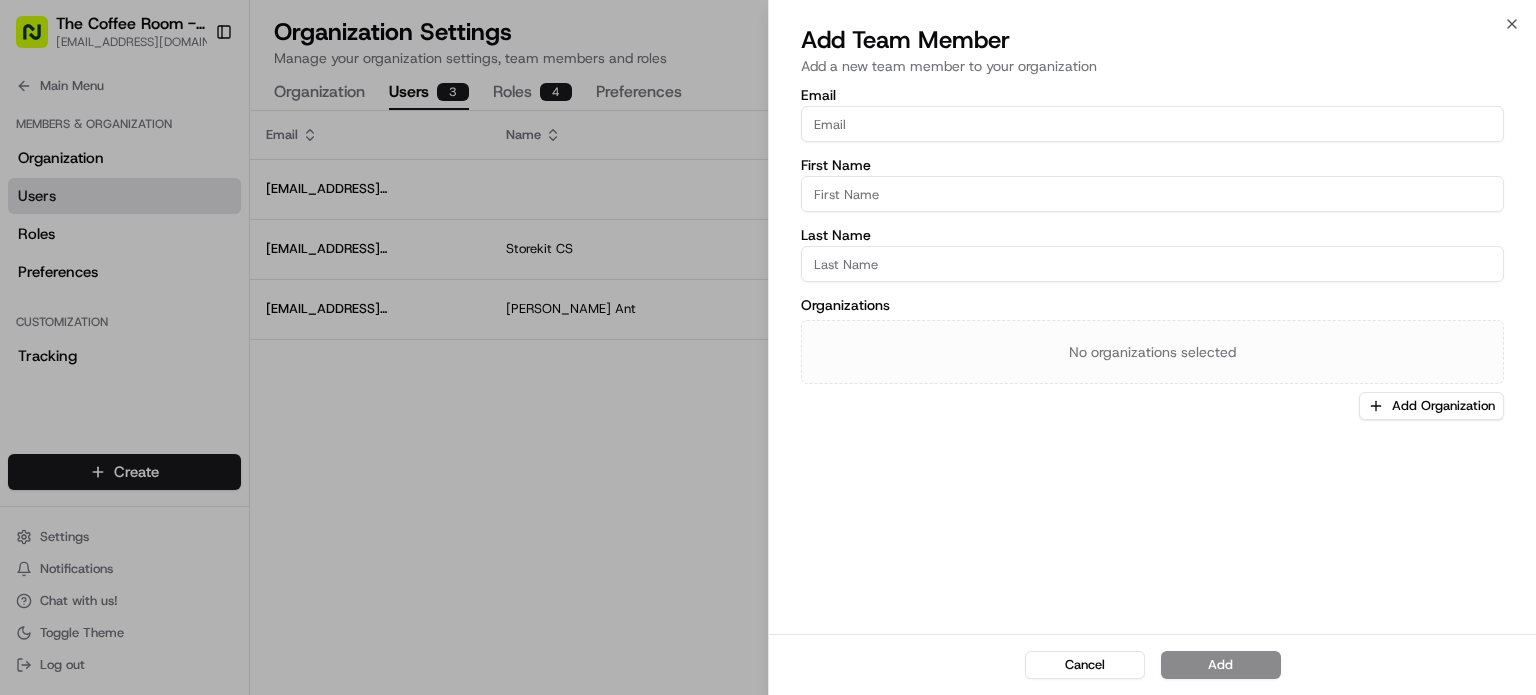 click on "Email" at bounding box center [1152, 124] 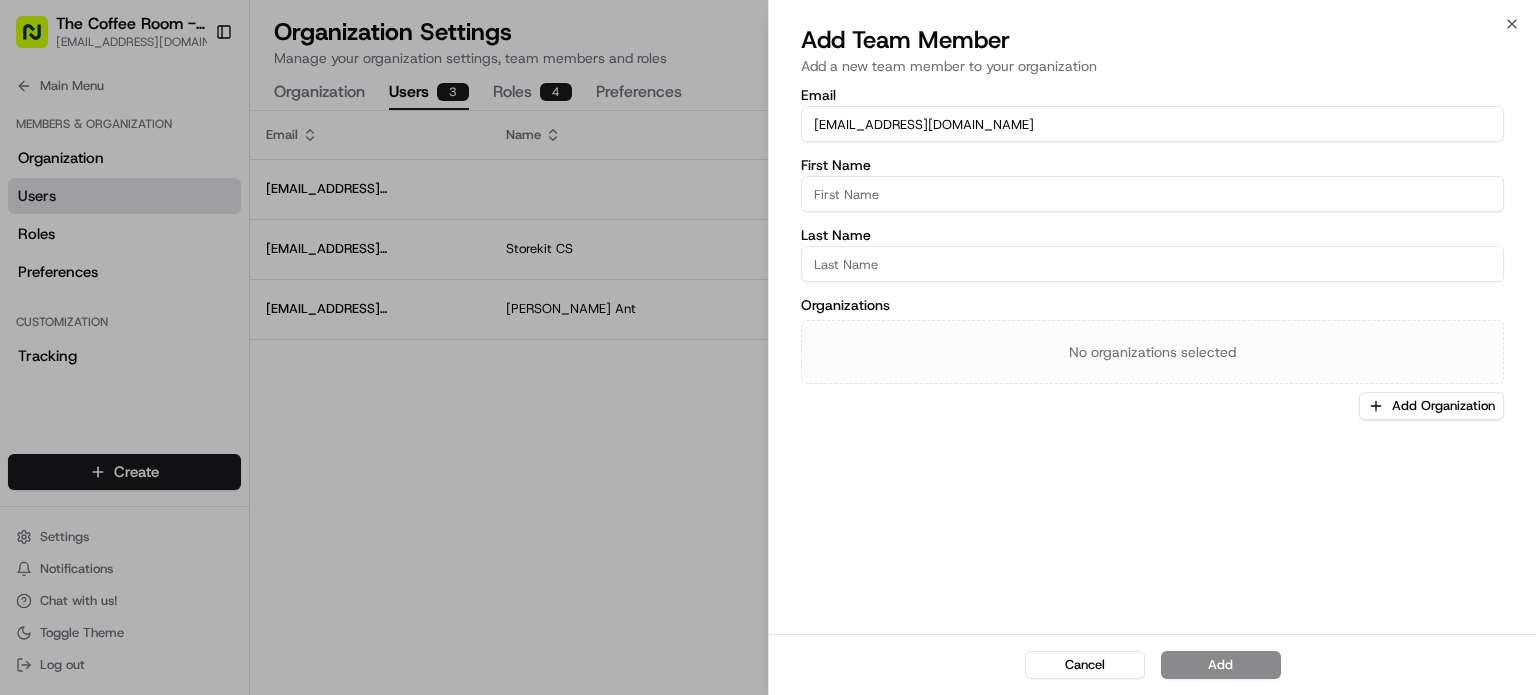 click on "First Name" at bounding box center (1152, 194) 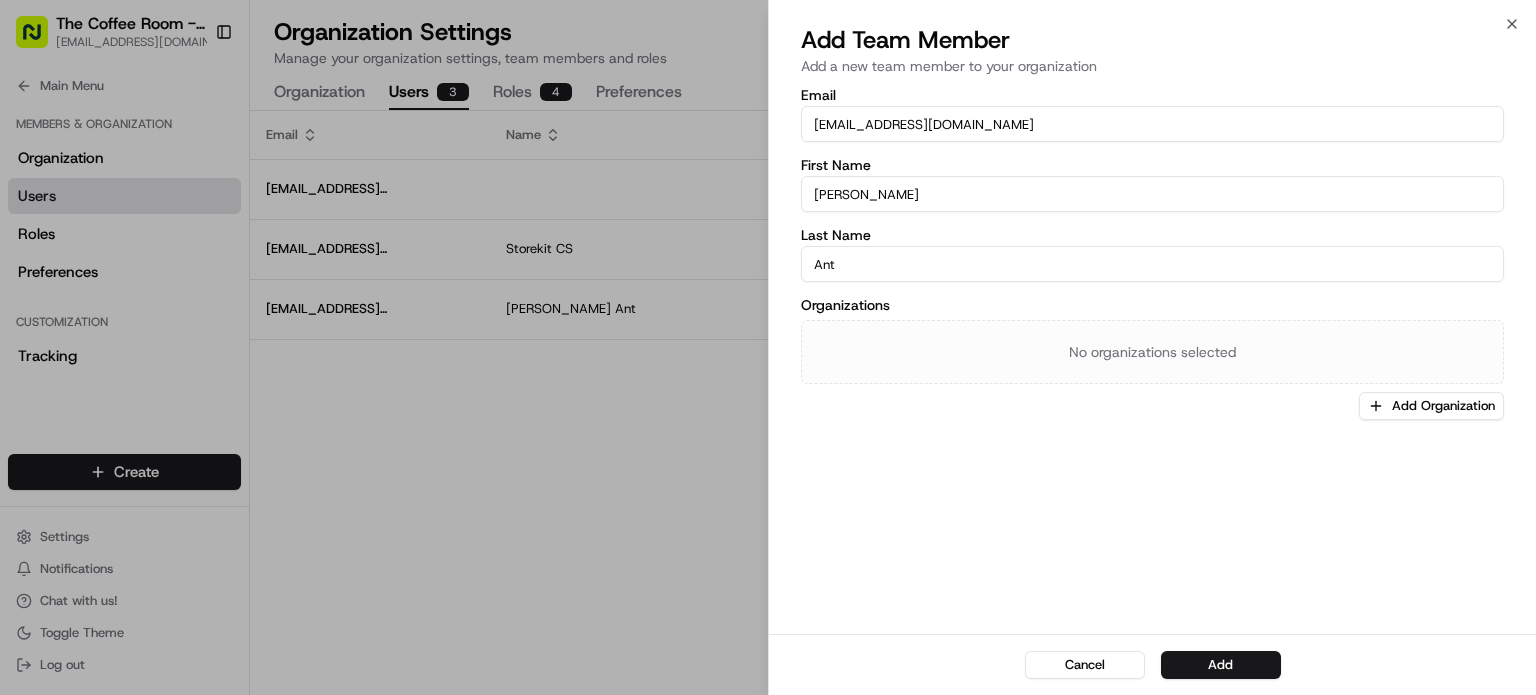 click on "Ant" at bounding box center [1152, 264] 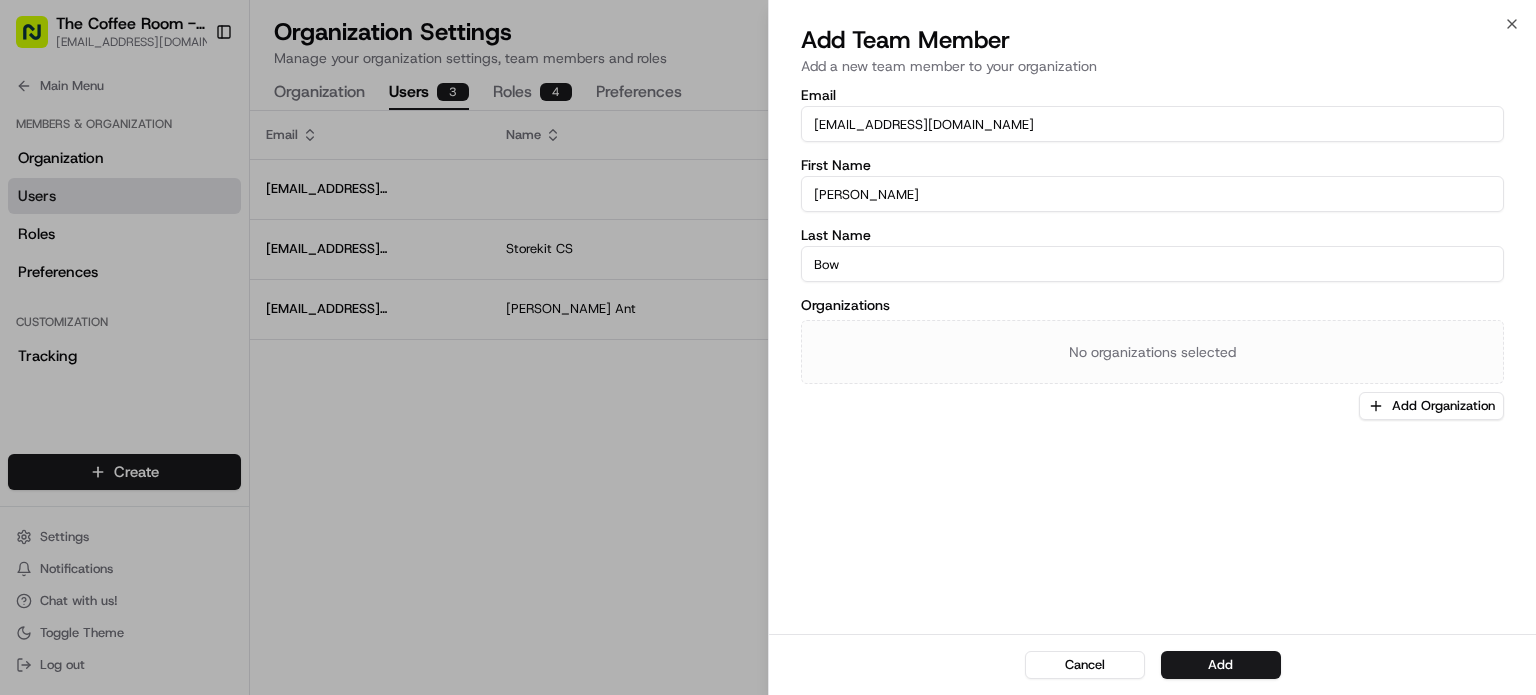type on "Bow" 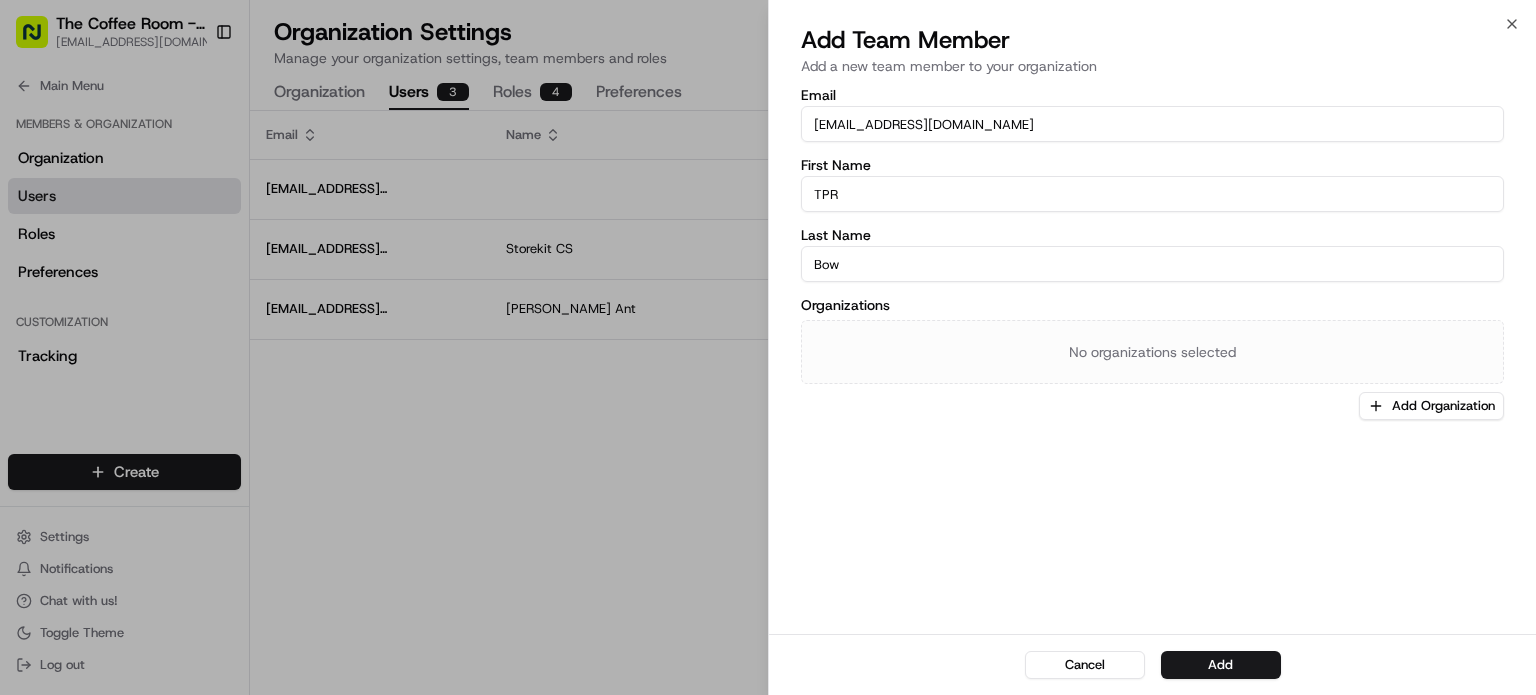 type on "TPR" 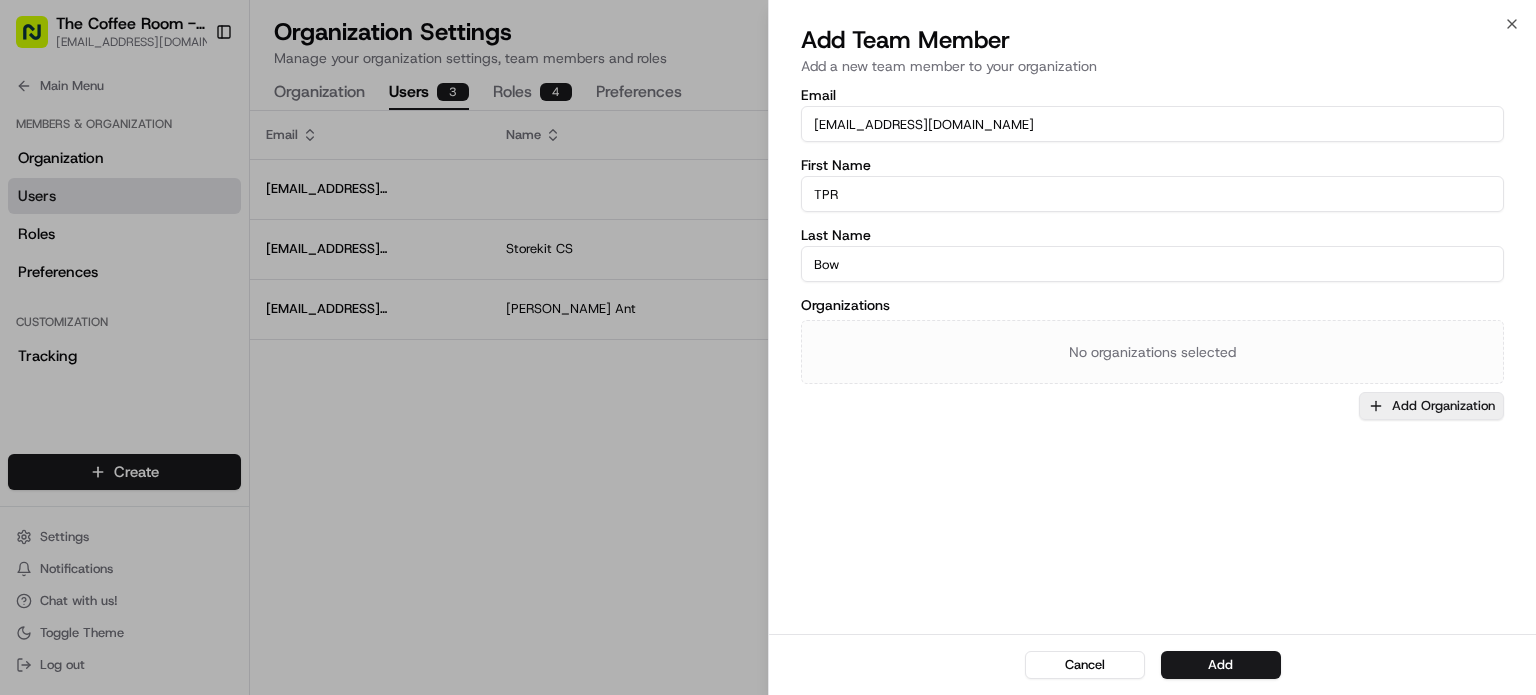 click on "Add Organization" at bounding box center (1431, 406) 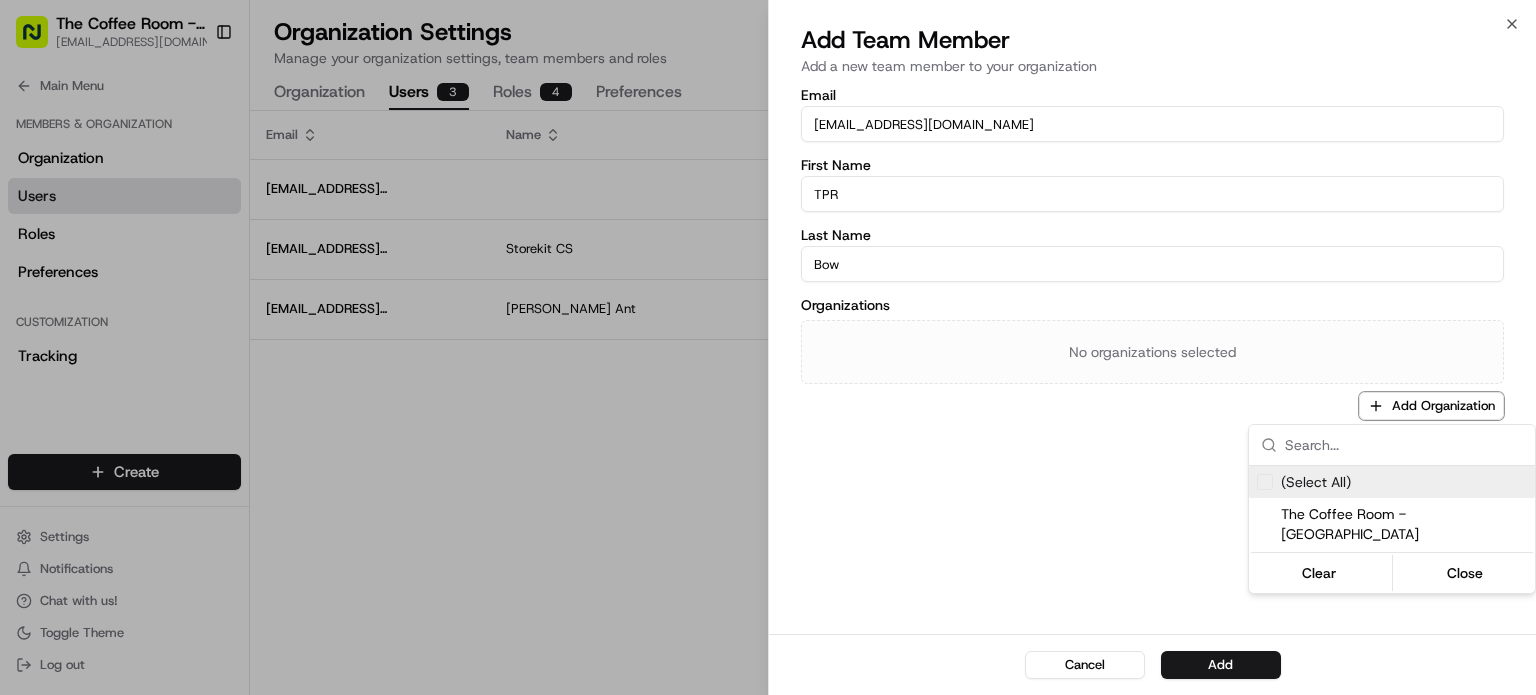 click on "(Select All)" at bounding box center (1316, 482) 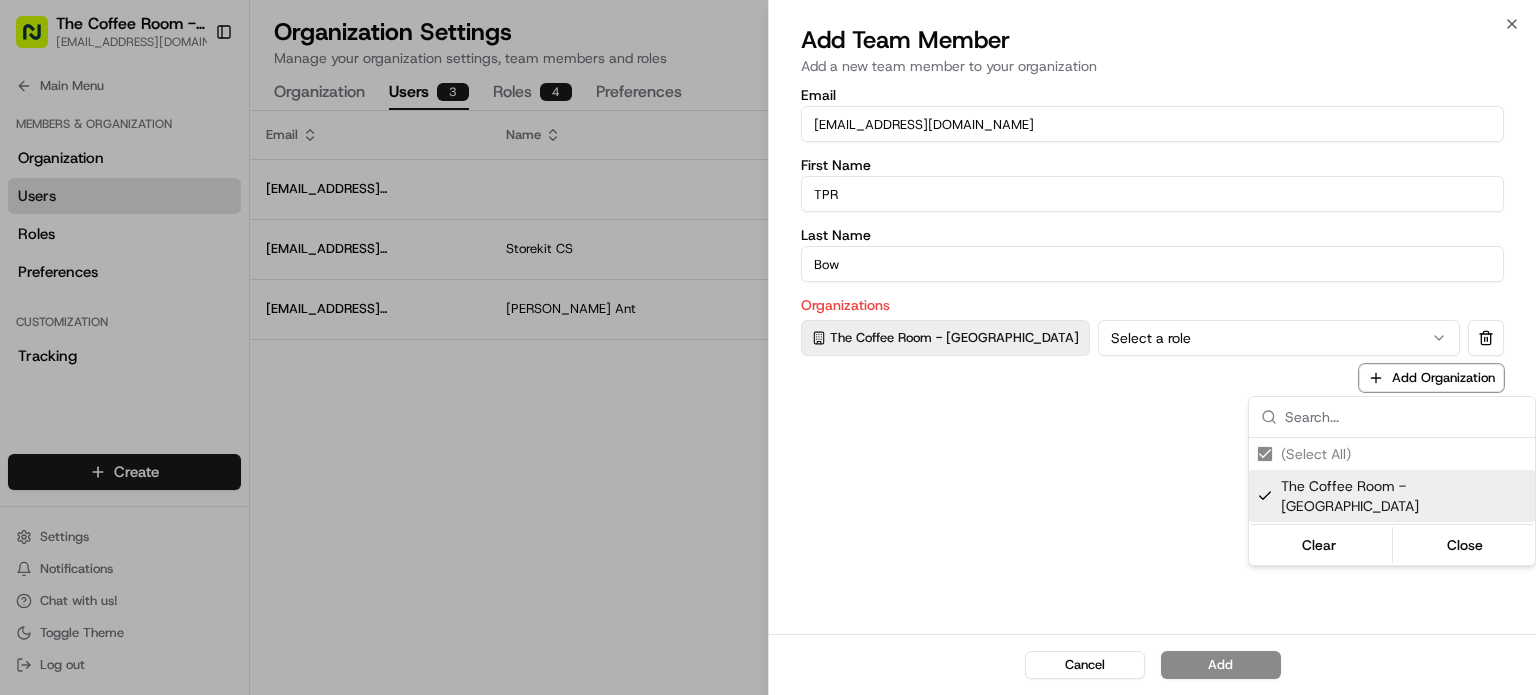 click at bounding box center (768, 347) 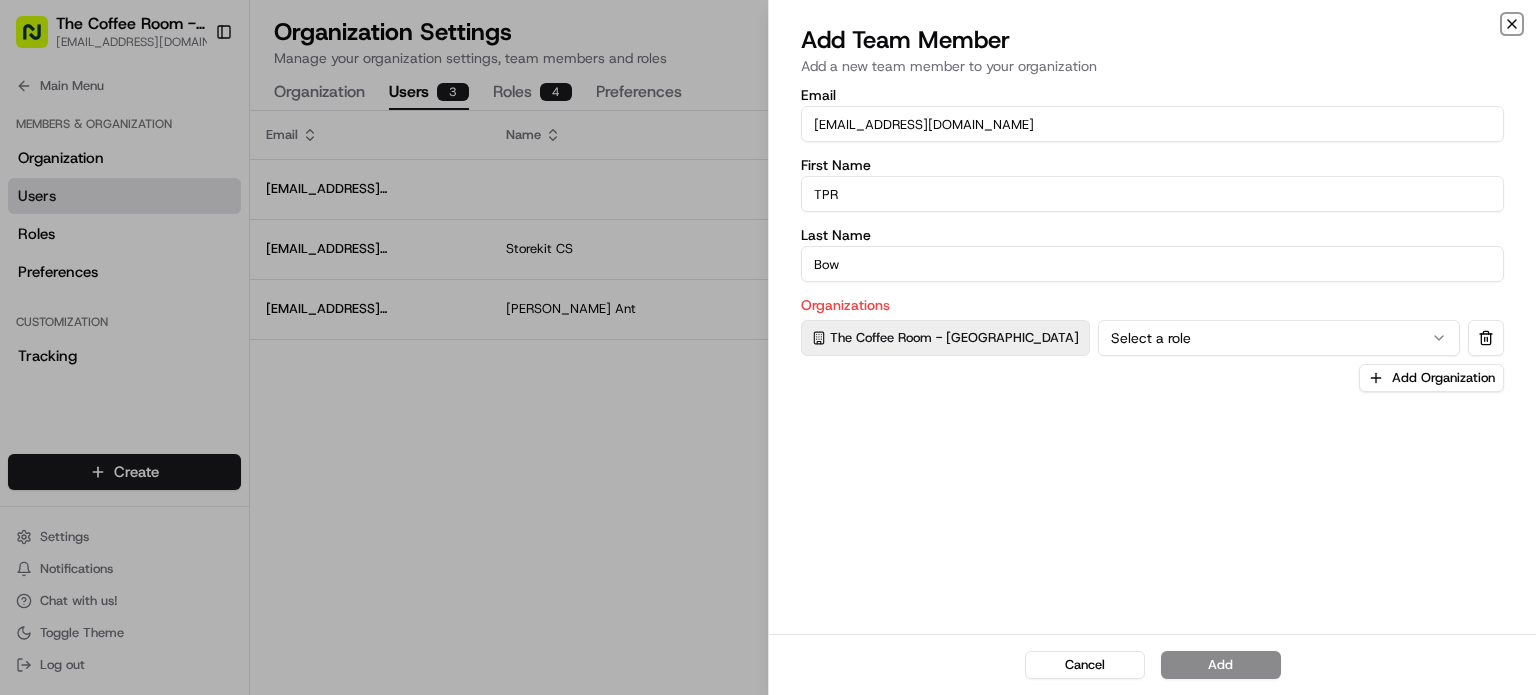 click 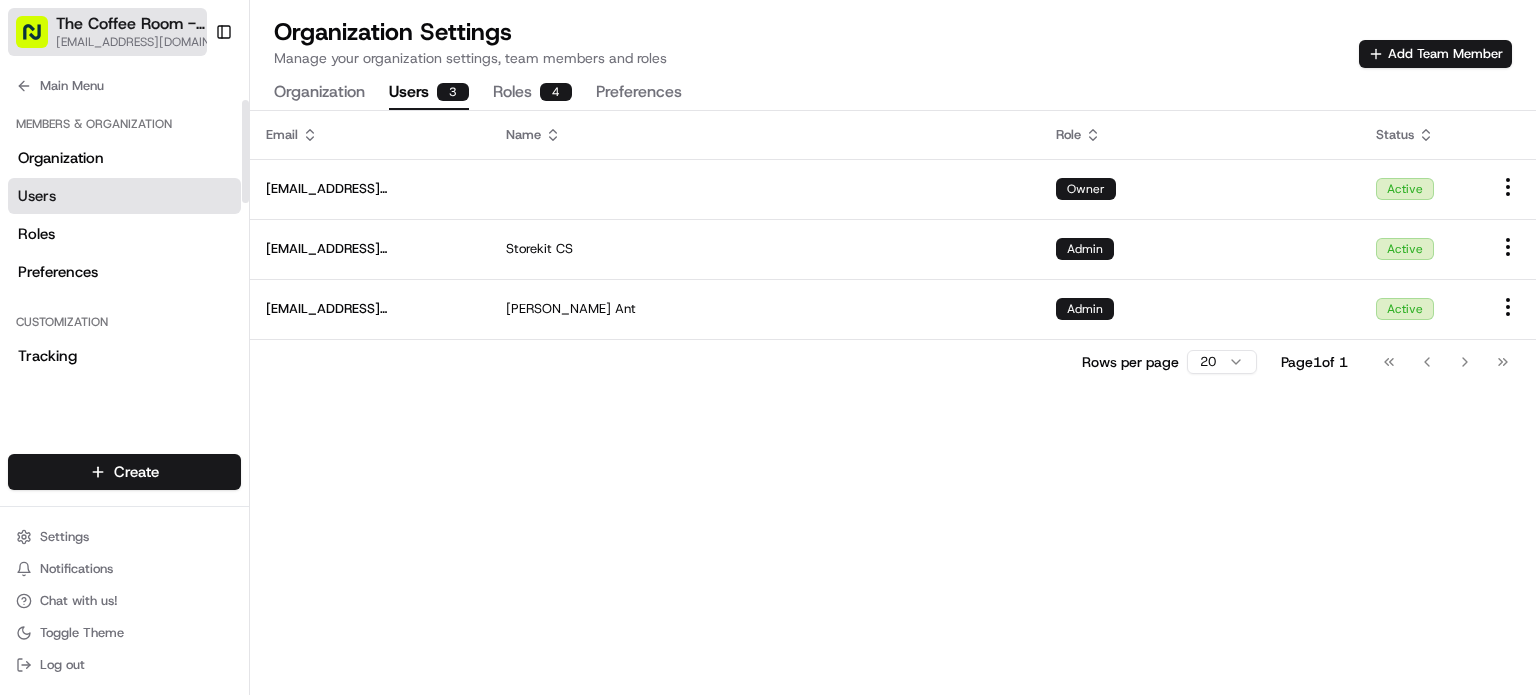 click on "The Coffee Room - [GEOGRAPHIC_DATA]" at bounding box center [137, 24] 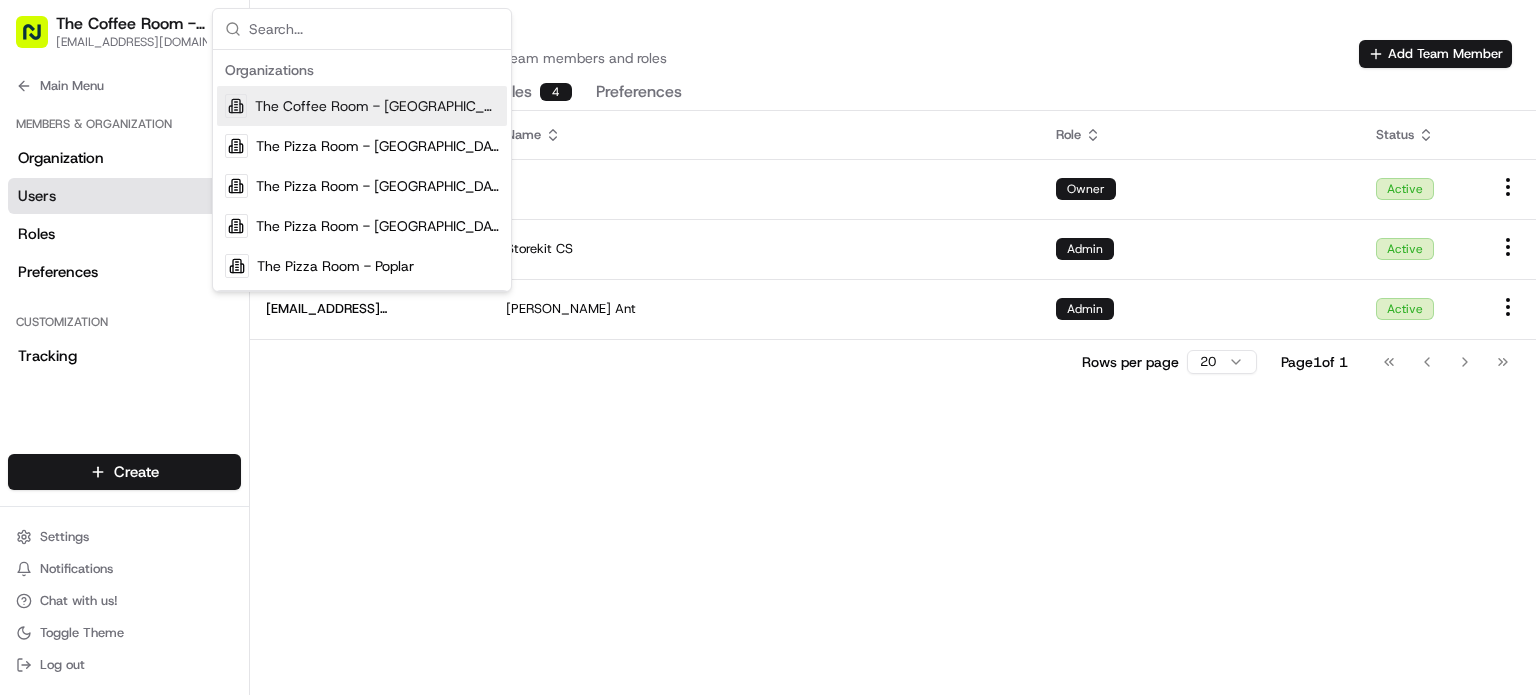 click on "Organizations" at bounding box center [362, 70] 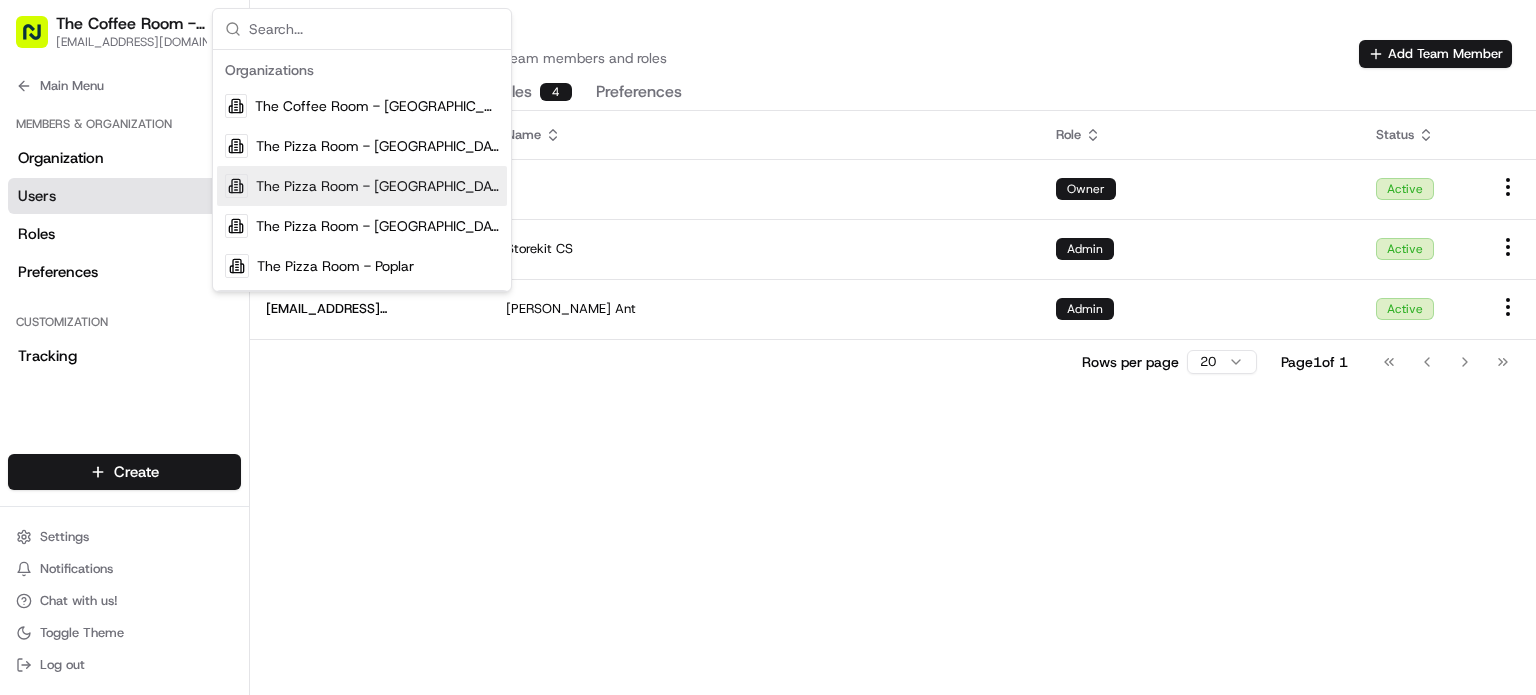 click on "The Pizza Room - [GEOGRAPHIC_DATA]" at bounding box center (377, 186) 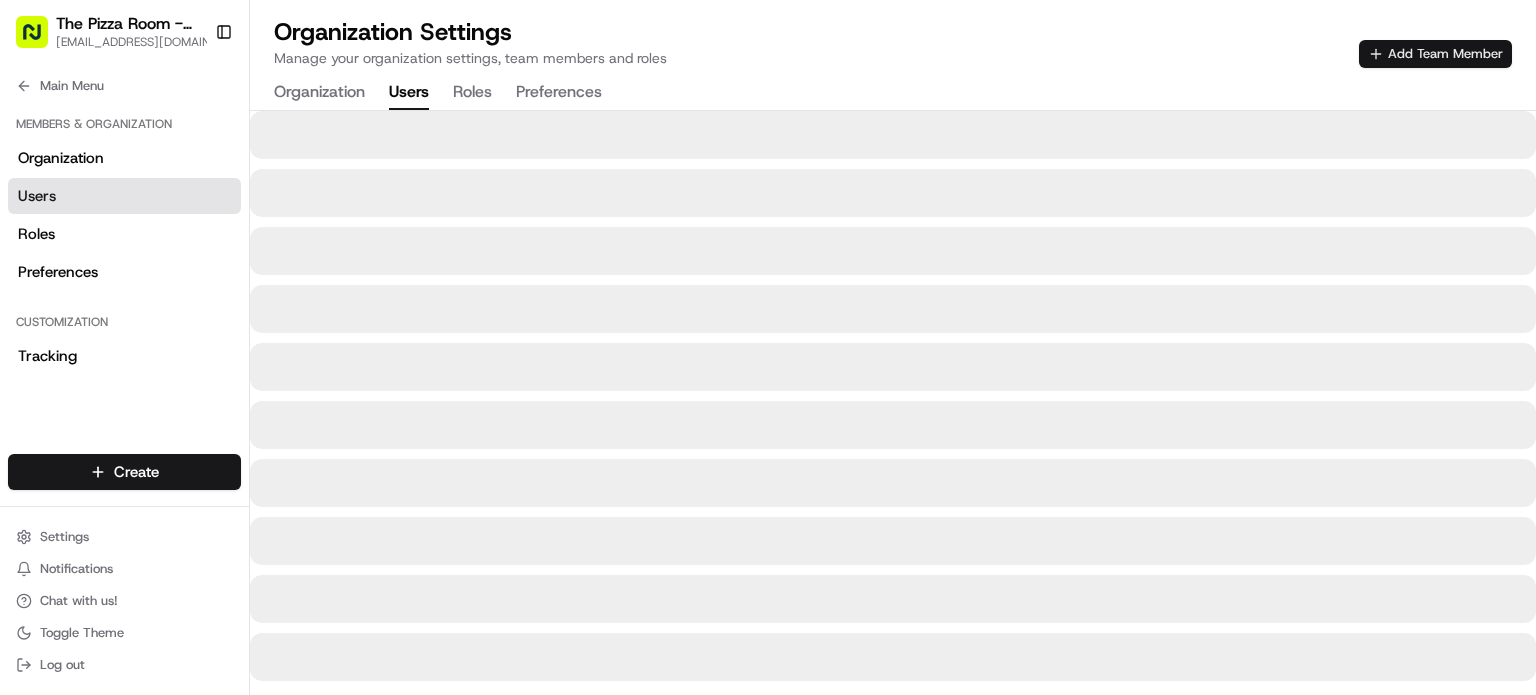 click on "Add Team Member" at bounding box center (1435, 54) 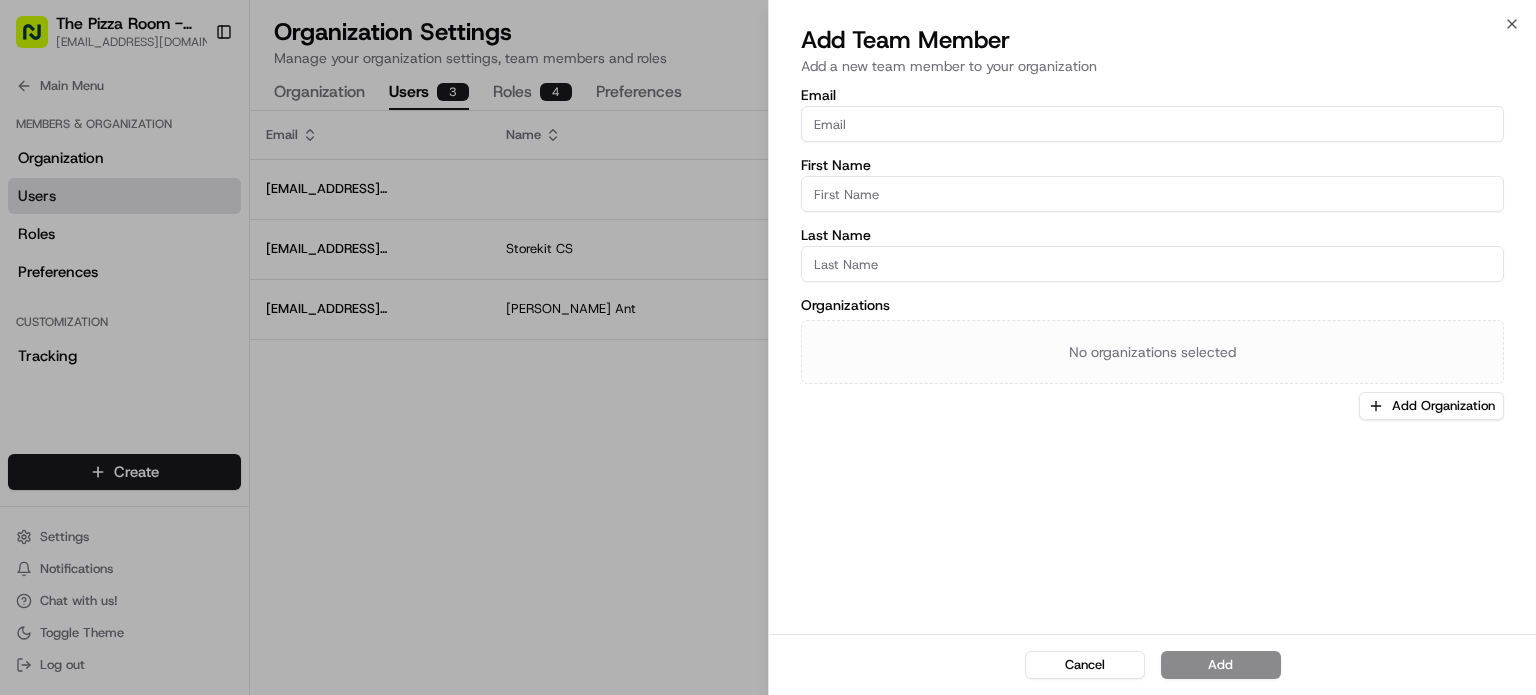 click on "Email" at bounding box center (1152, 124) 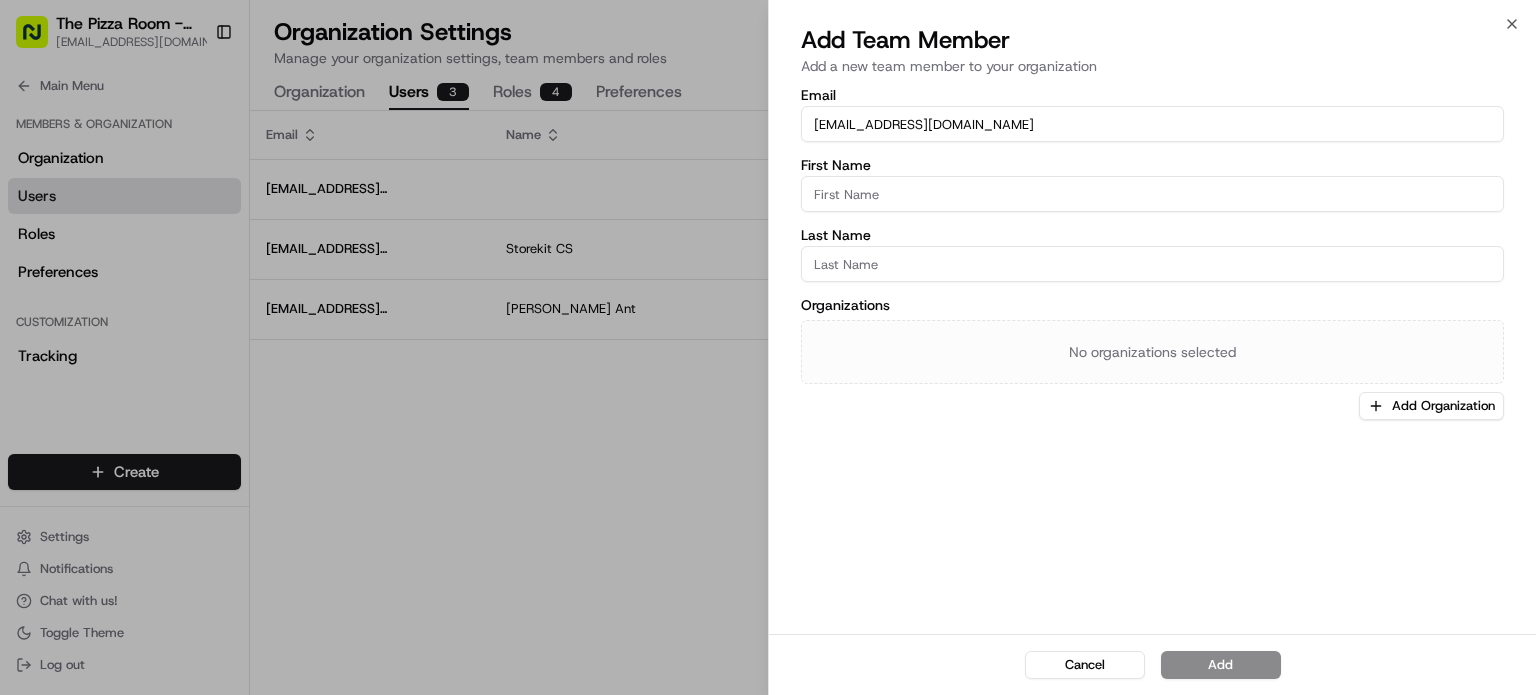click on "First Name" at bounding box center [1152, 194] 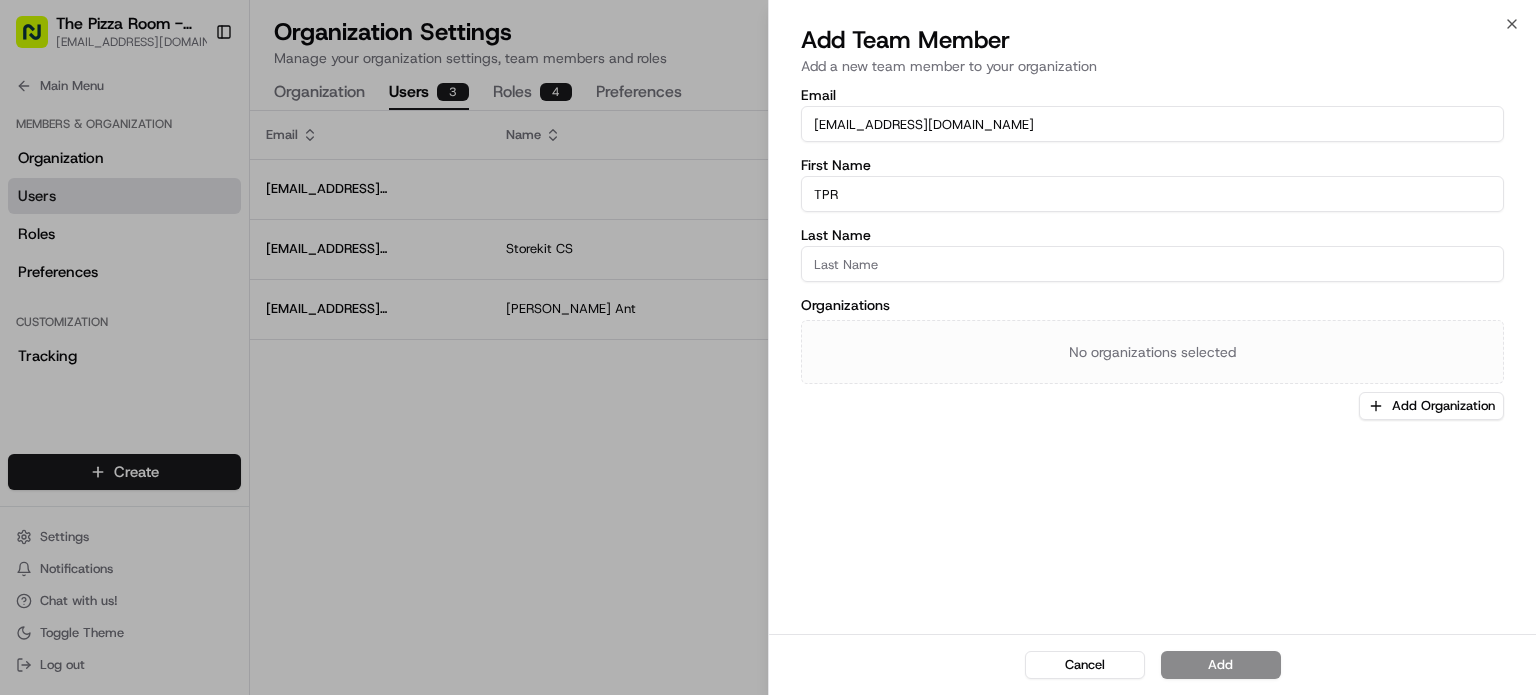 type on "TPR" 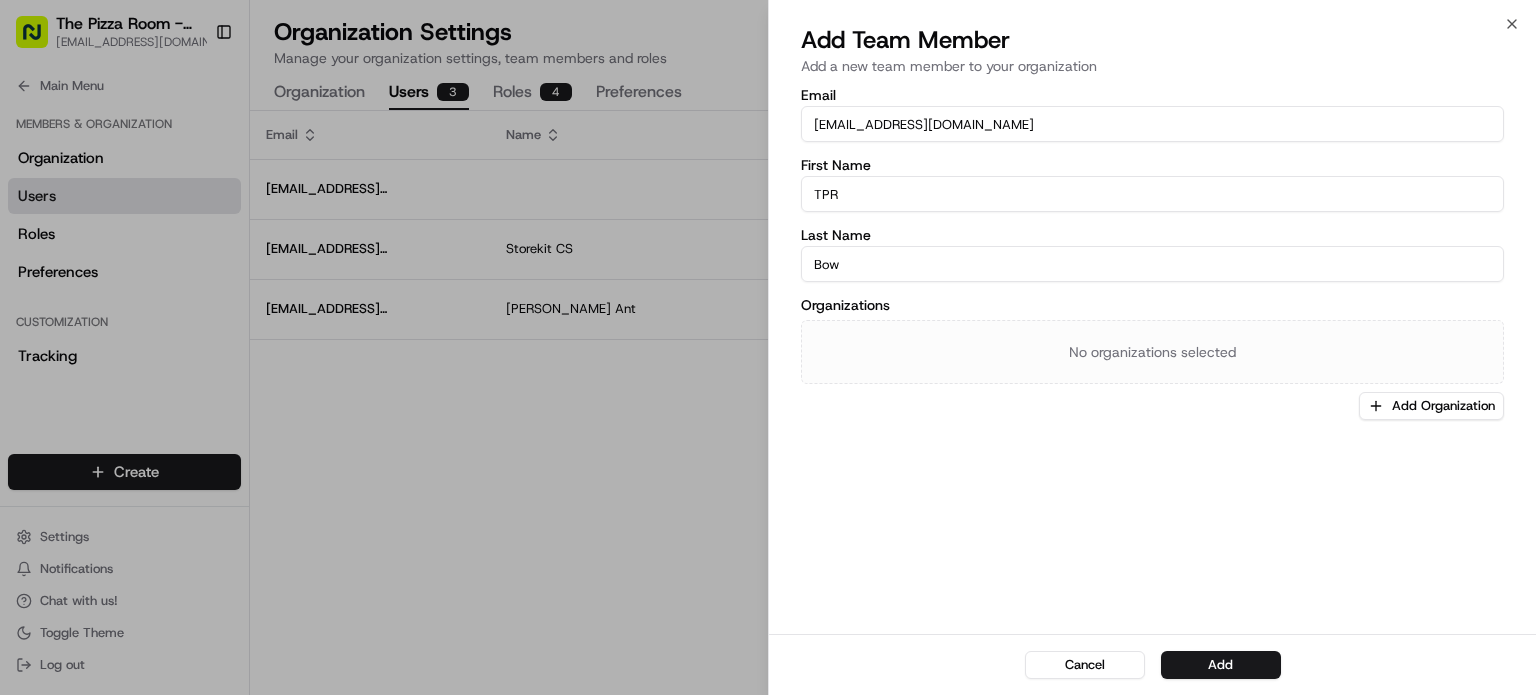 type on "Bow" 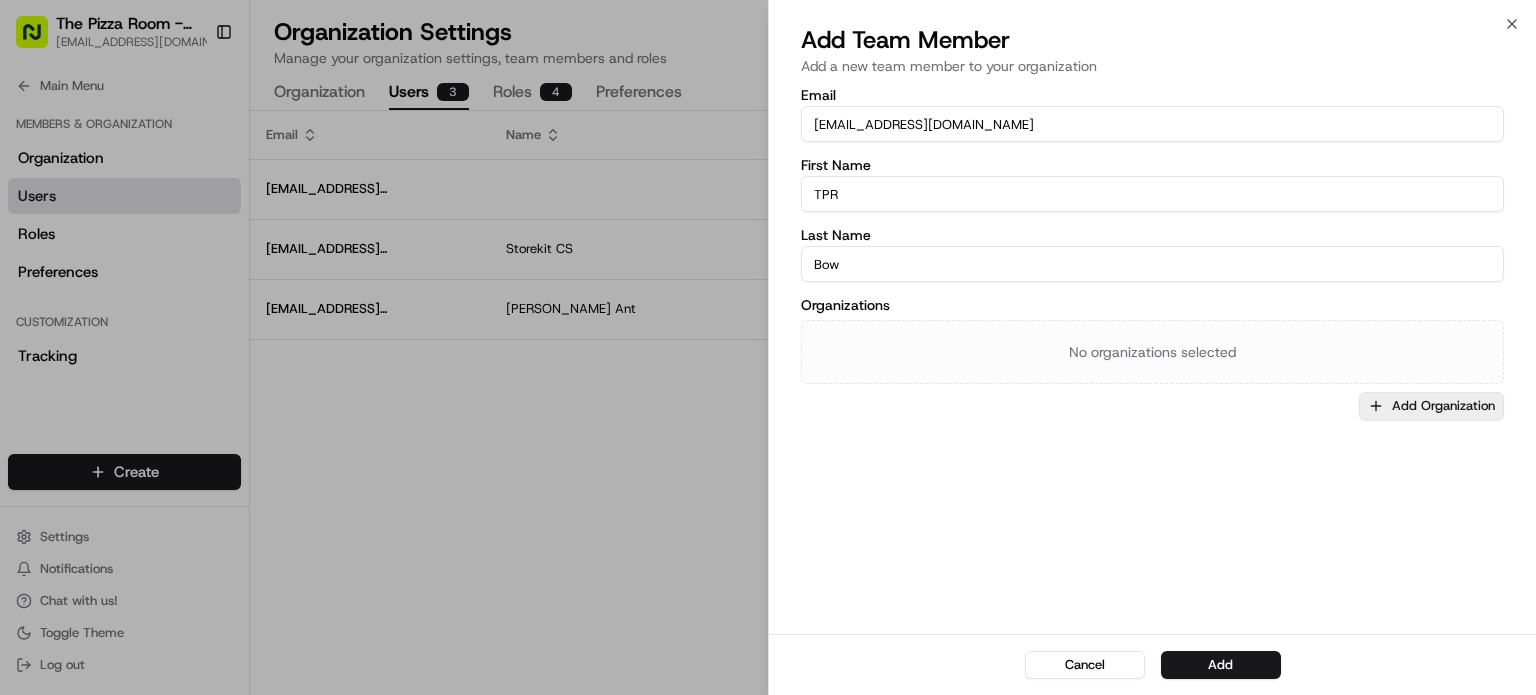 click on "Add Organization" at bounding box center [1431, 406] 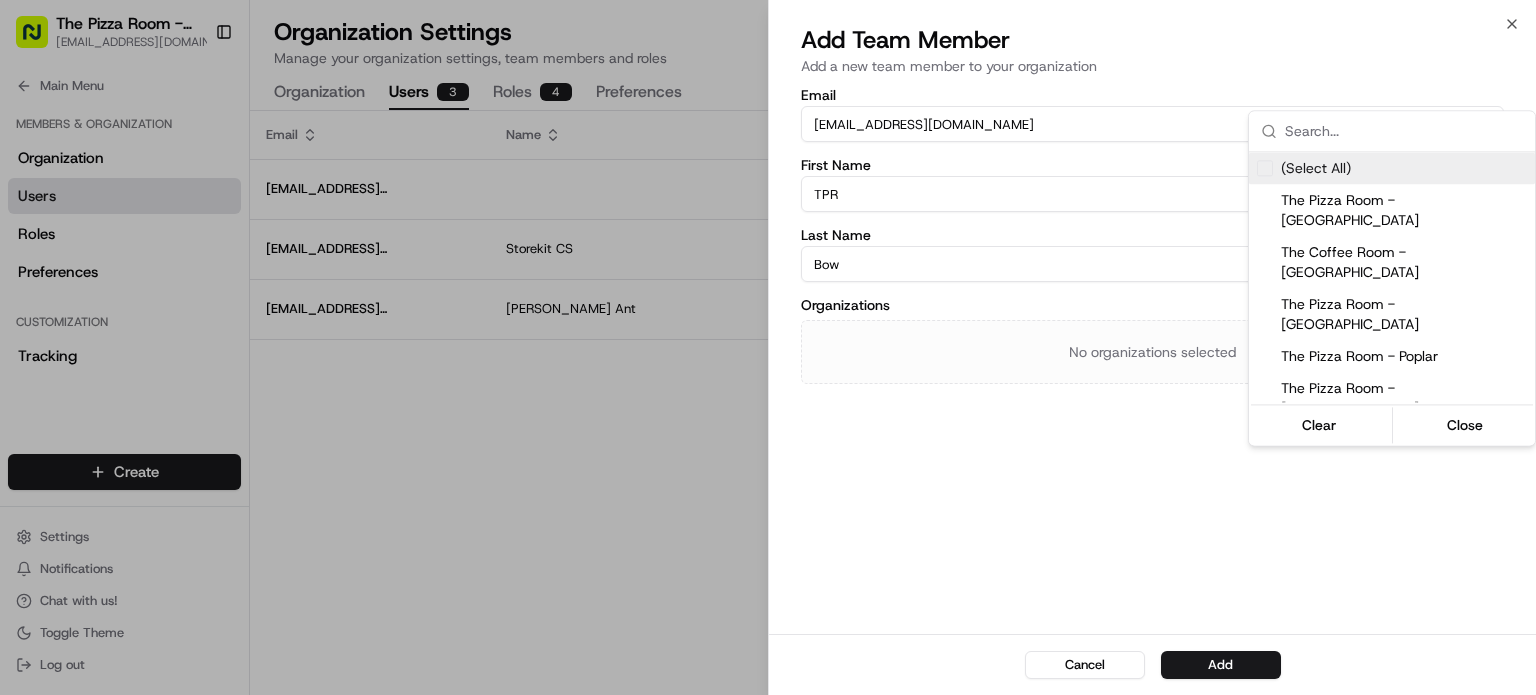 click on "(Select All)" at bounding box center [1316, 168] 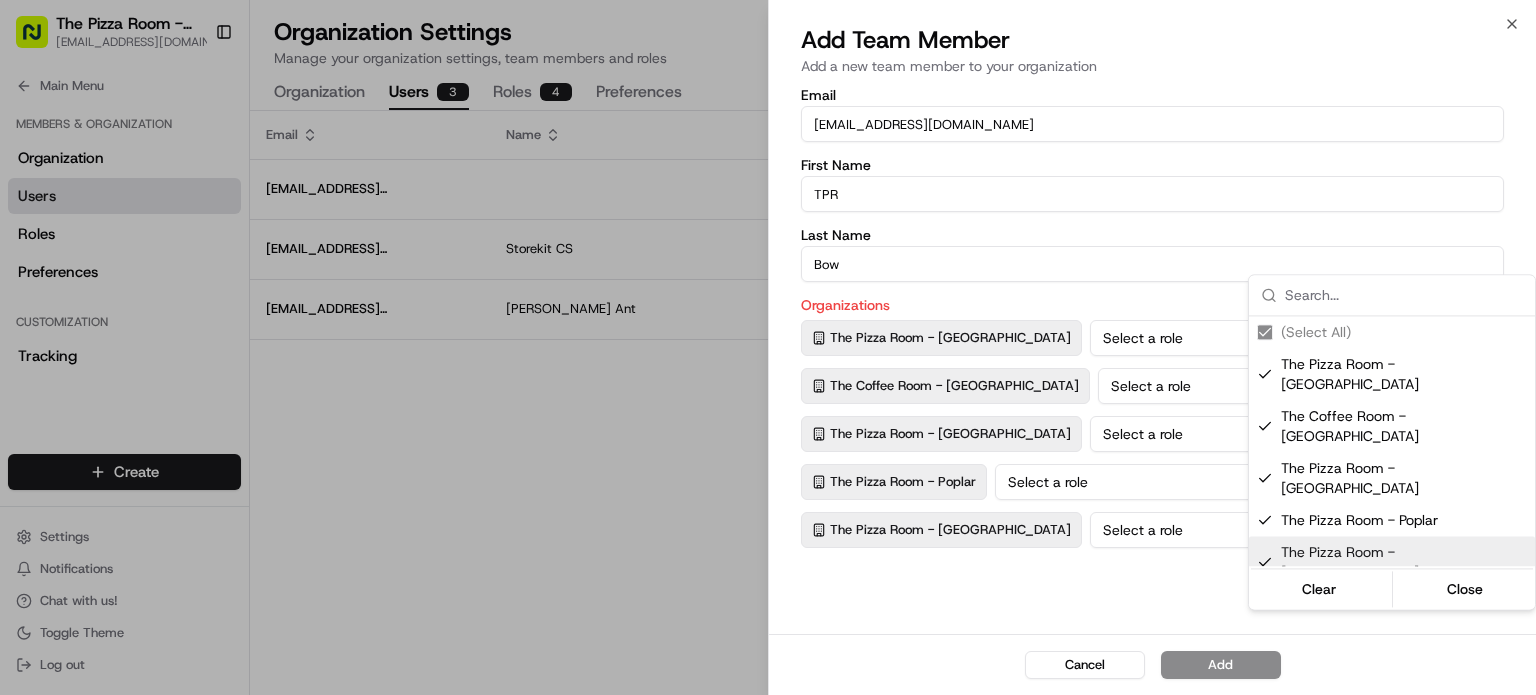 click at bounding box center (768, 347) 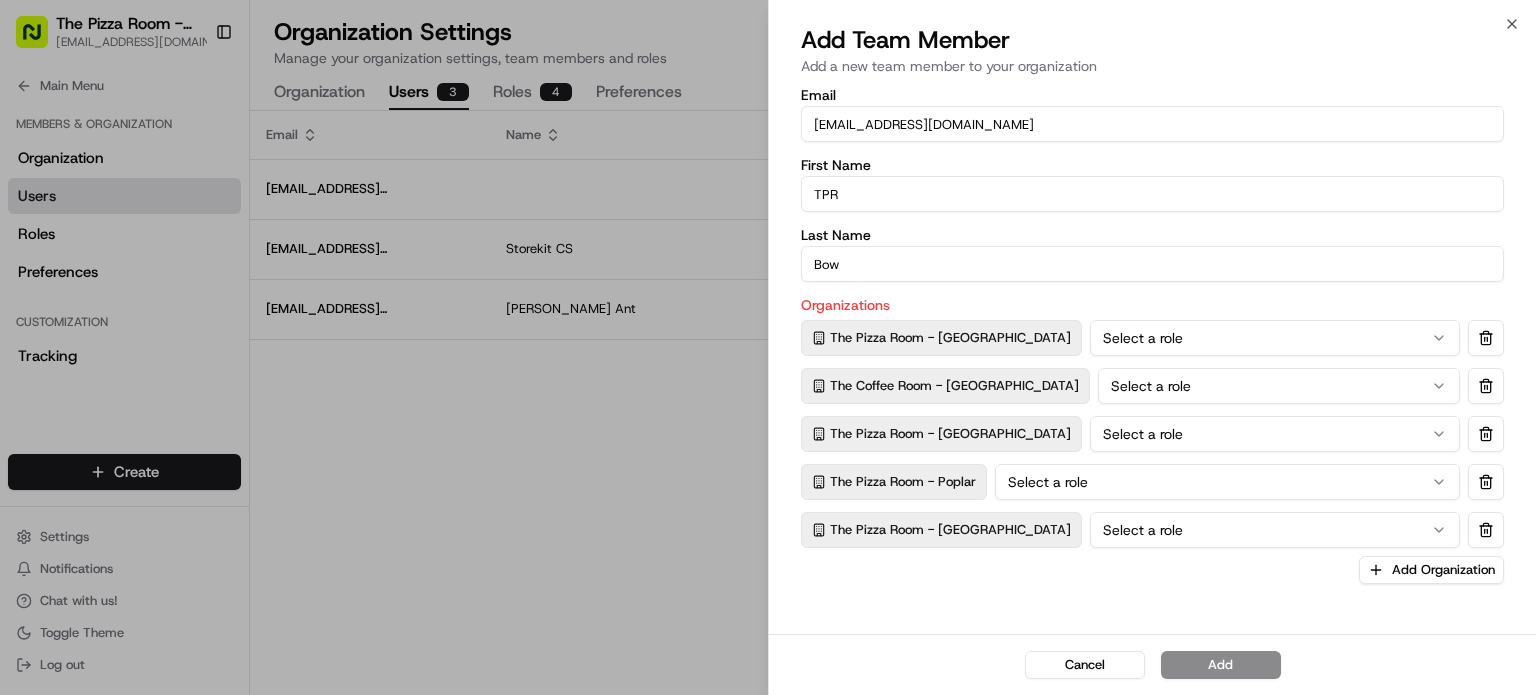 click on "Select a role" at bounding box center (1275, 338) 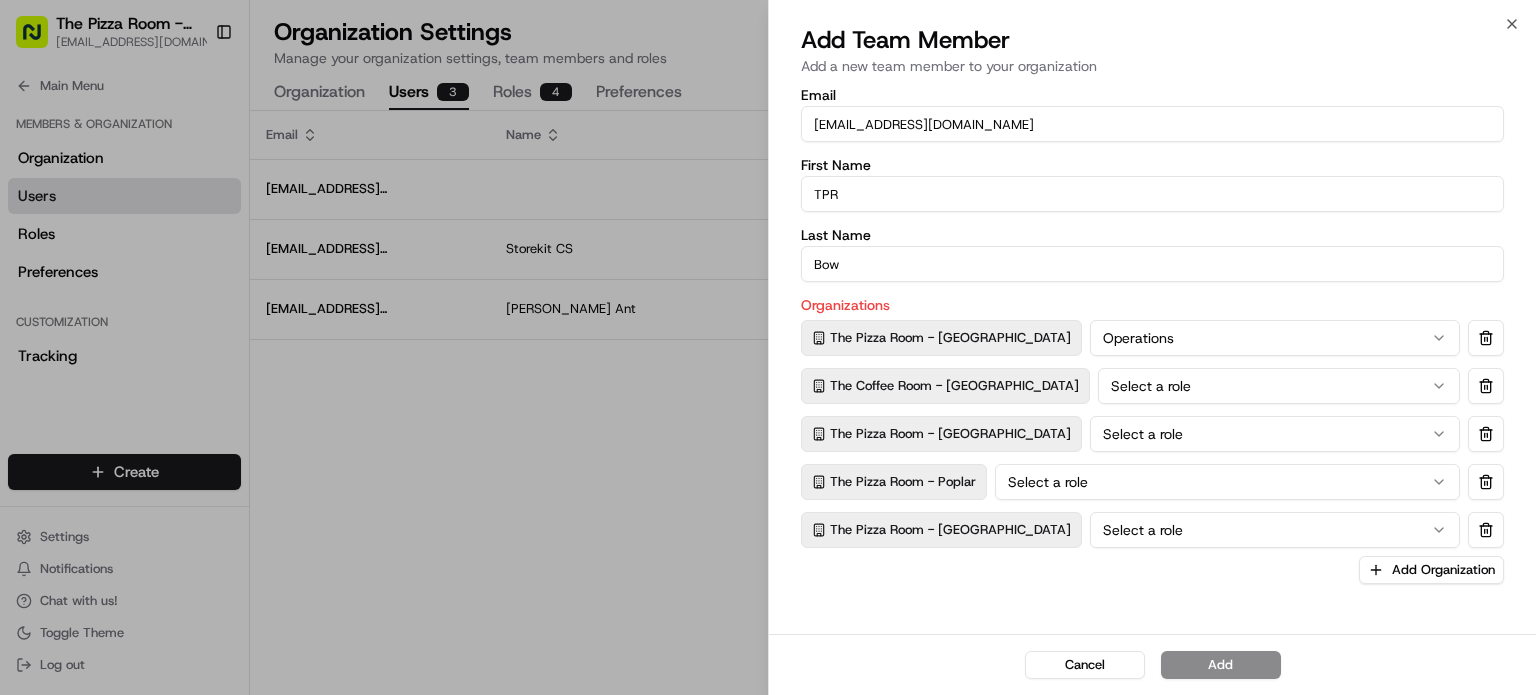 click on "Select a role" at bounding box center (1279, 386) 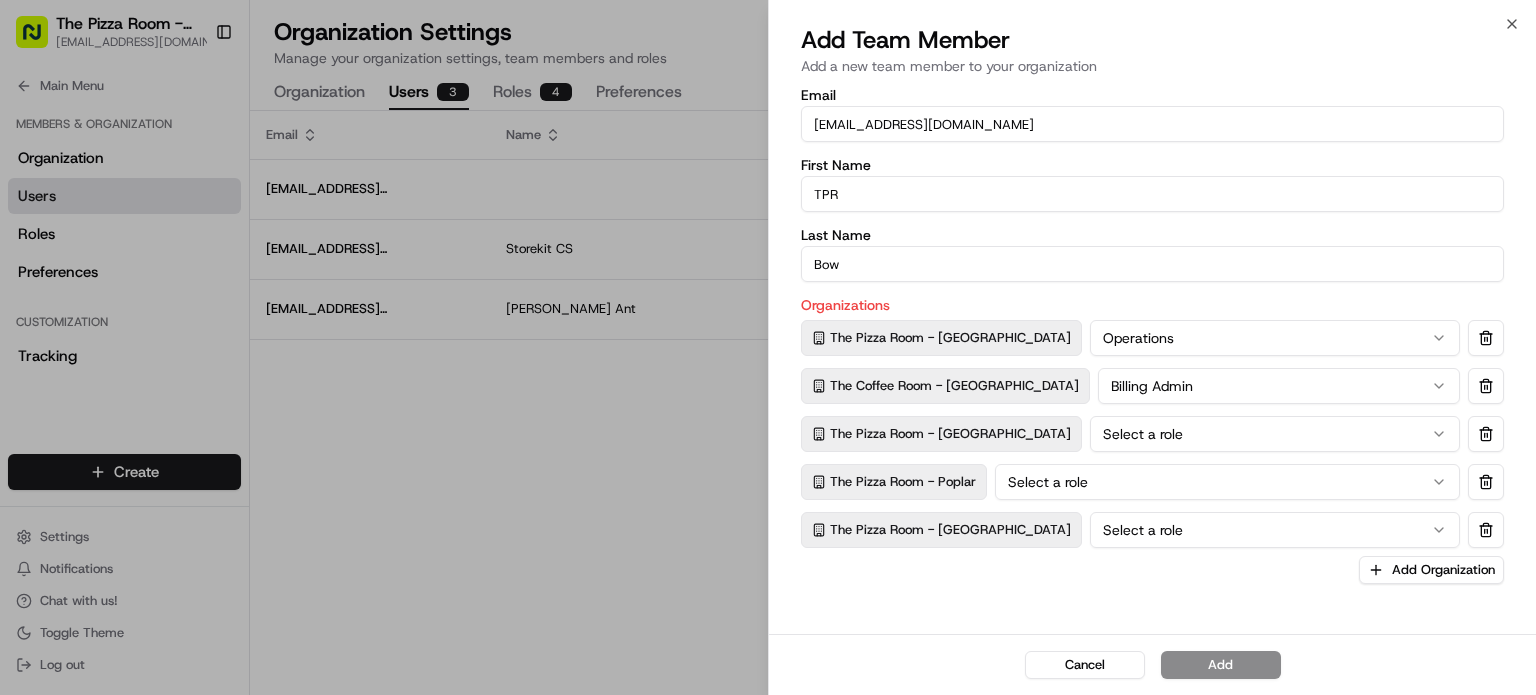 click on "Billing Admin" at bounding box center (1279, 386) 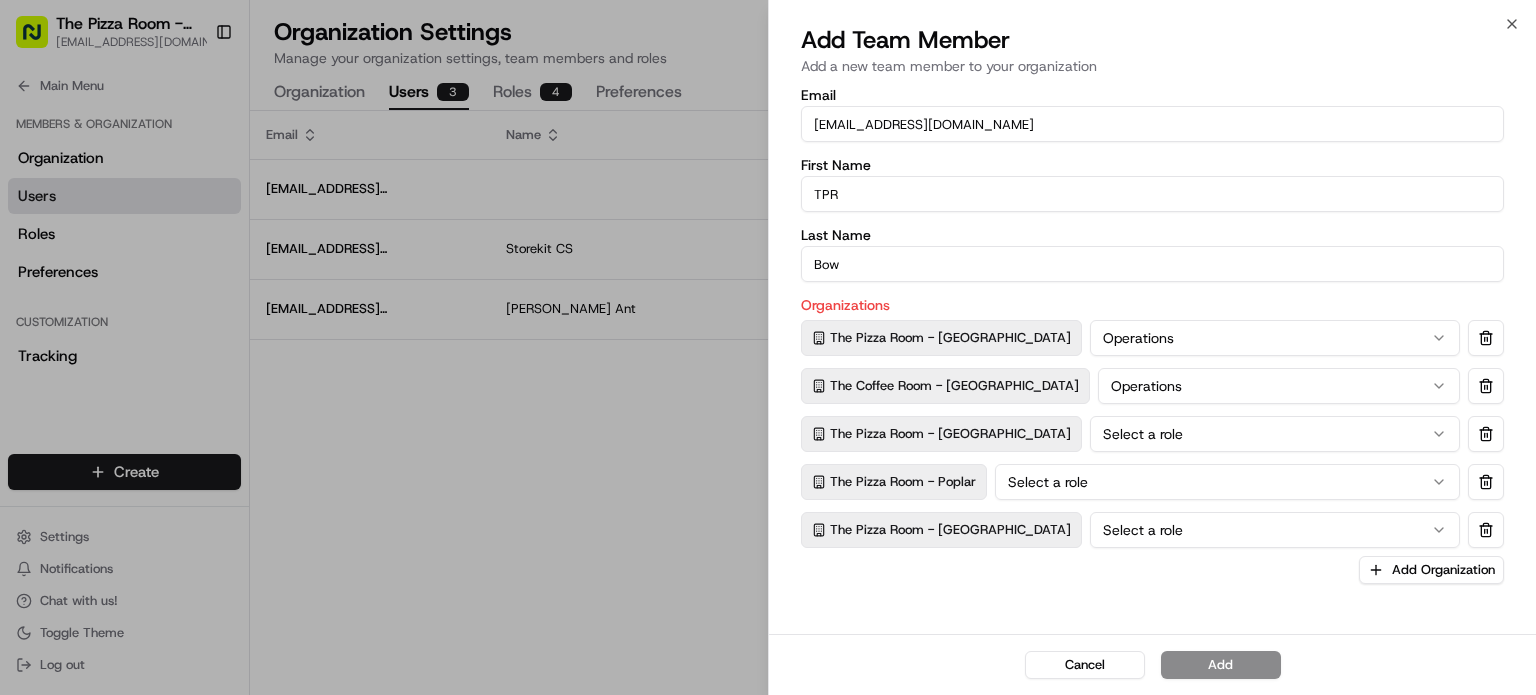 click on "Select a role" at bounding box center (1275, 434) 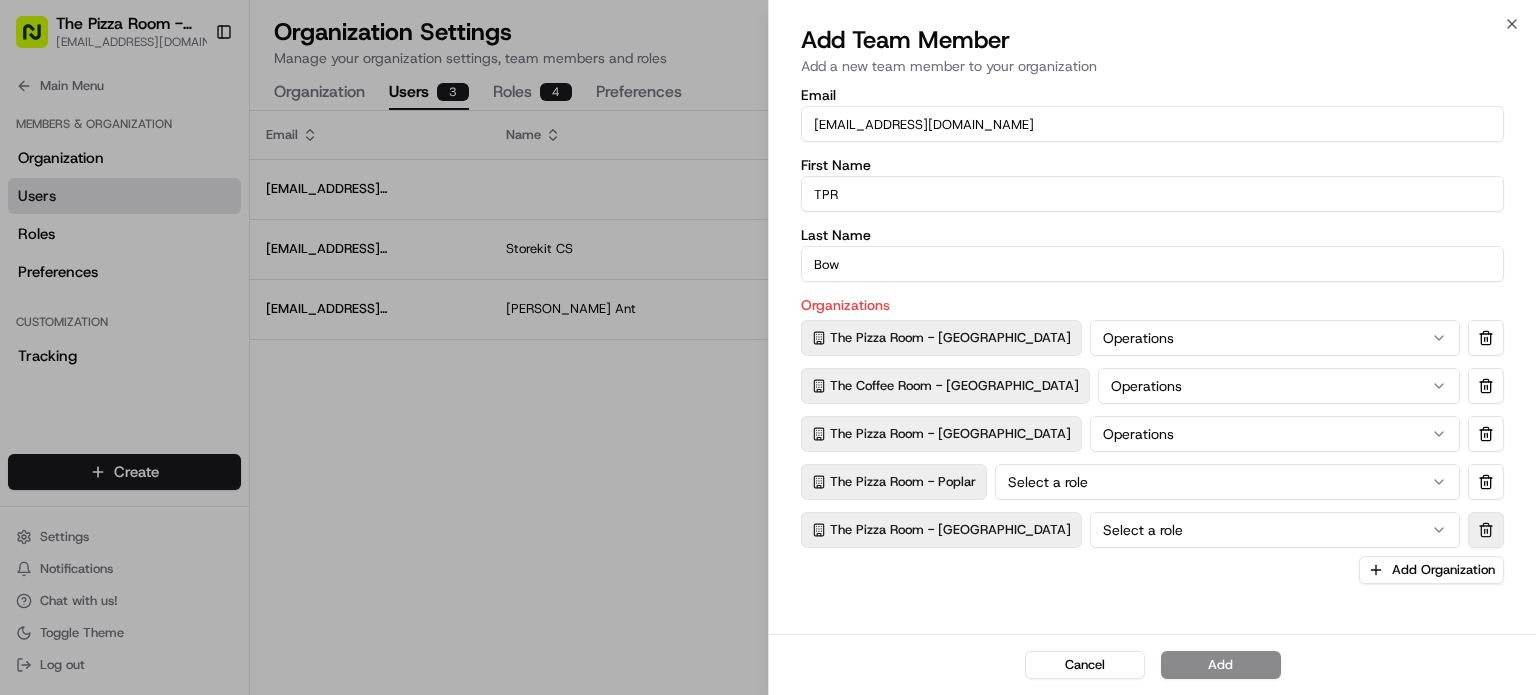 click at bounding box center [1486, 530] 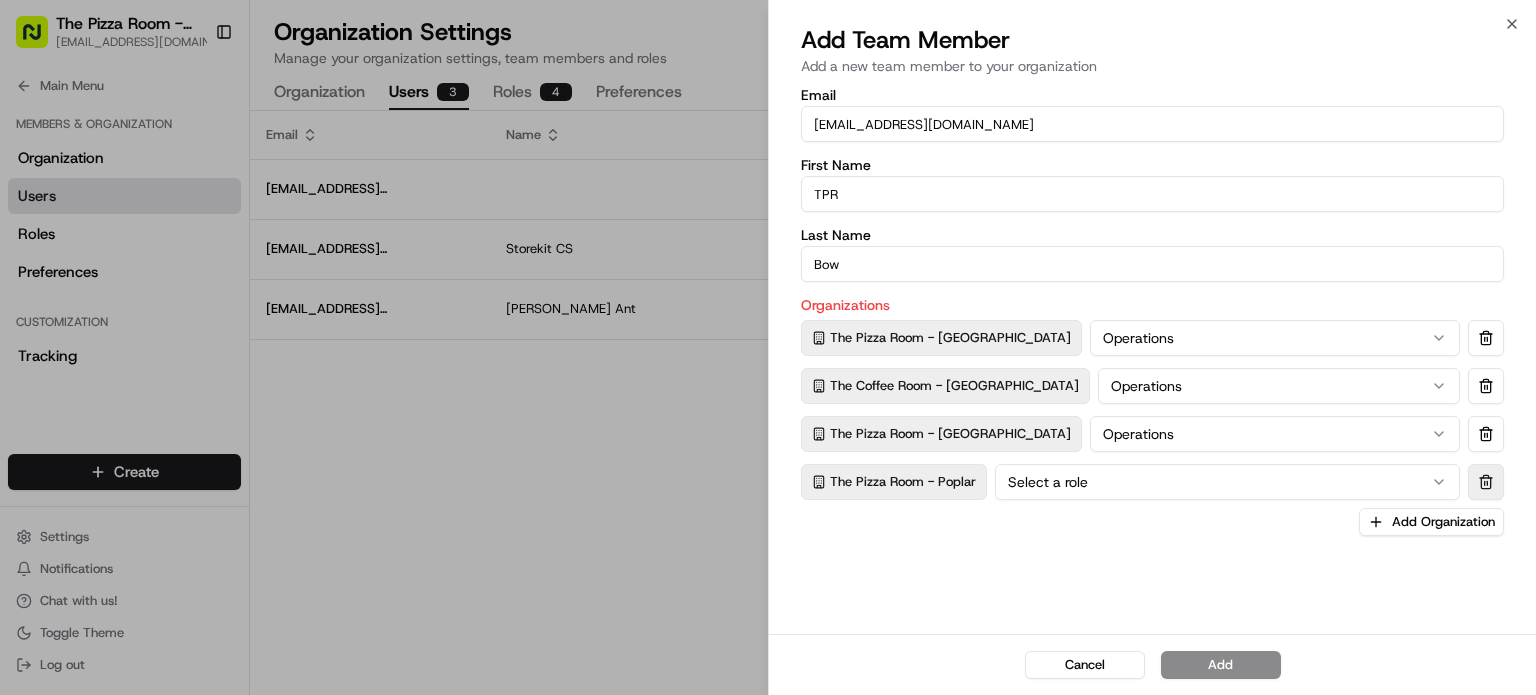click at bounding box center (1486, 482) 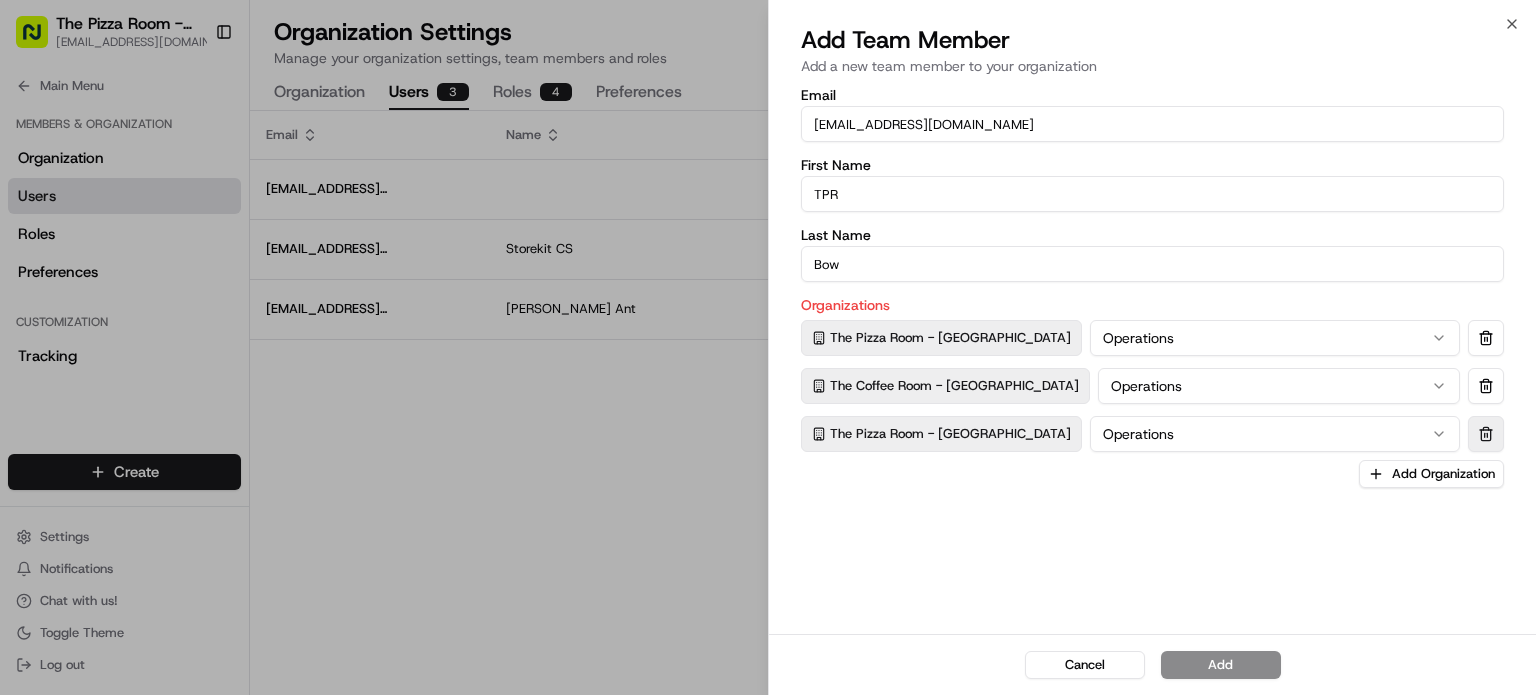 click at bounding box center [1486, 434] 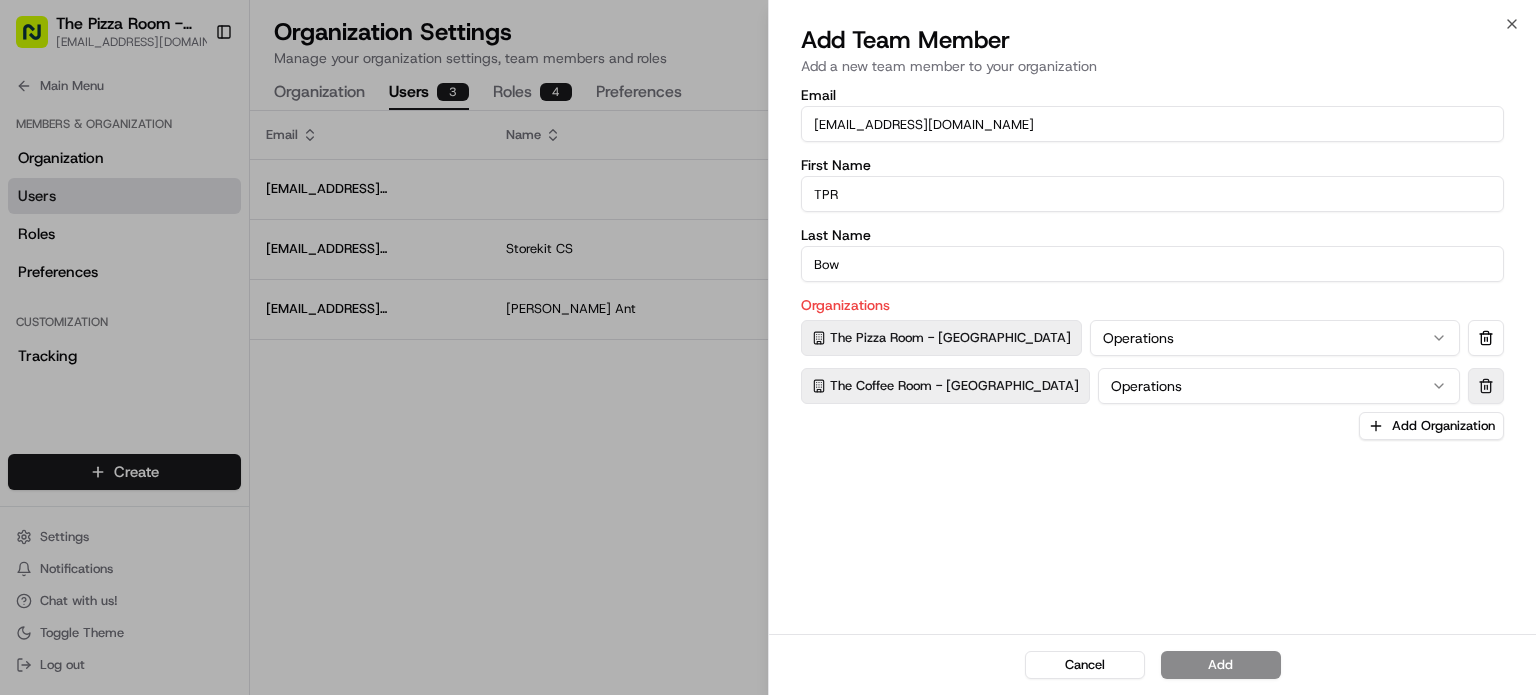 click at bounding box center [1486, 386] 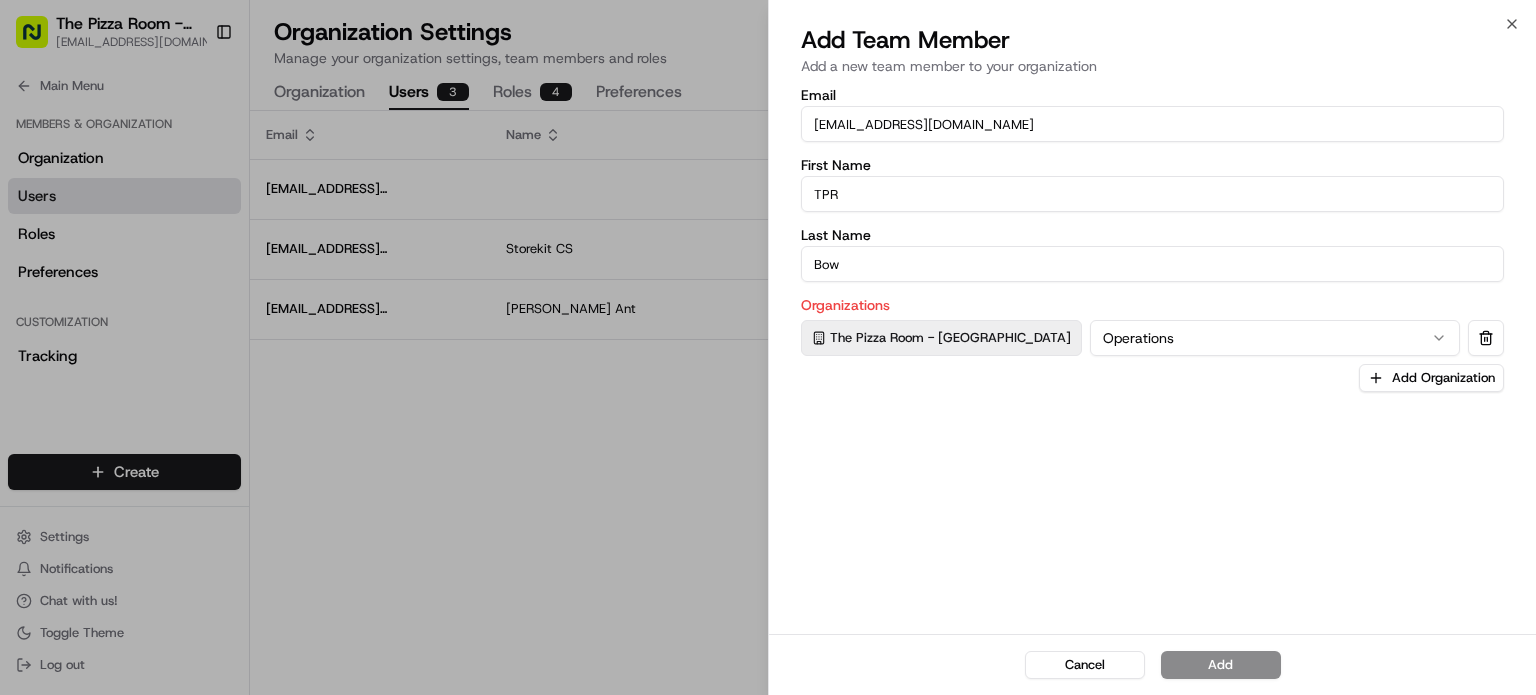 click on "Cancel Add" at bounding box center (1152, 664) 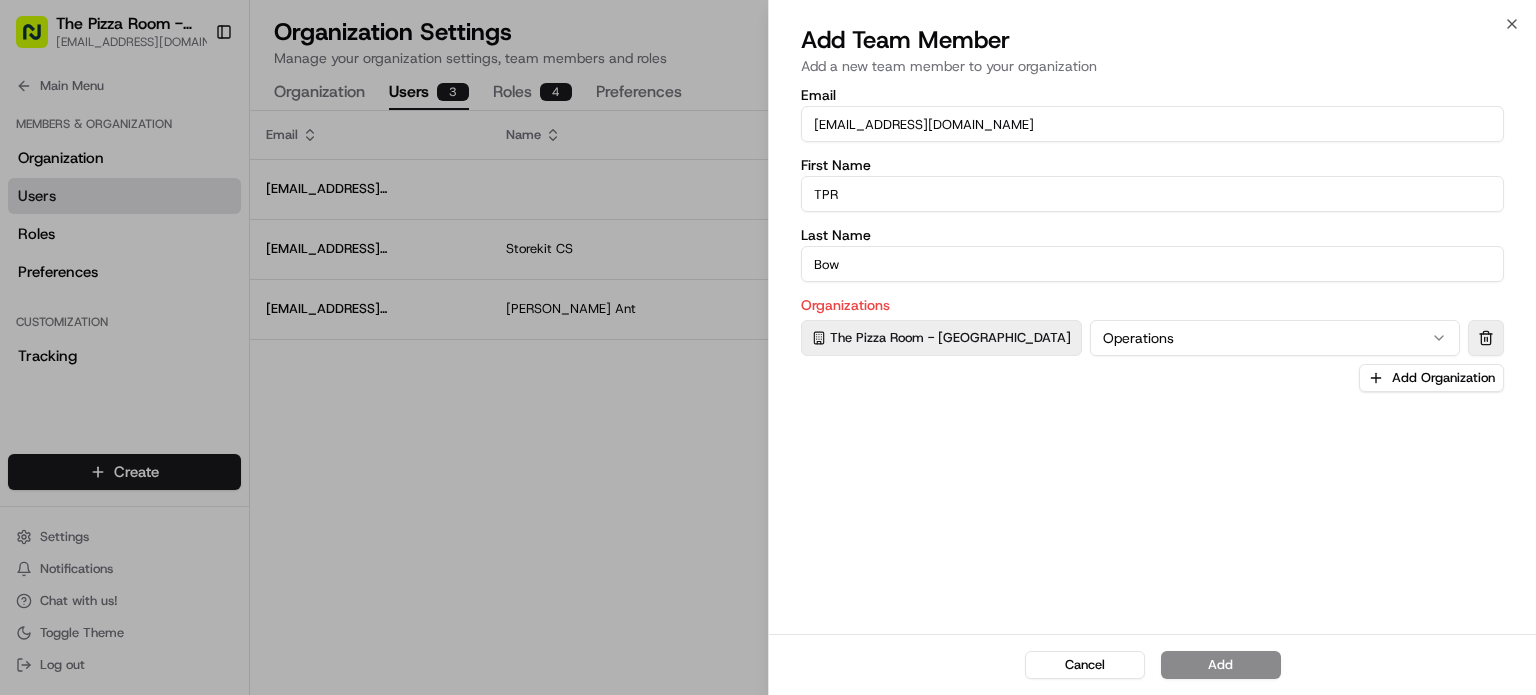 click at bounding box center [1486, 338] 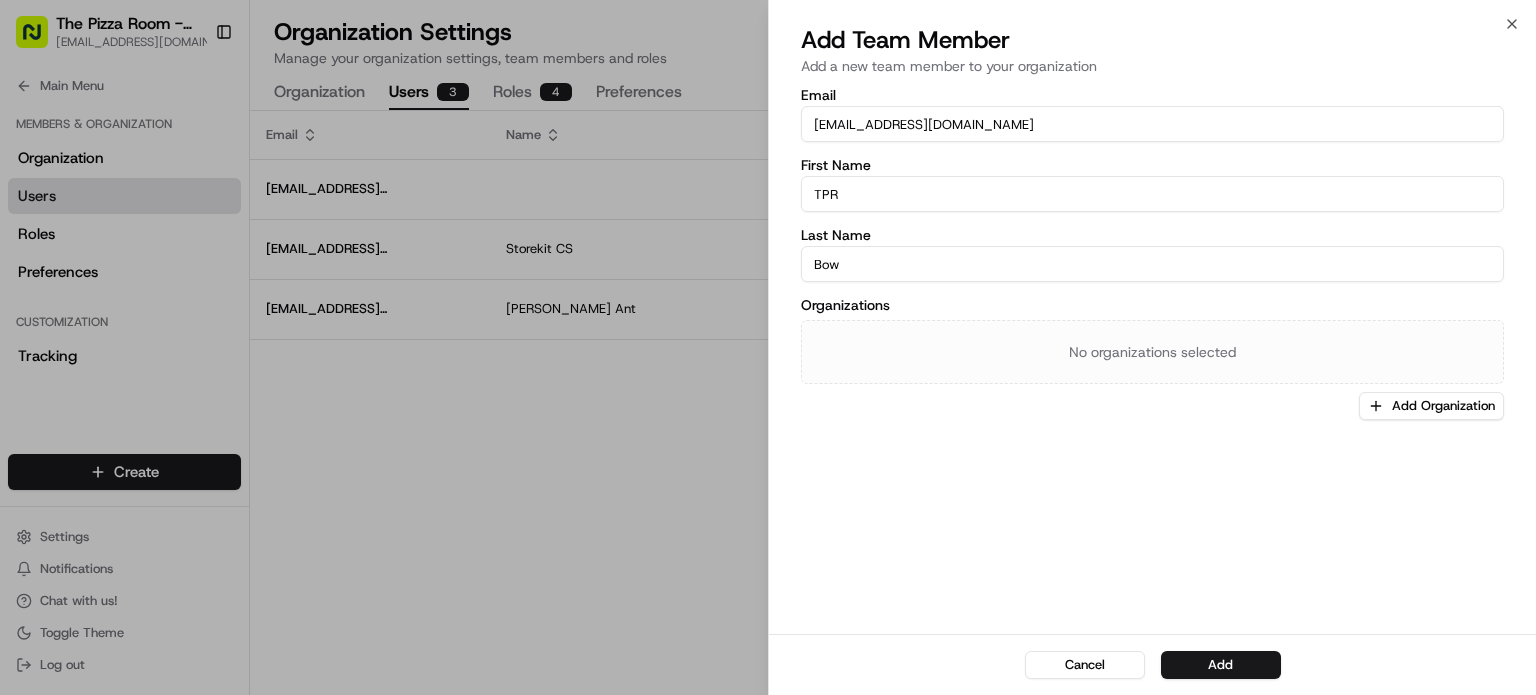 click on "No organizations selected" at bounding box center [1152, 352] 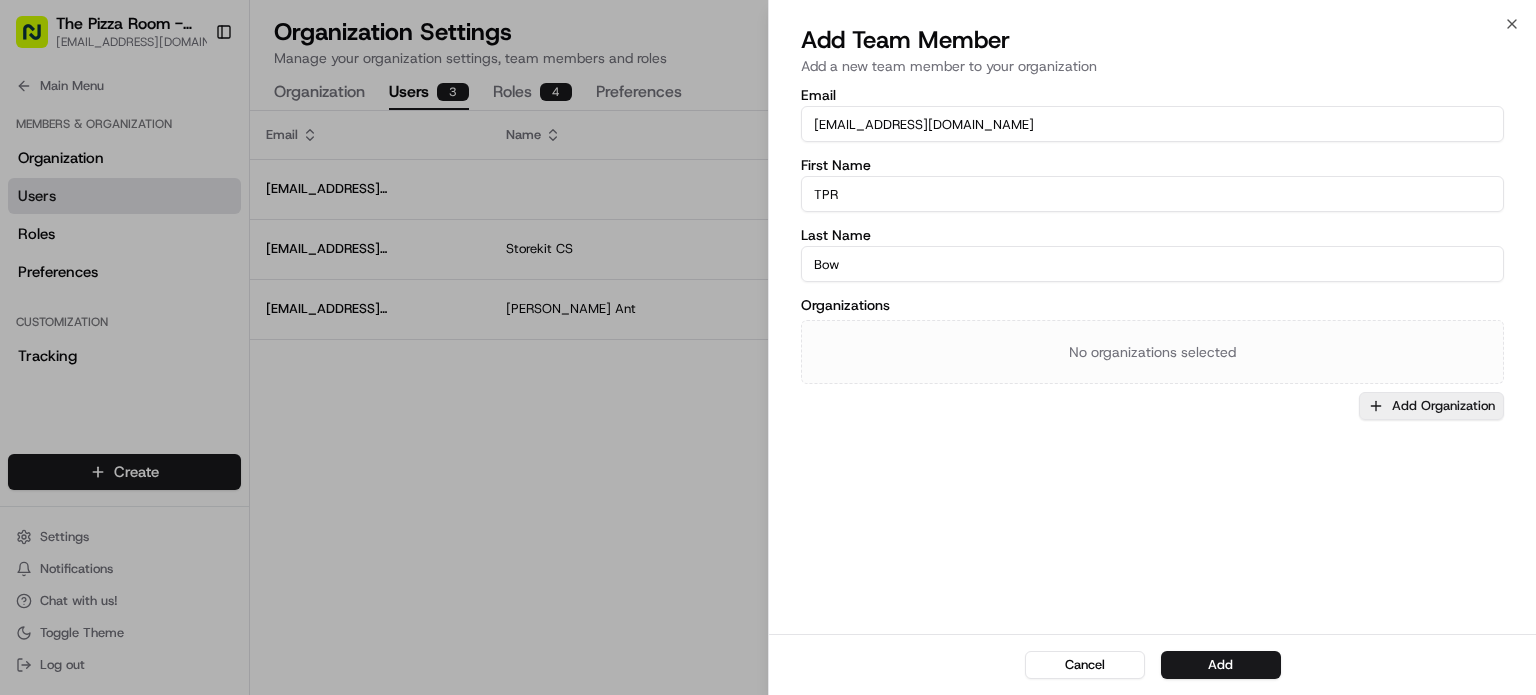 click on "Add Organization" at bounding box center (1431, 406) 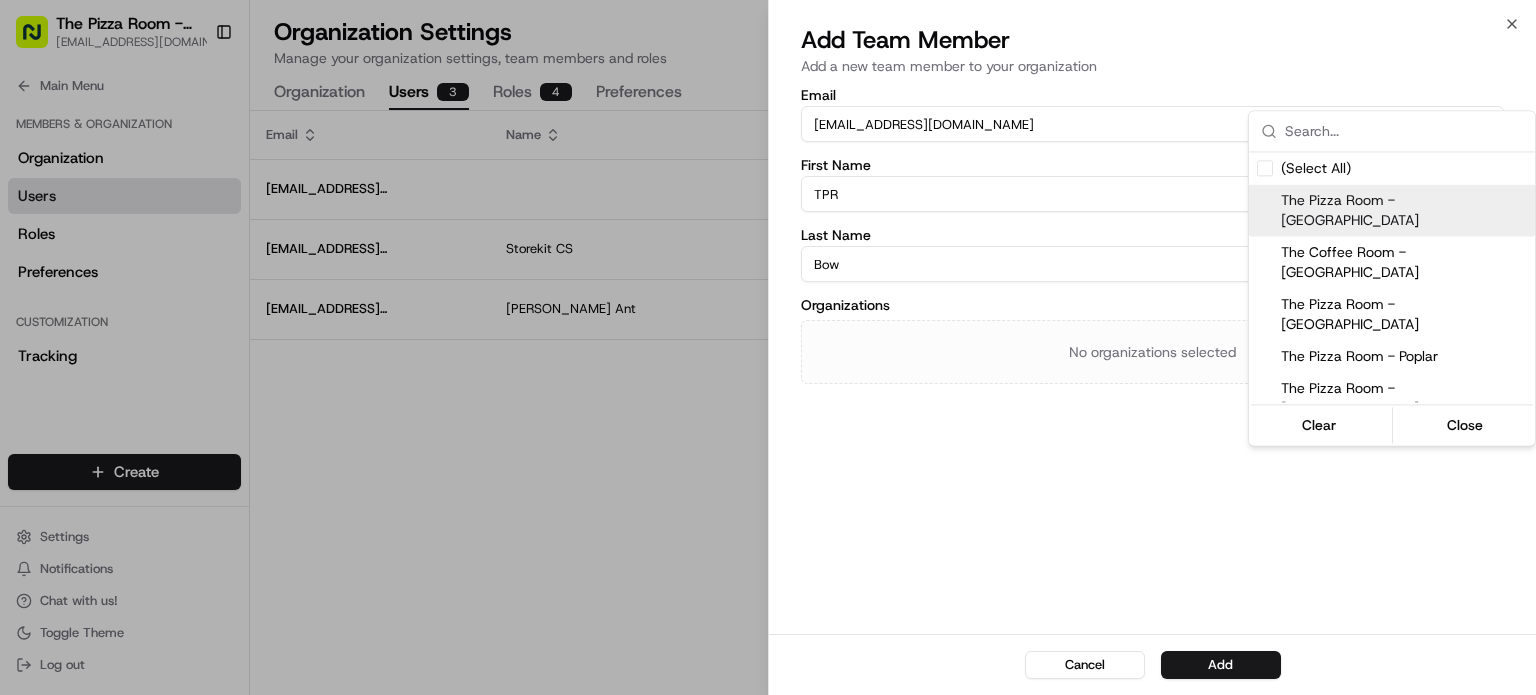 click on "The Pizza Room - [GEOGRAPHIC_DATA]" at bounding box center [1404, 210] 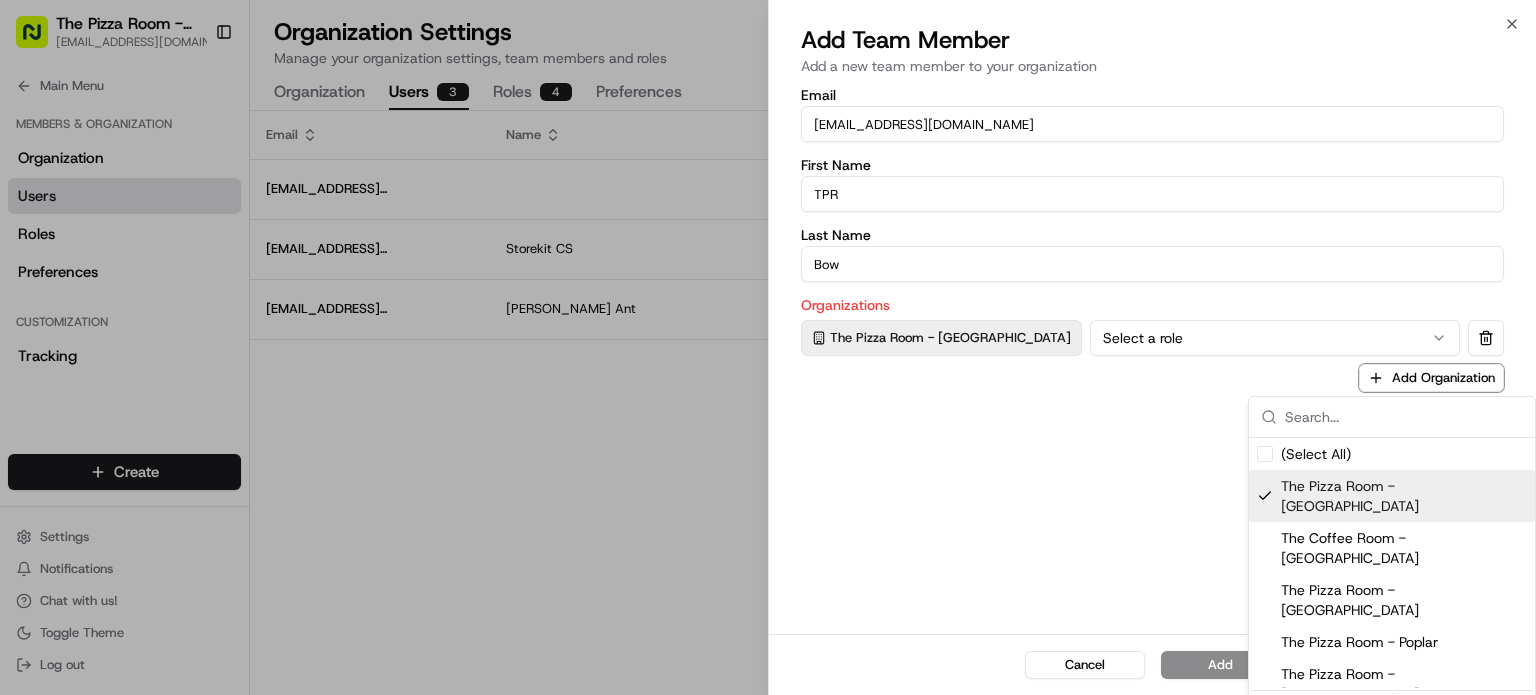 click at bounding box center [768, 347] 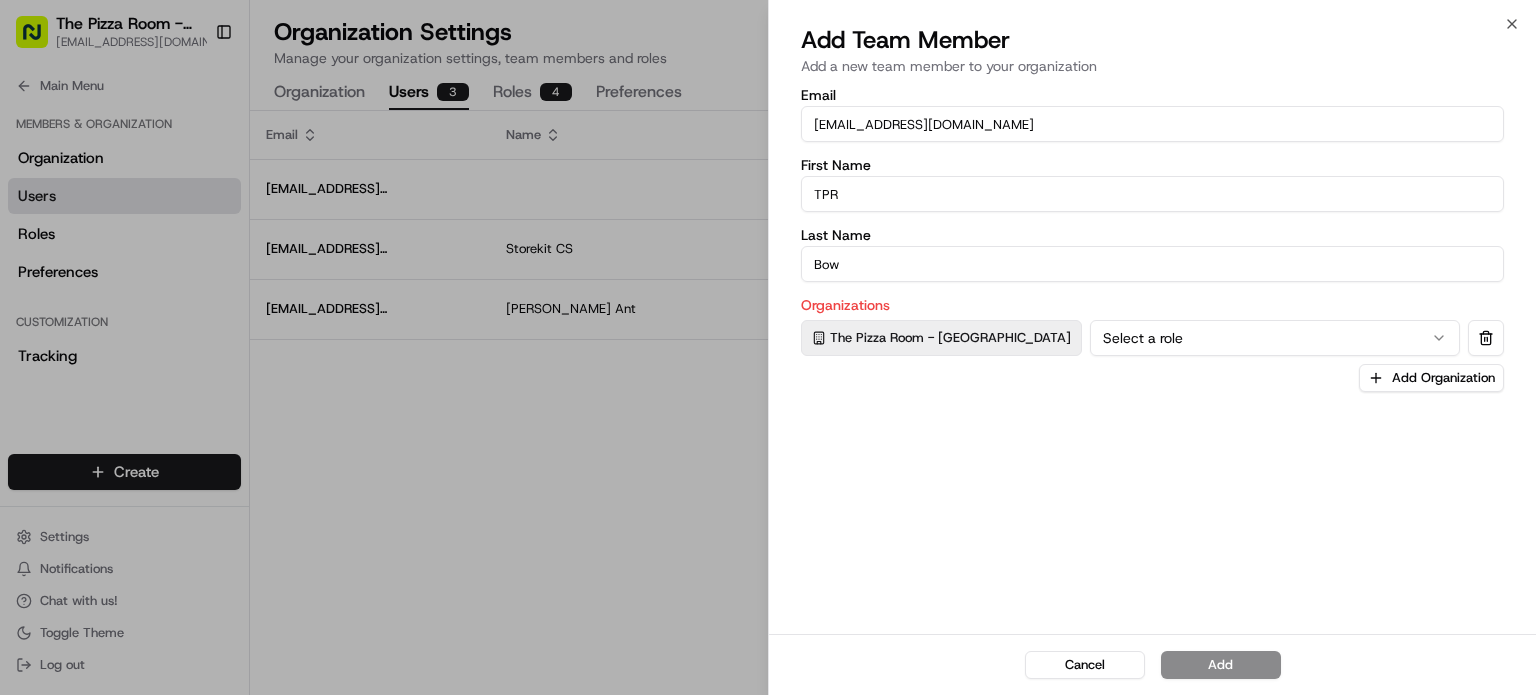 click on "Cancel Add" at bounding box center [1152, 664] 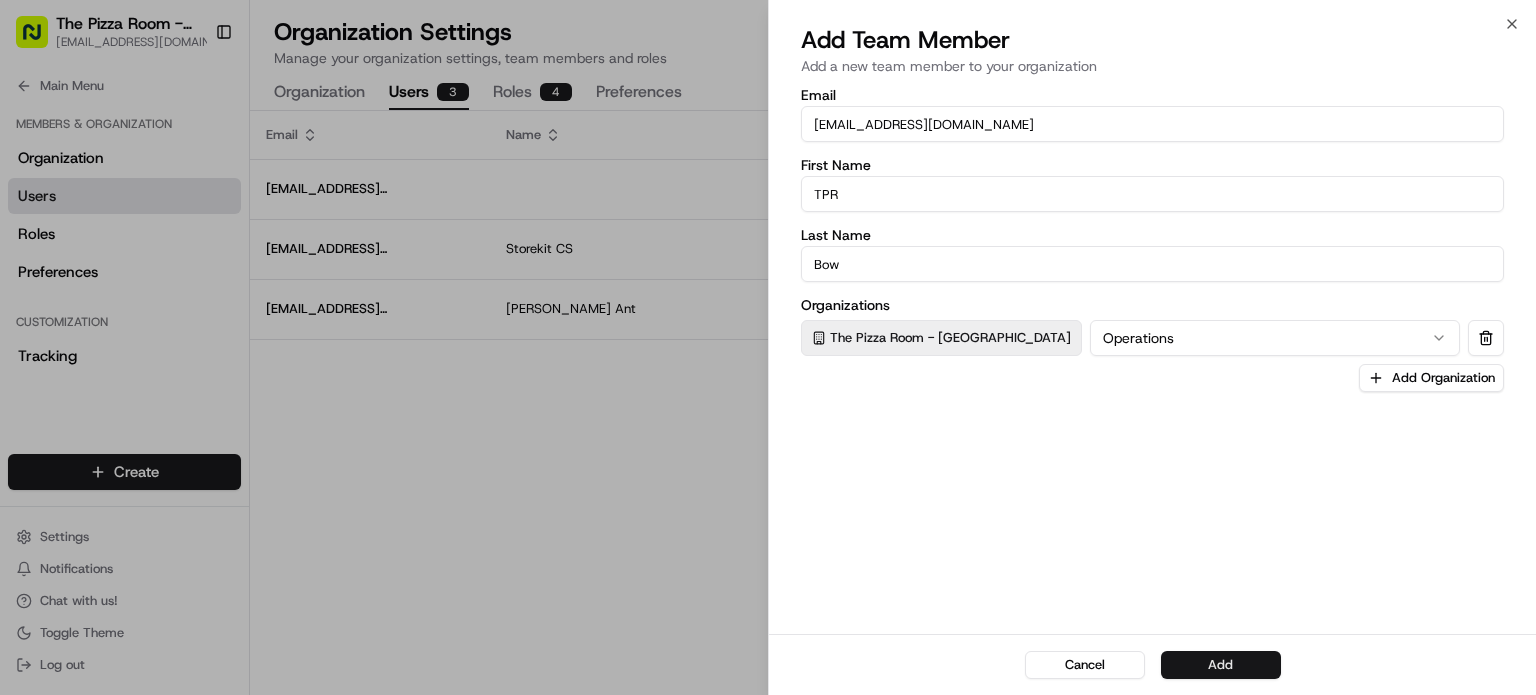 click on "Add" at bounding box center (1221, 665) 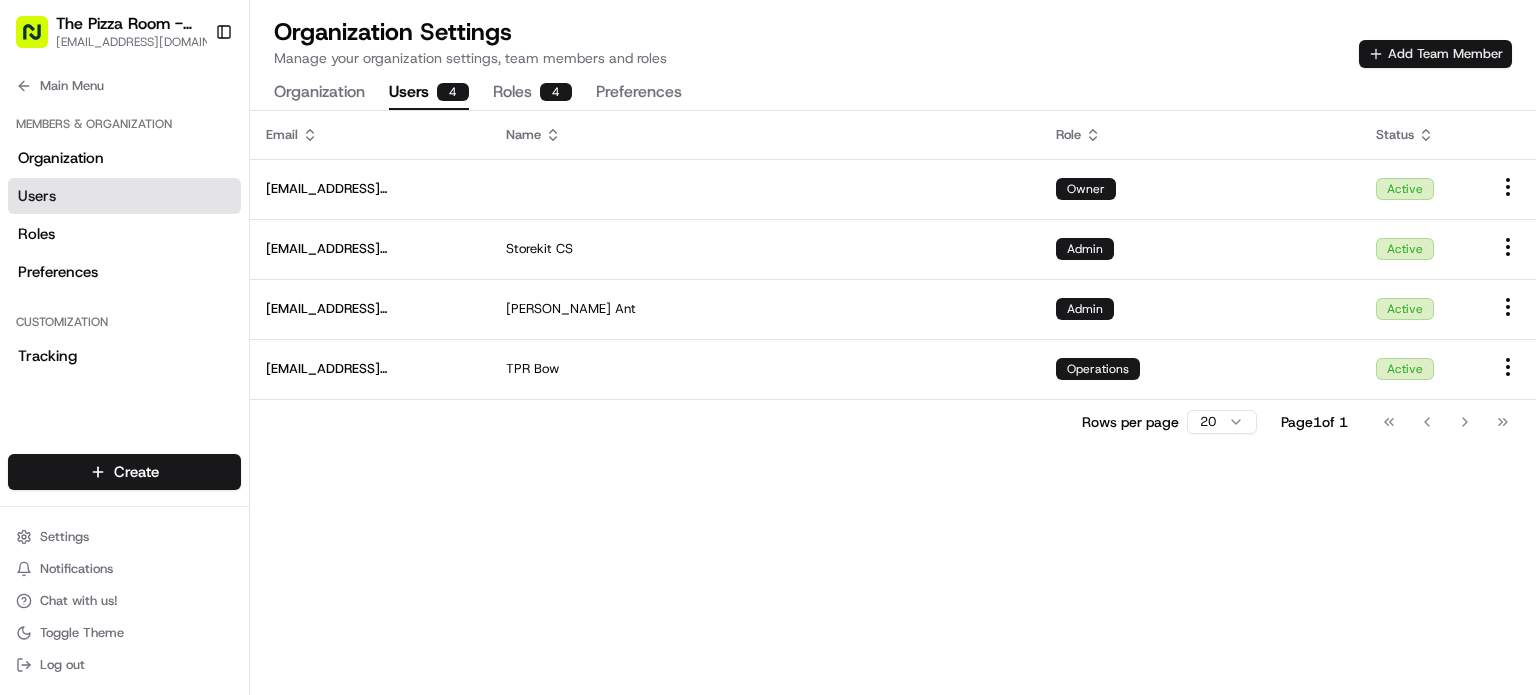 click on "Add Team Member" at bounding box center [1435, 54] 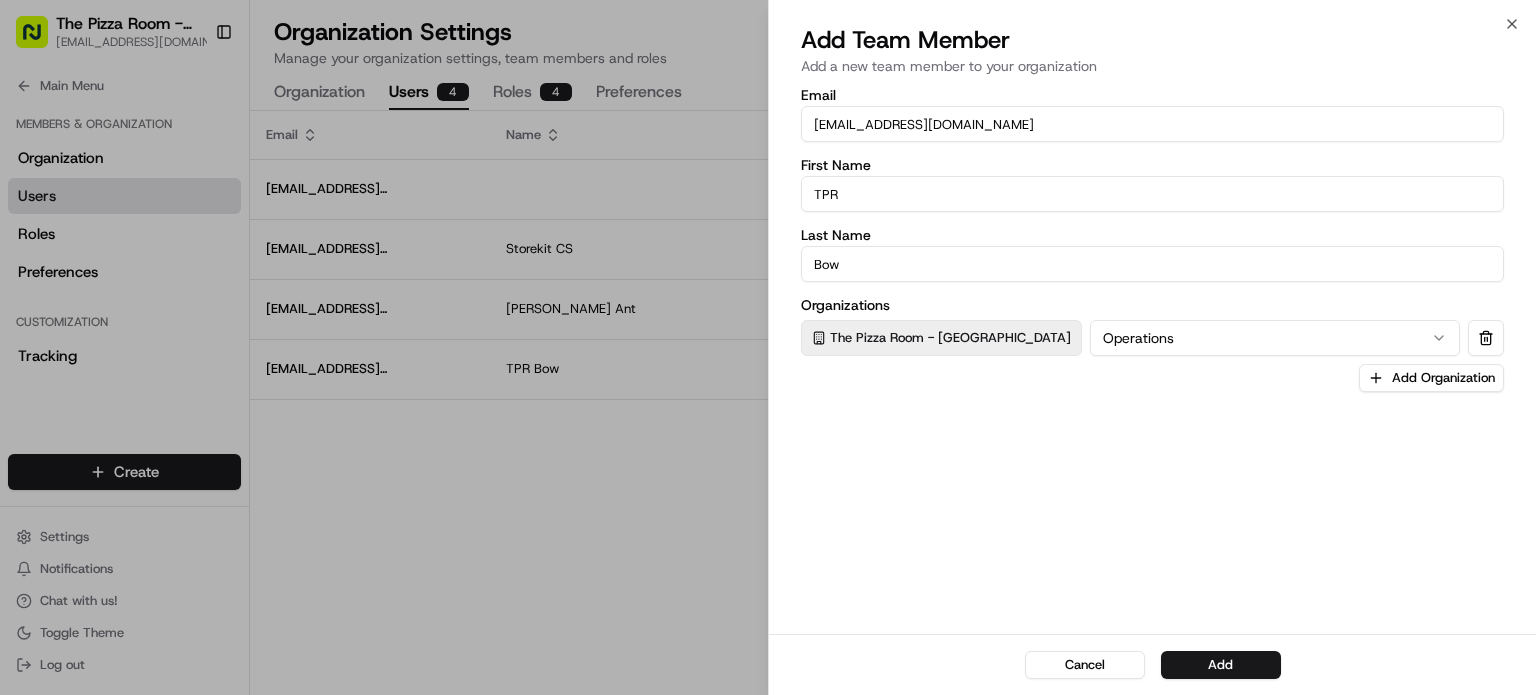 drag, startPoint x: 903, startPoint y: 132, endPoint x: 879, endPoint y: 128, distance: 24.33105 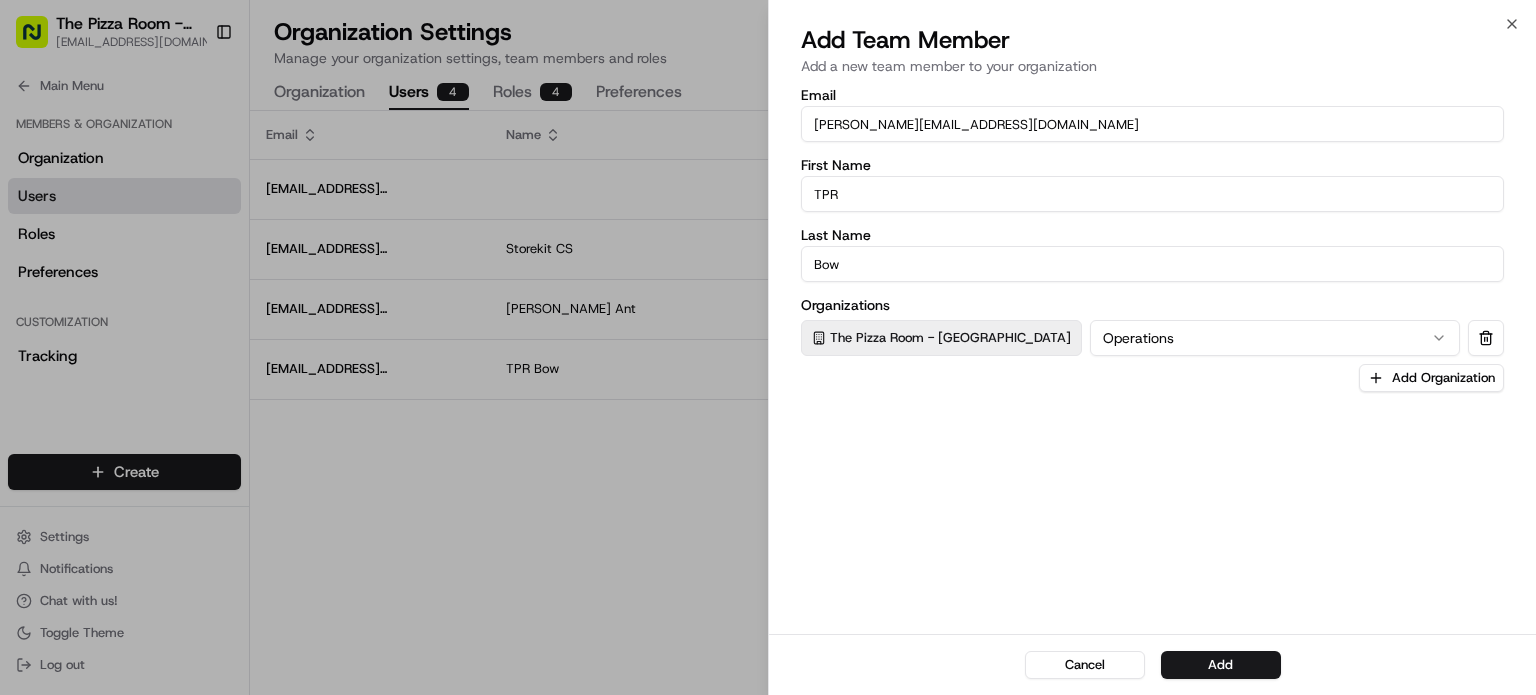 type on "[PERSON_NAME][EMAIL_ADDRESS][DOMAIN_NAME]" 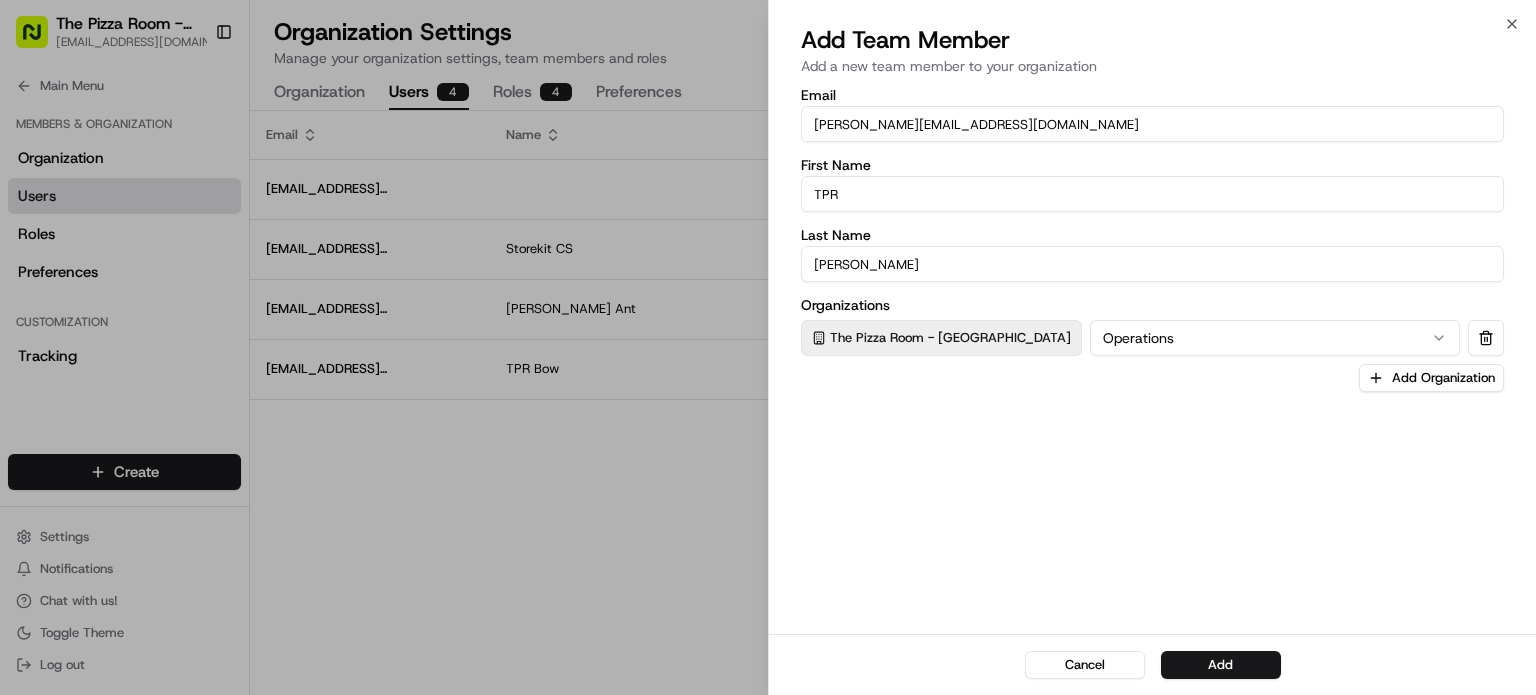 type on "[PERSON_NAME]" 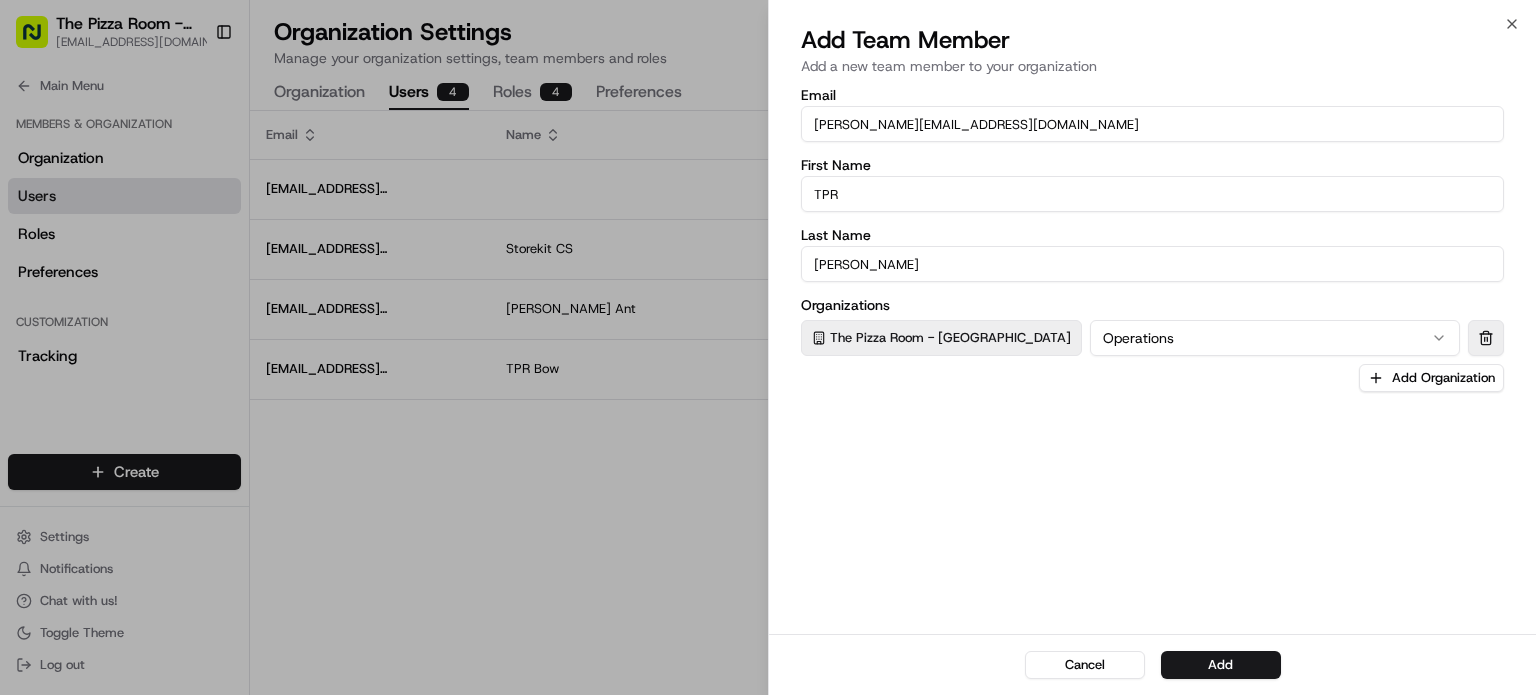 click at bounding box center [1486, 338] 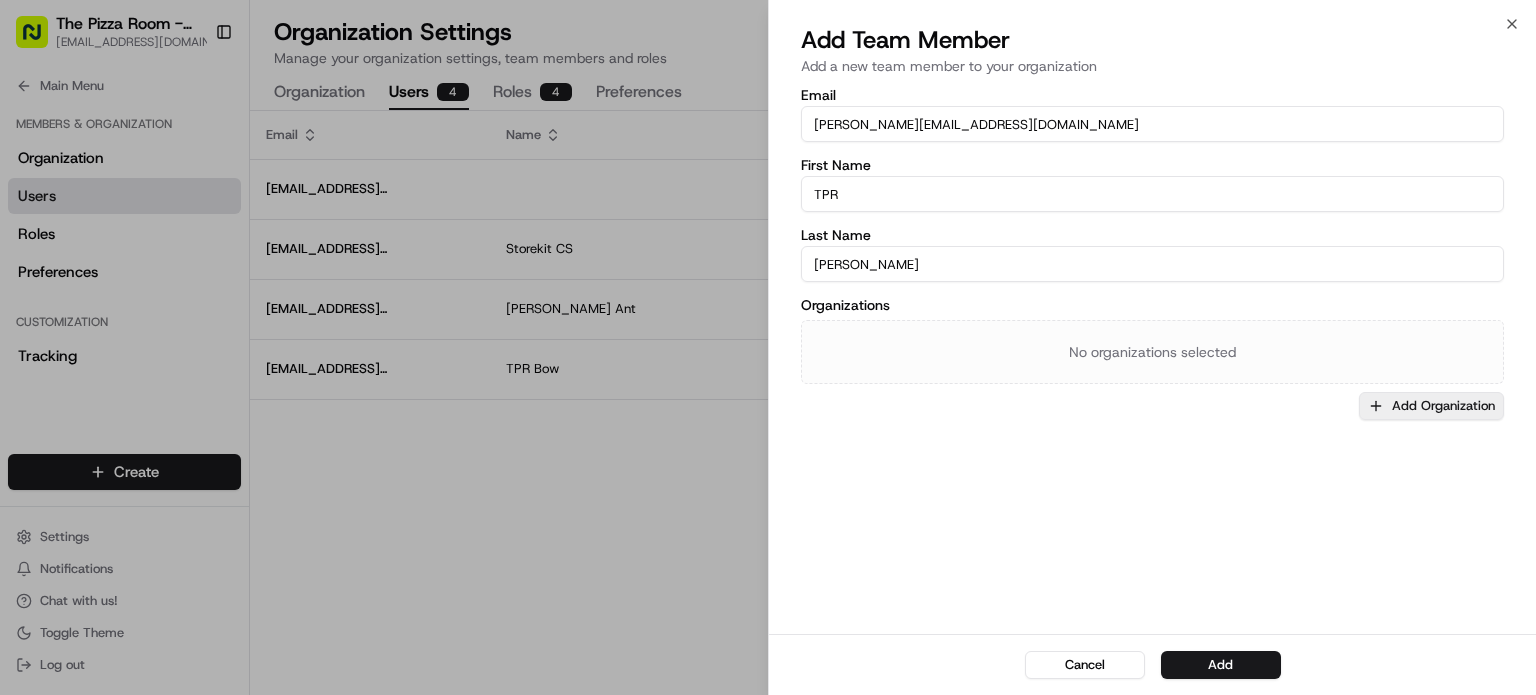 click on "Add Organization" at bounding box center (1431, 406) 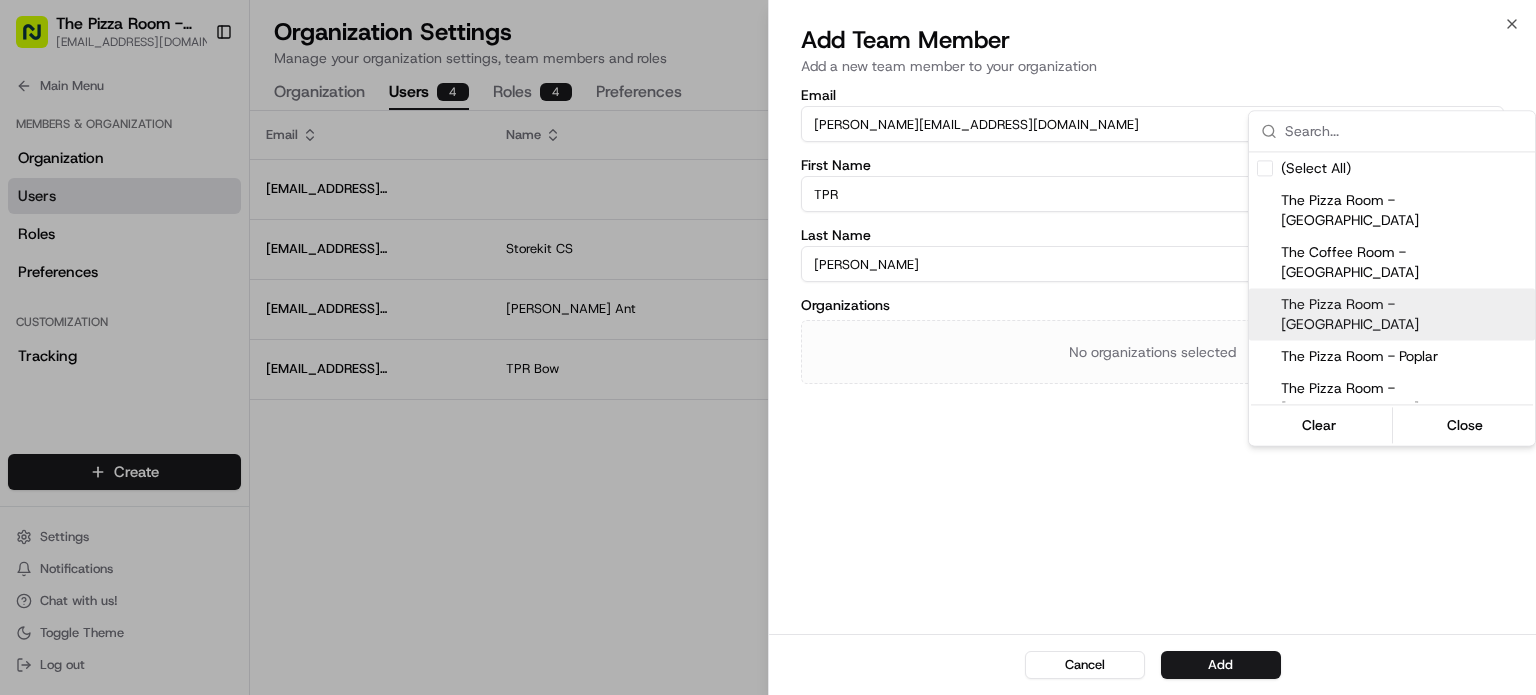 click on "The Pizza Room - [GEOGRAPHIC_DATA]" at bounding box center (1404, 314) 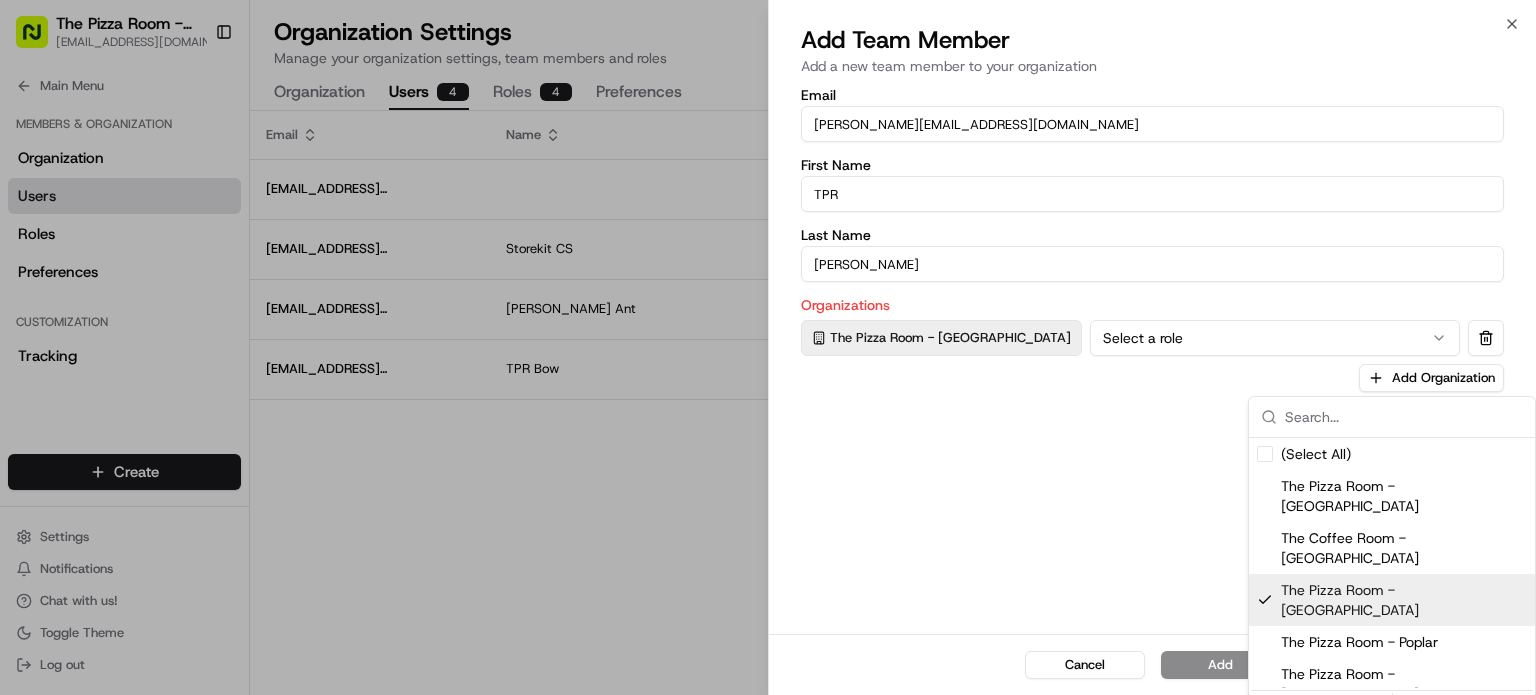 click at bounding box center [768, 347] 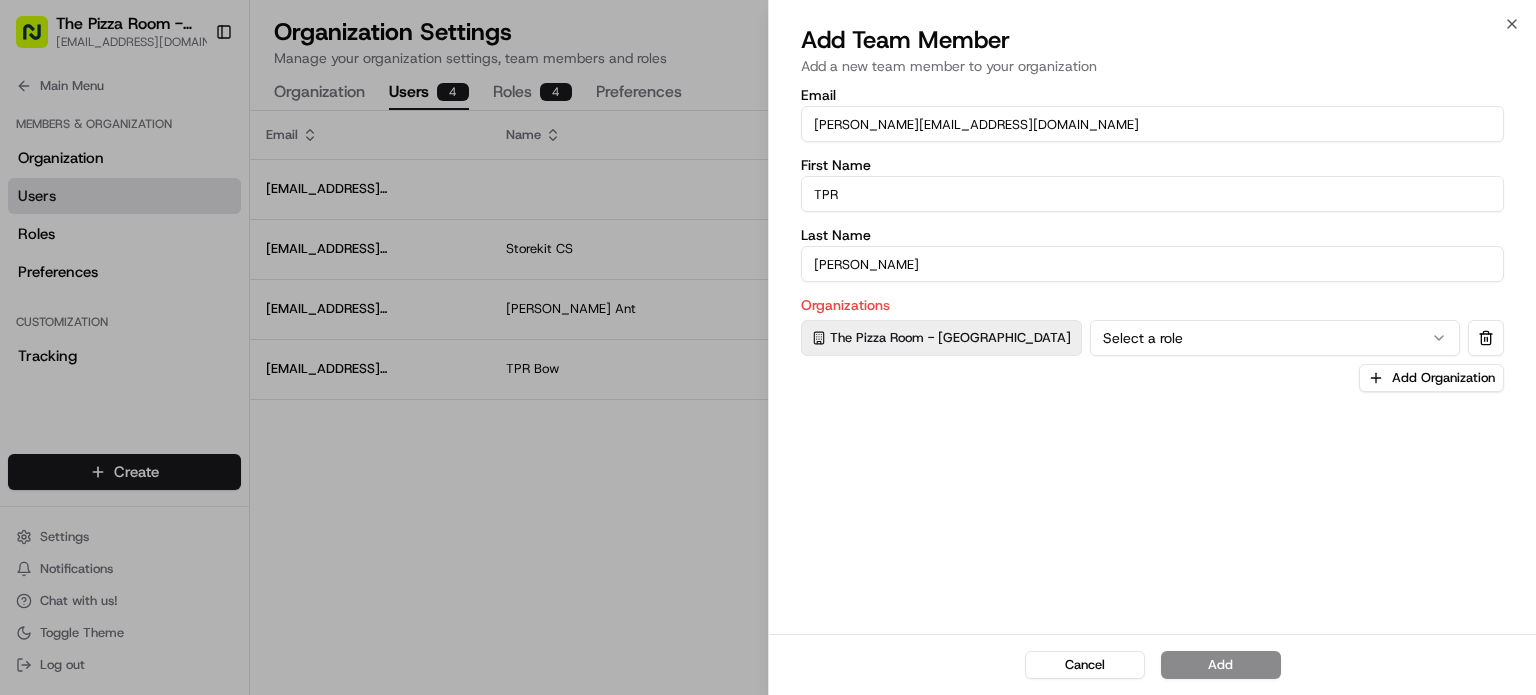 click on "Select a role" at bounding box center (1275, 338) 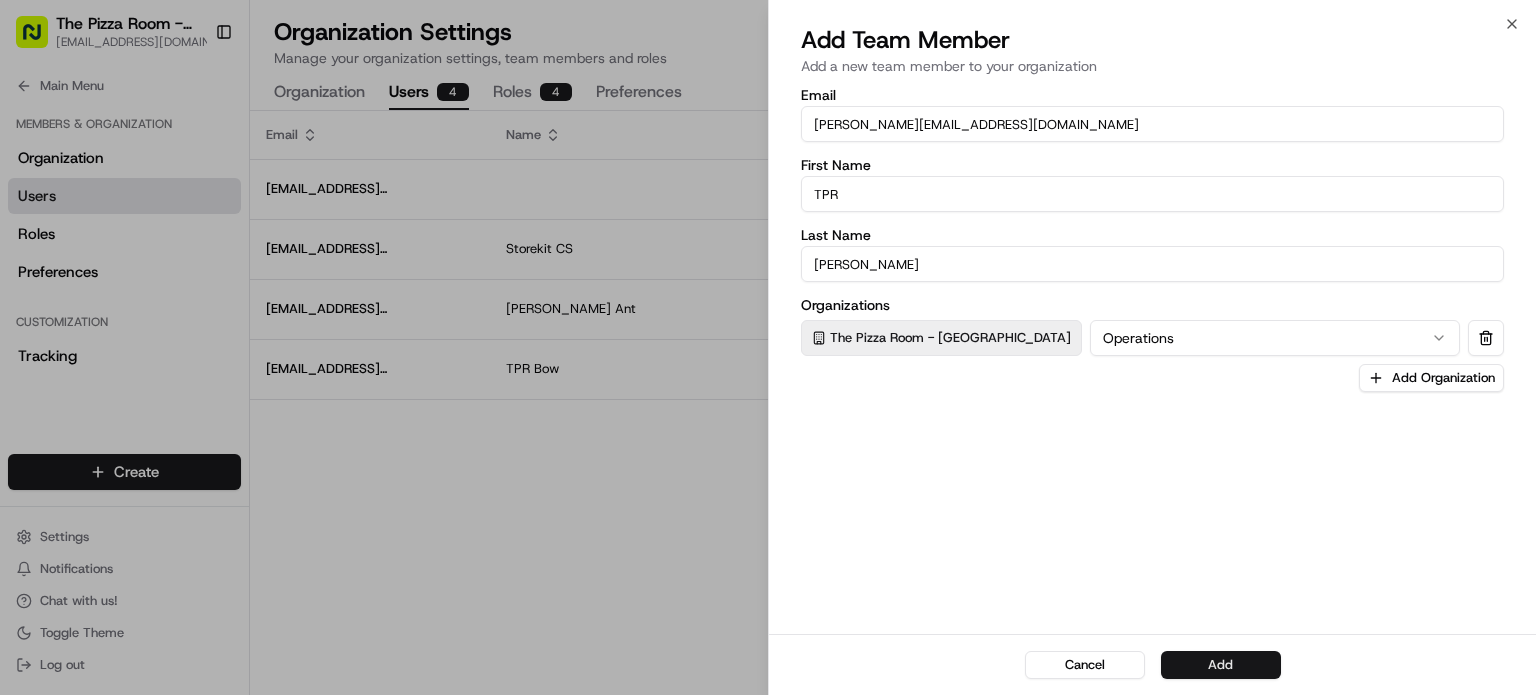 click on "Add" at bounding box center [1221, 665] 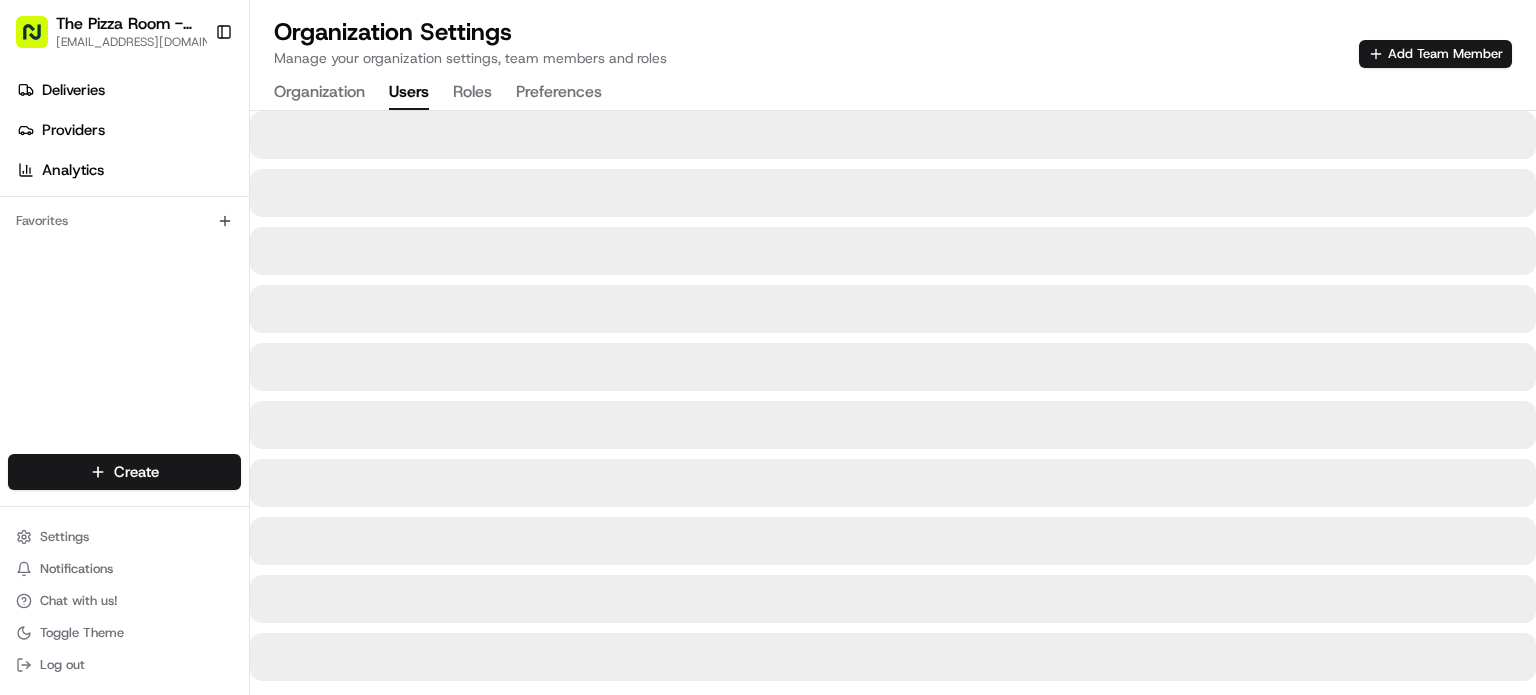 scroll, scrollTop: 0, scrollLeft: 0, axis: both 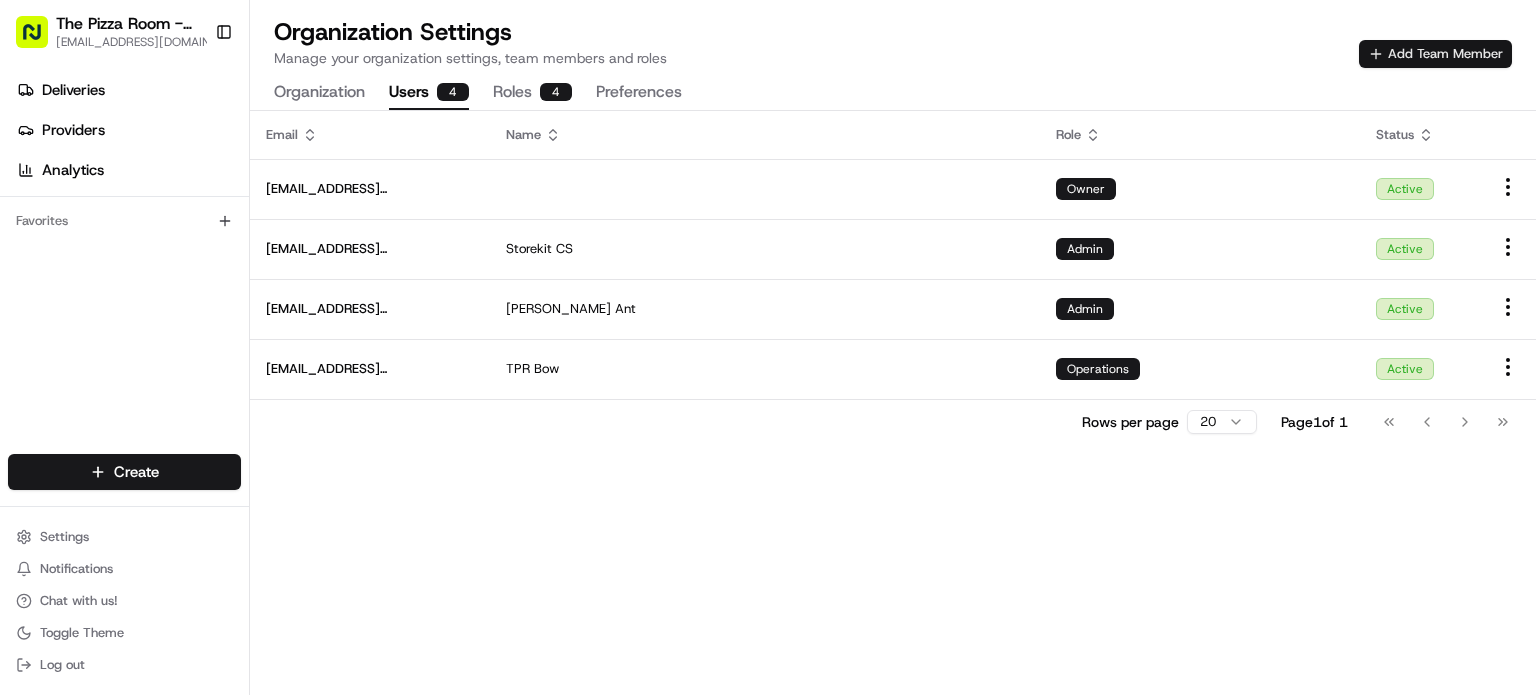 click on "Add Team Member" at bounding box center (1435, 54) 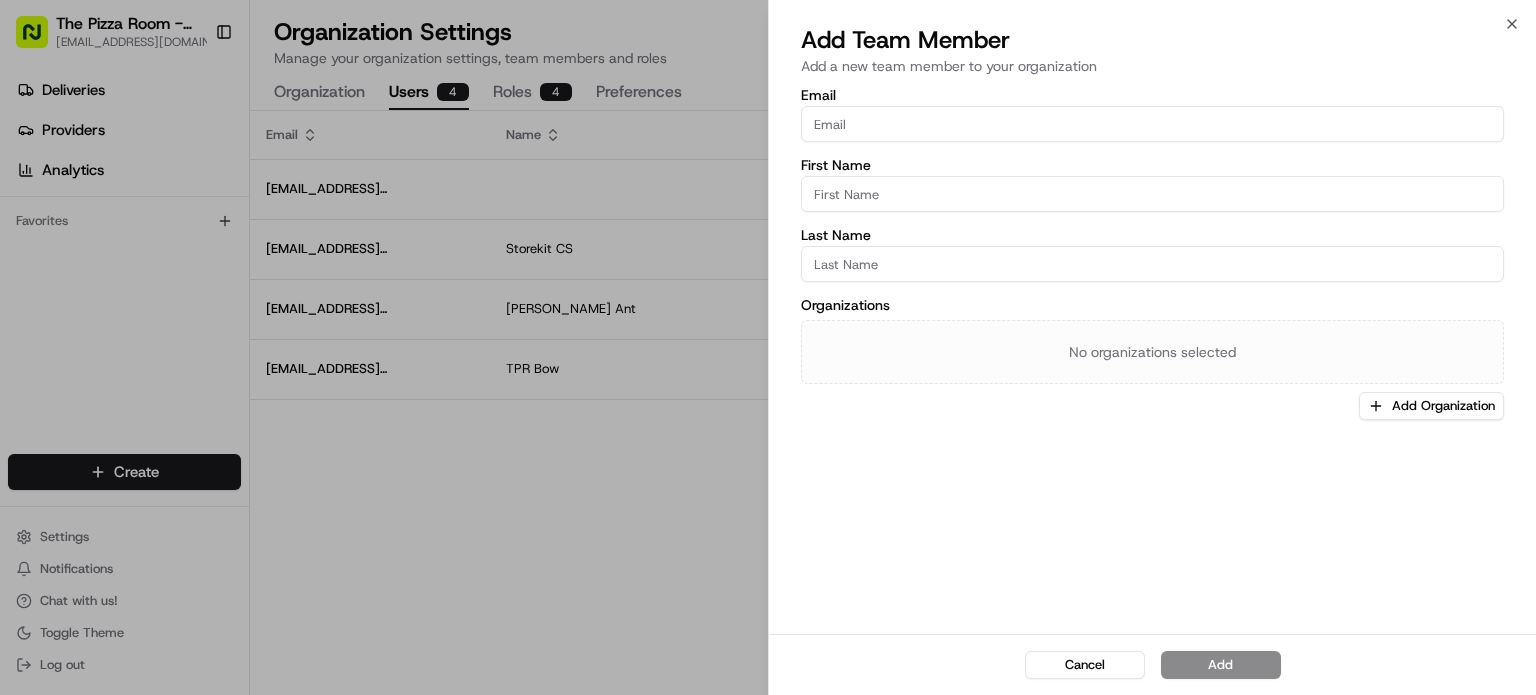 click on "Email" at bounding box center [1152, 124] 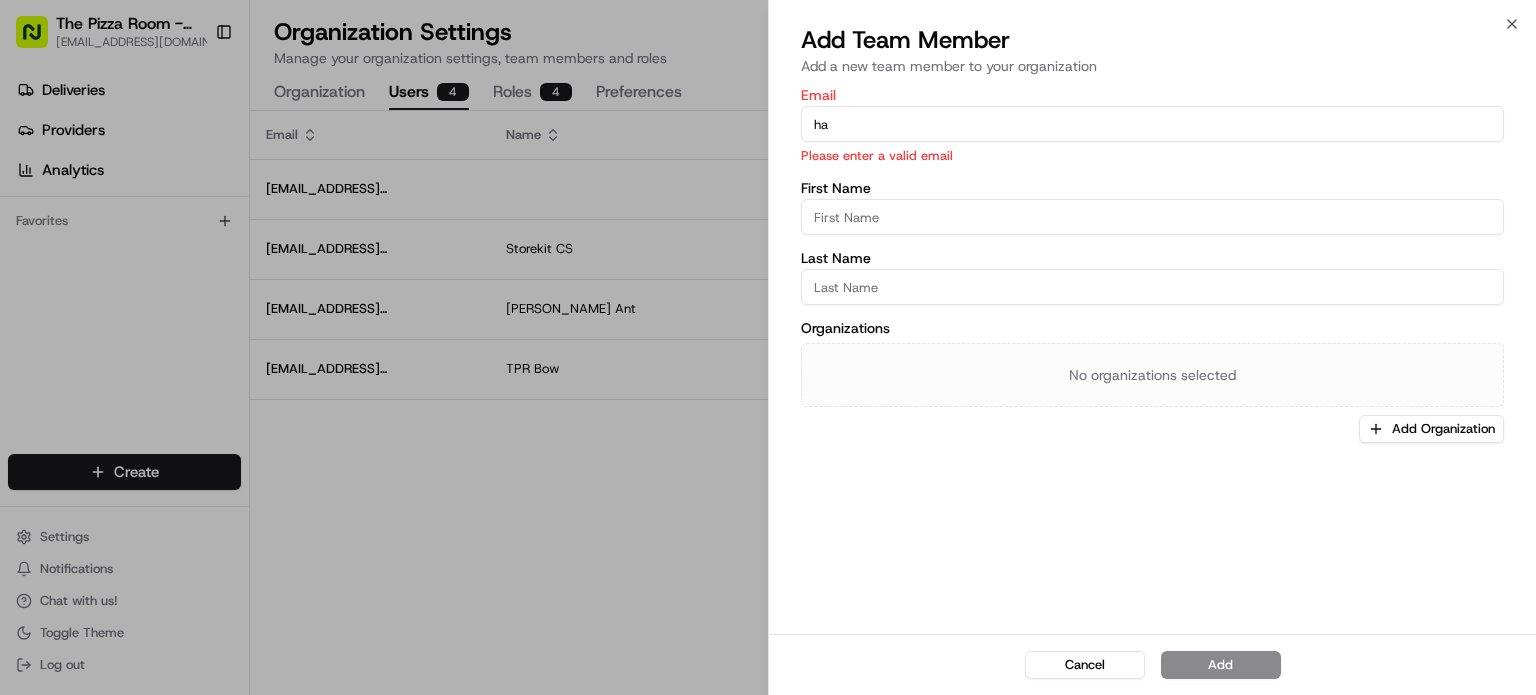 type on "[PERSON_NAME][EMAIL_ADDRESS][DOMAIN_NAME]" 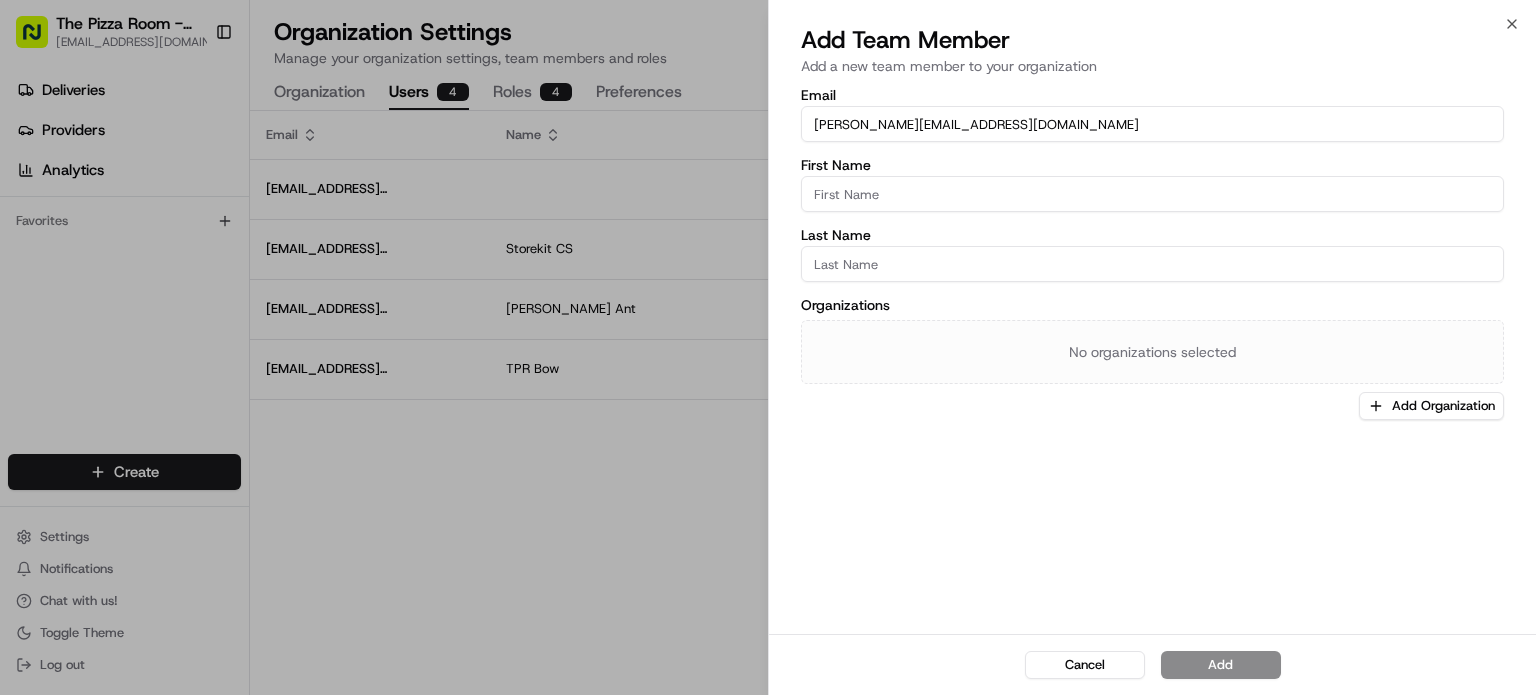 click on "First Name" at bounding box center (1152, 194) 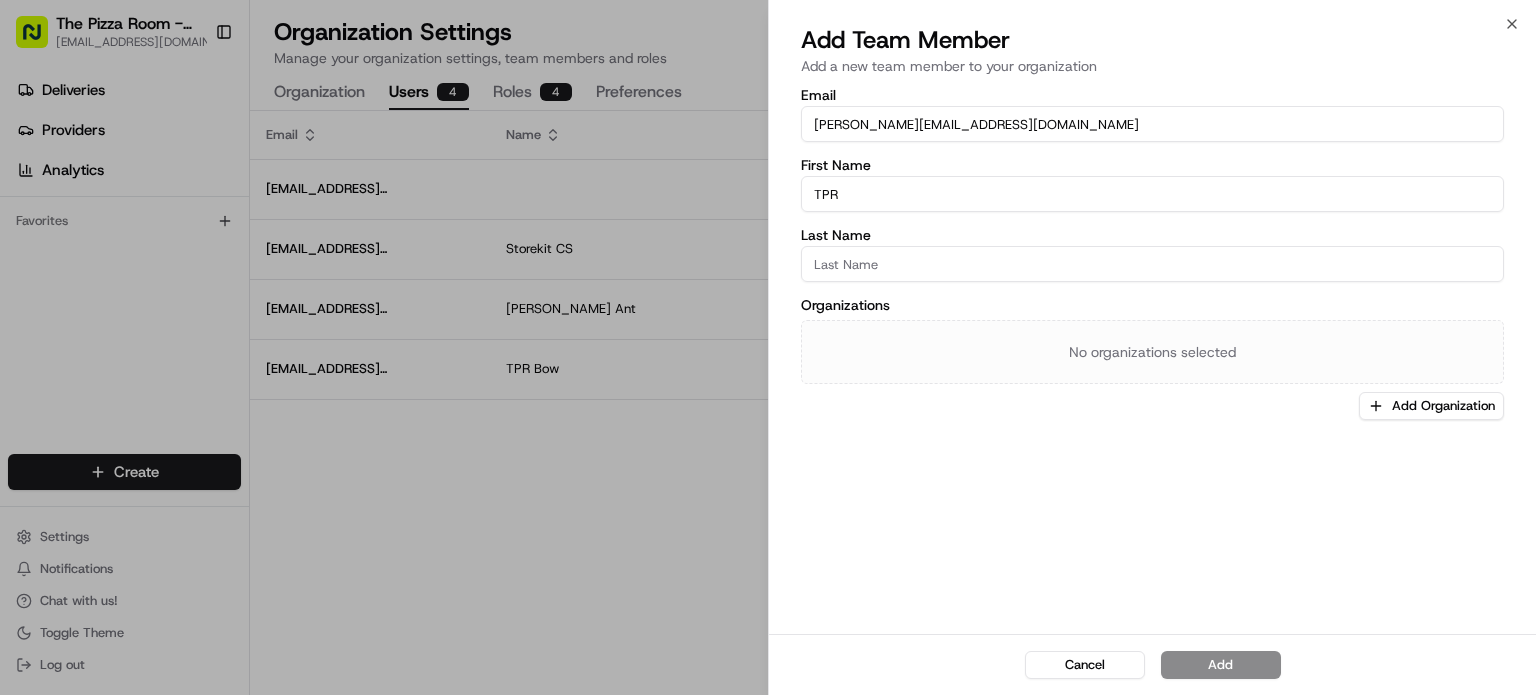 type on "TPR" 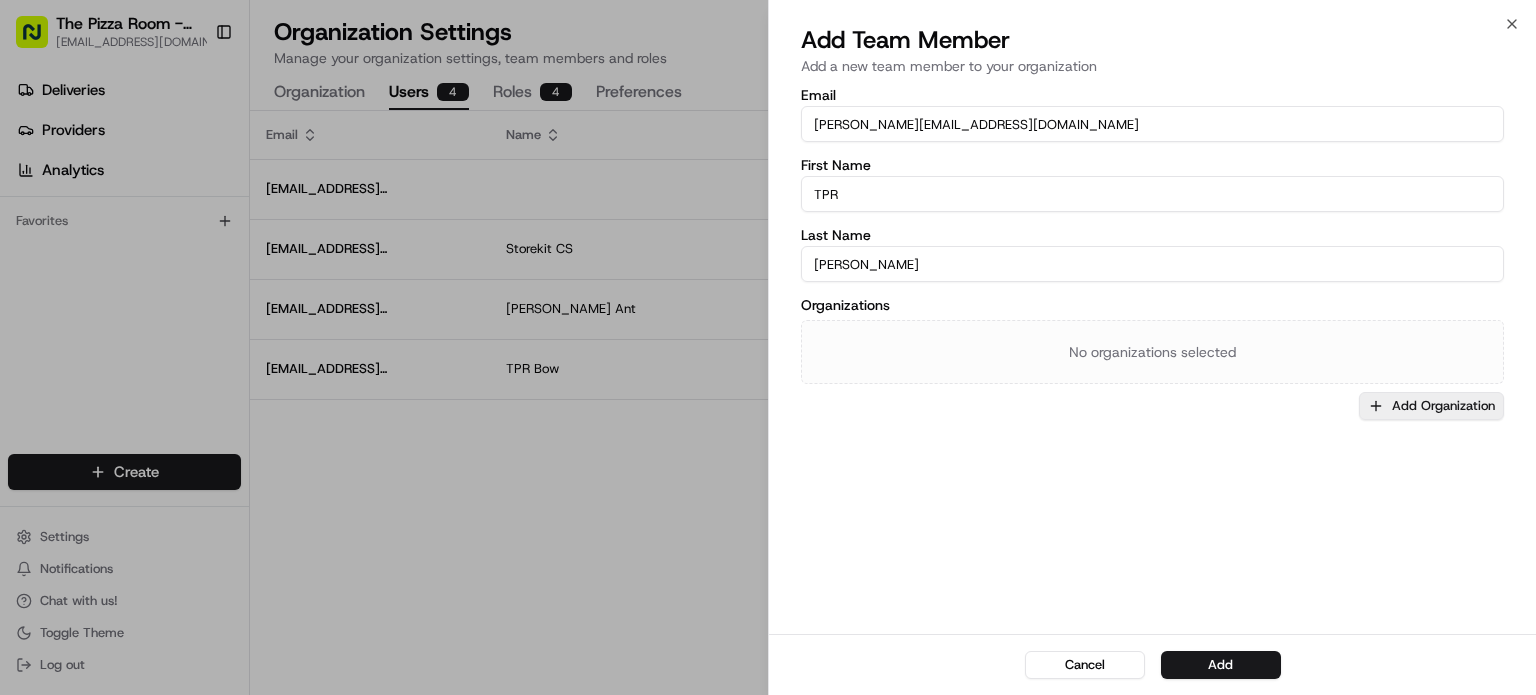 type on "[PERSON_NAME]" 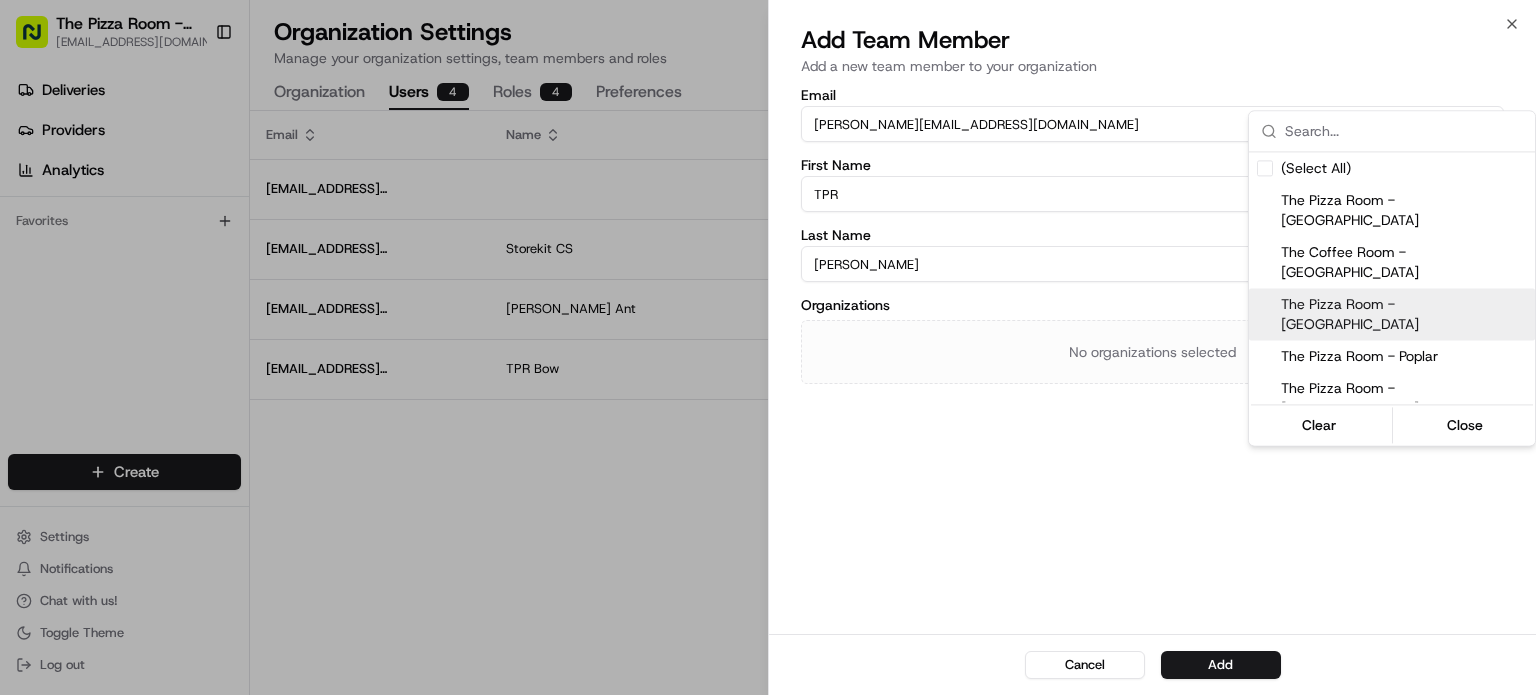 click on "The Pizza Room - [GEOGRAPHIC_DATA]" at bounding box center (1392, 314) 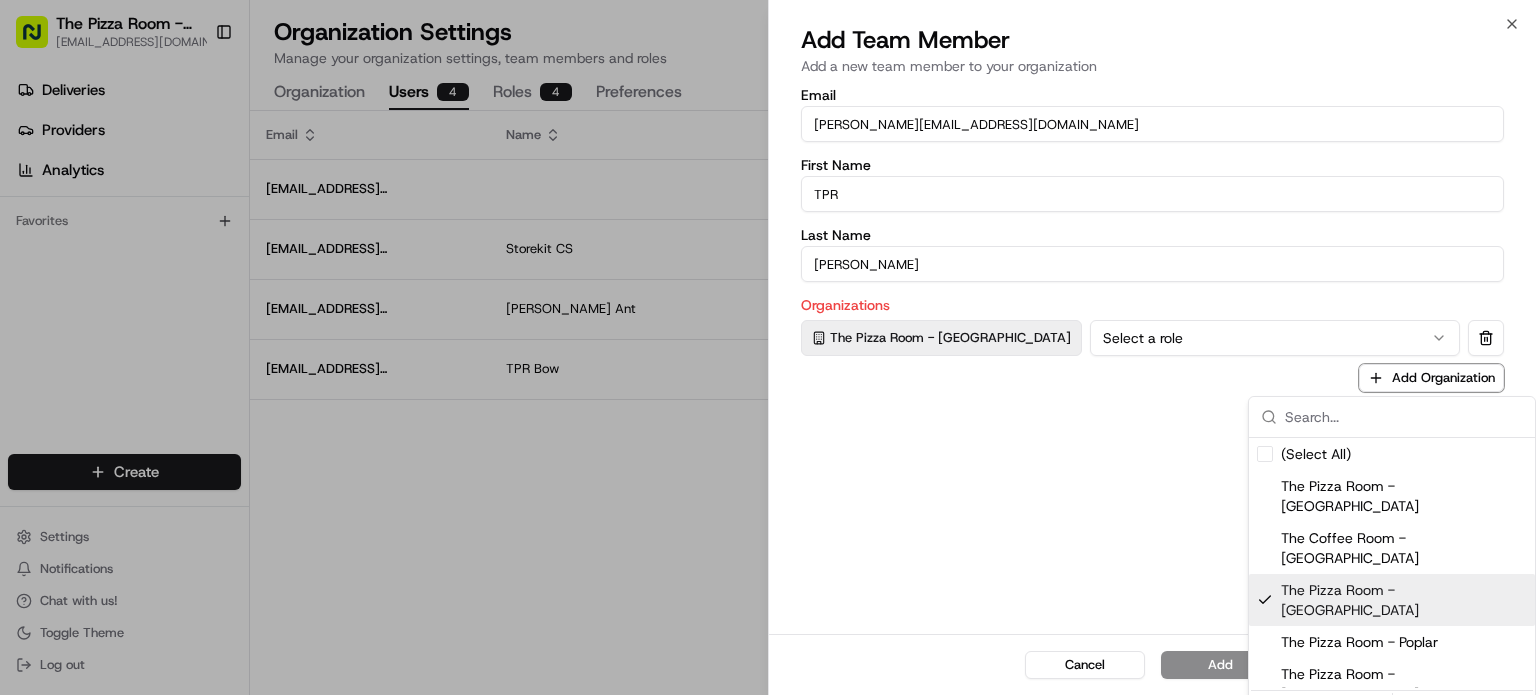 click at bounding box center (768, 347) 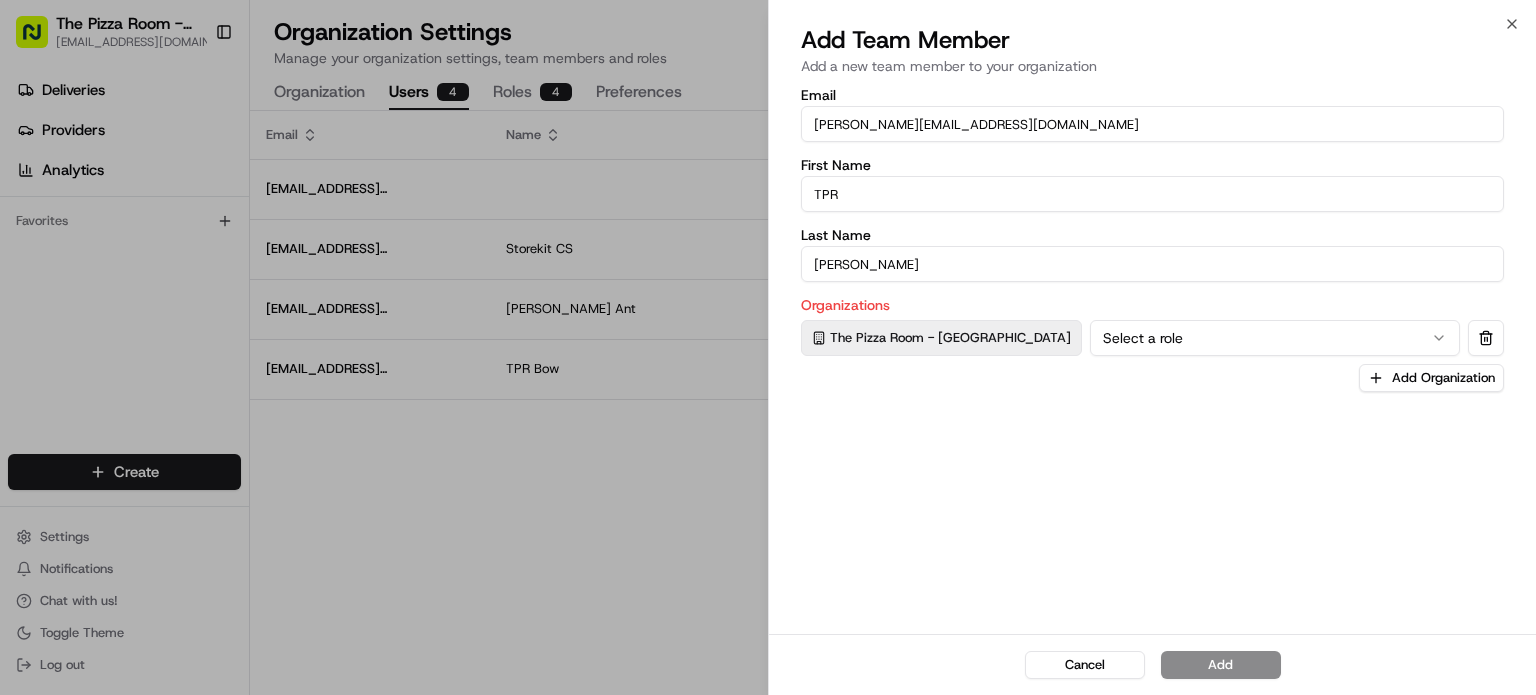 click on "Select a role" at bounding box center [1275, 338] 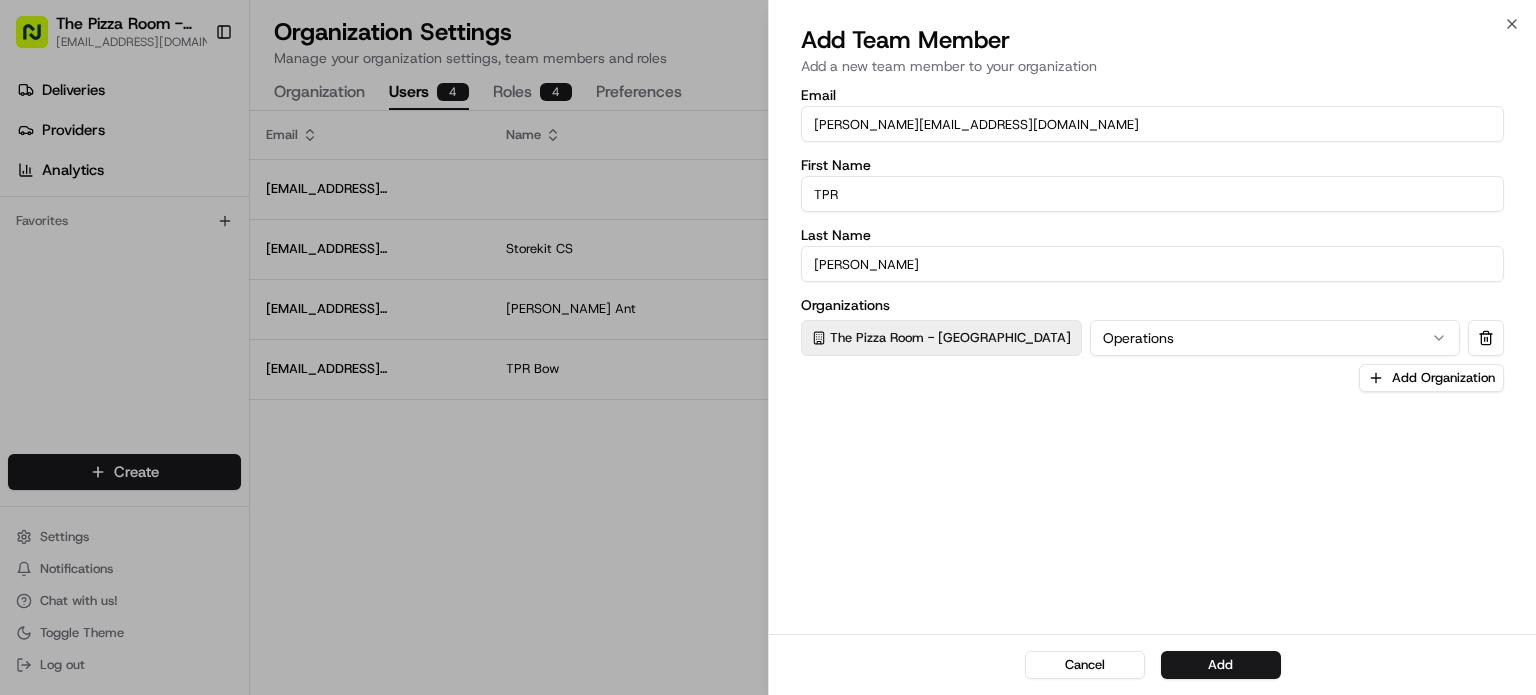click on "Email [PERSON_NAME][EMAIL_ADDRESS][DOMAIN_NAME] First Name TPR Last Name [PERSON_NAME] Organizations The Pizza Room - [PERSON_NAME] Operations Add Organization" at bounding box center (1152, 359) 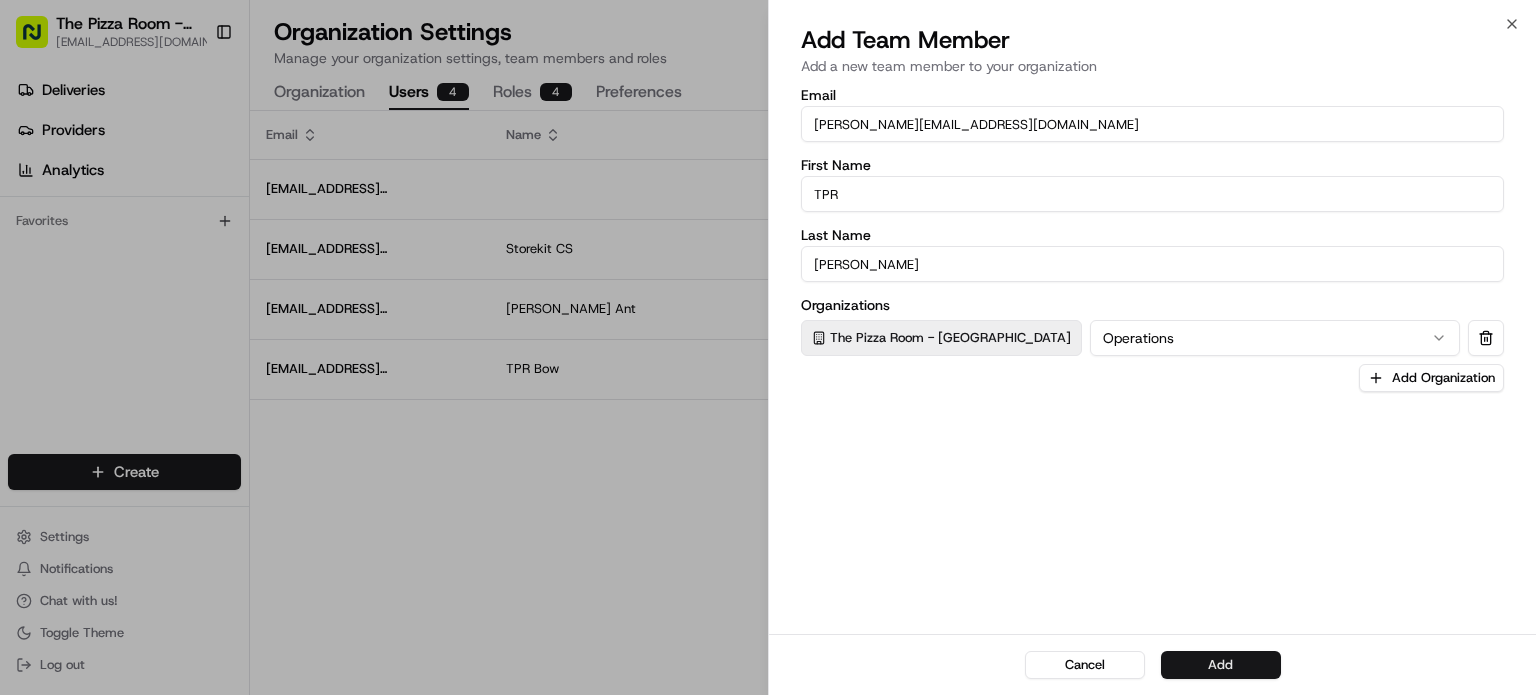 click on "Add" at bounding box center (1221, 665) 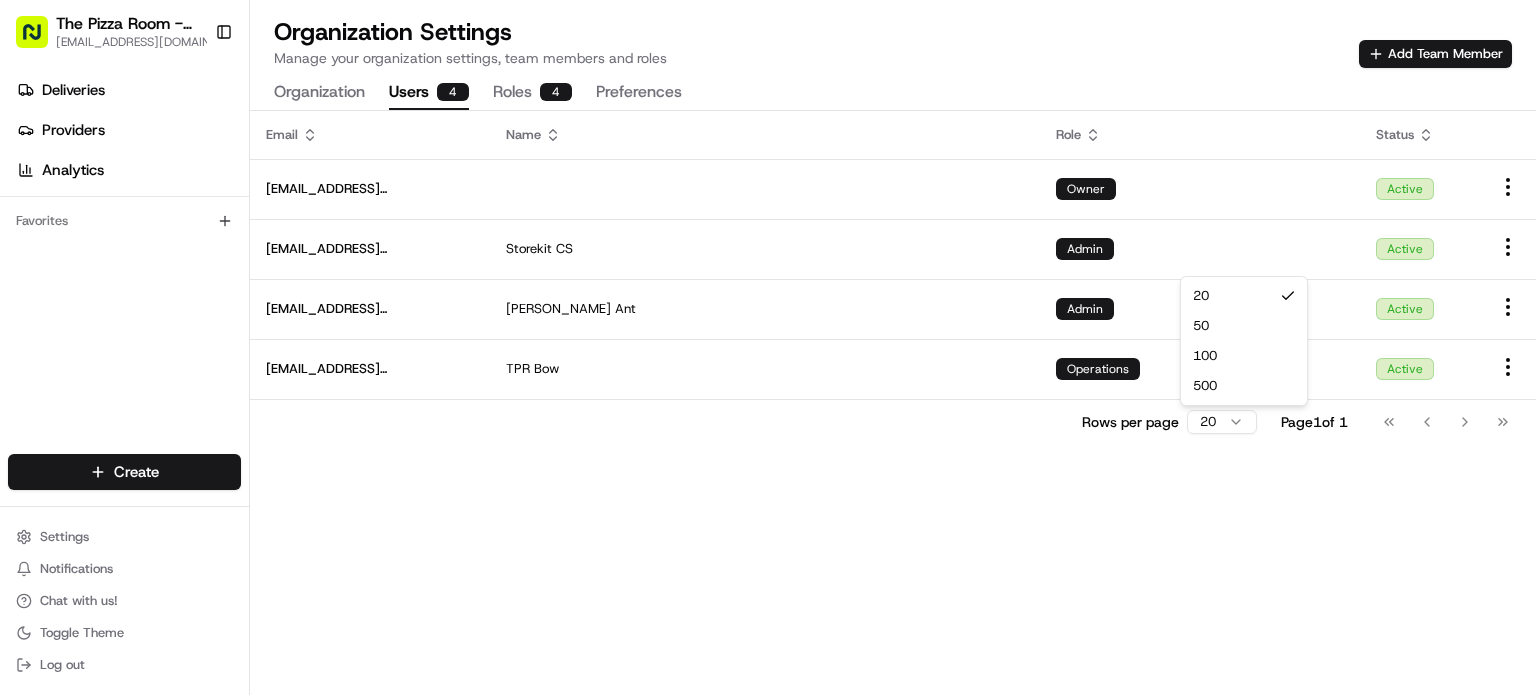 click on "The Pizza Room - Mile End [EMAIL_ADDRESS][DOMAIN_NAME] Toggle Sidebar Deliveries Providers Analytics Favorites Main Menu Members & Organization Organization Users Roles Preferences Customization Tracking Orchestration Automations Dispatch Strategy Locations Pickup Locations Dropoff Locations Billing Billing Refund Requests Integrations Notification Triggers Webhooks API Keys Request Logs Create Settings Notifications Chat with us! Toggle Theme Log out Organization Settings Manage your organization settings, team members and roles Add Team Member Organization Users 4 Roles 4 Preferences Email Name Role Status [EMAIL_ADDRESS][DOMAIN_NAME] Owner Active [EMAIL_ADDRESS][DOMAIN_NAME] Storekit CS Admin Active [EMAIL_ADDRESS][DOMAIN_NAME] [PERSON_NAME] Admin Active [EMAIL_ADDRESS][DOMAIN_NAME] TPR Bow Operations Active Rows per page 20 Page  1  of   1 Go to first page Go to previous page Go to next page Go to last page
20 50 100 500" at bounding box center (768, 347) 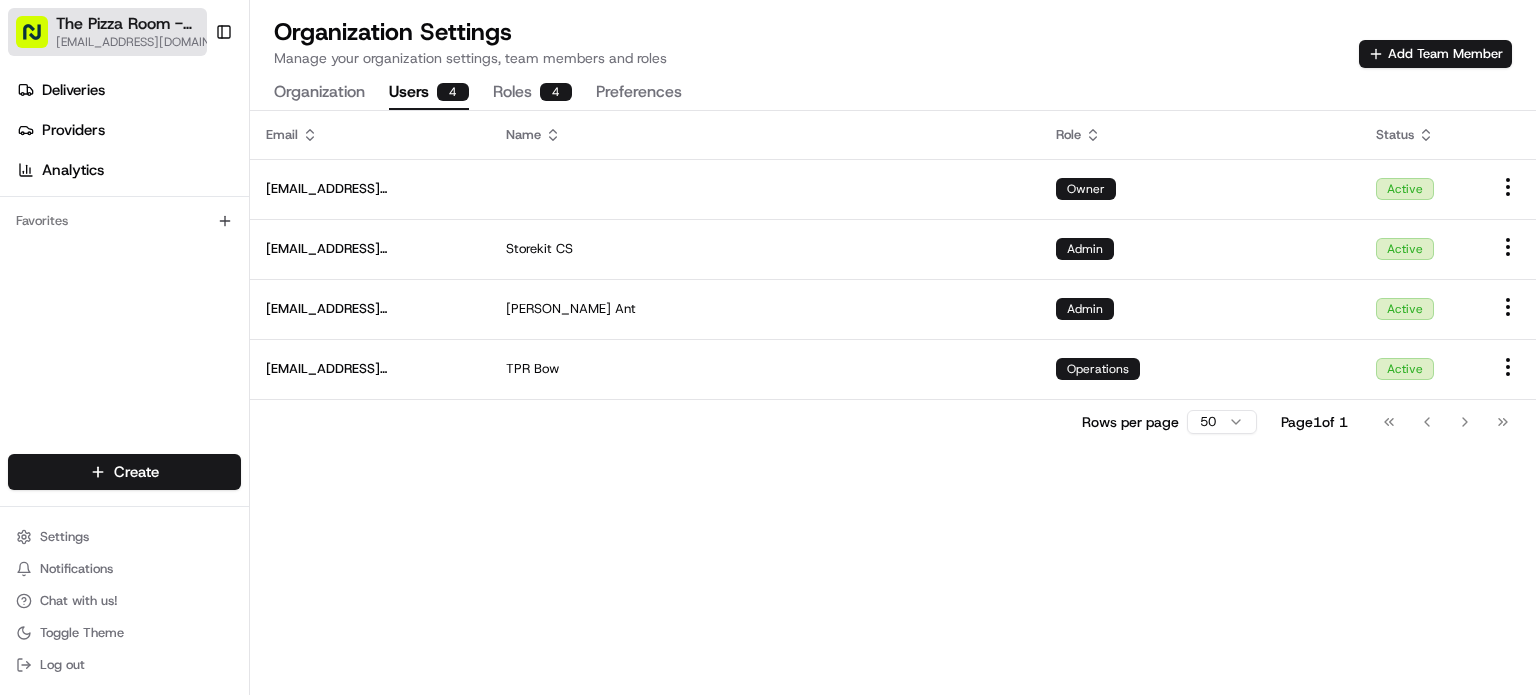 click on "The Pizza Room - [GEOGRAPHIC_DATA]" at bounding box center (137, 24) 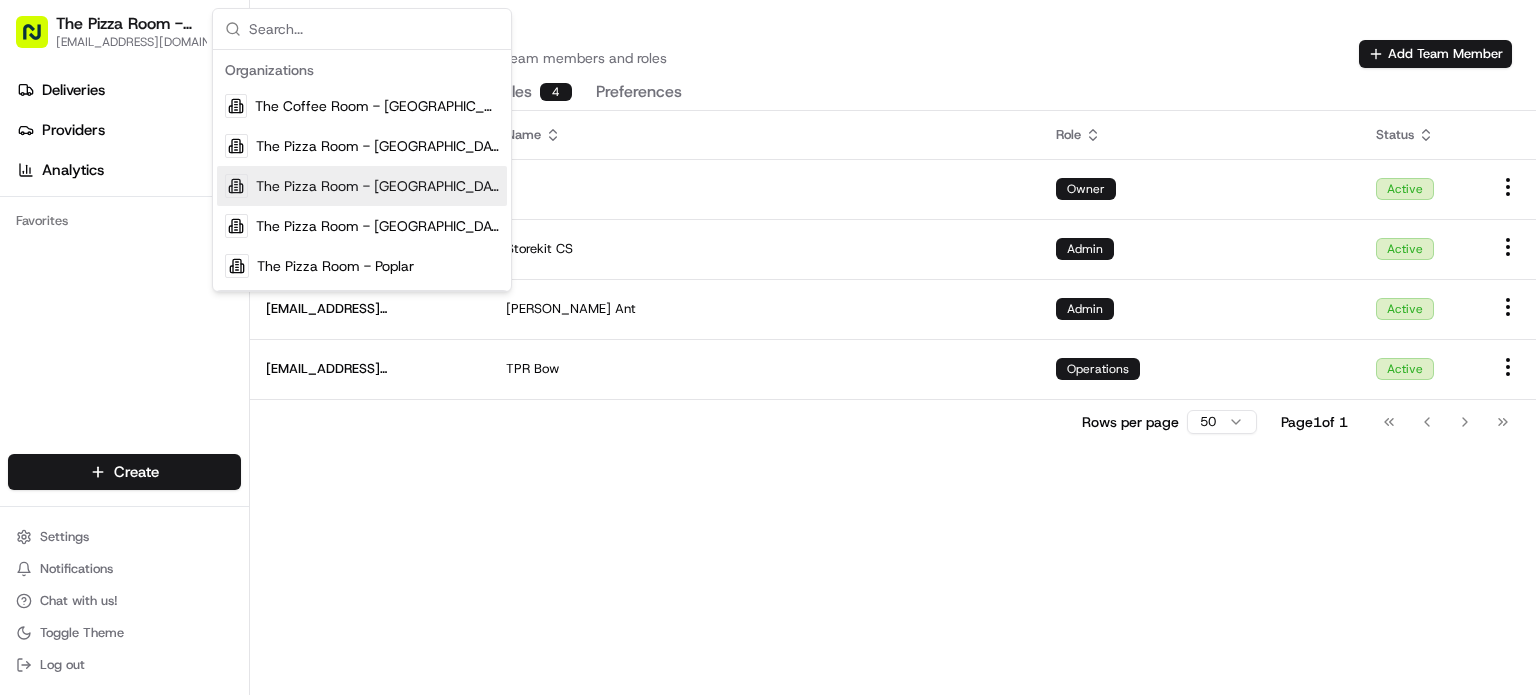 click on "The Pizza Room - [GEOGRAPHIC_DATA]" at bounding box center (377, 186) 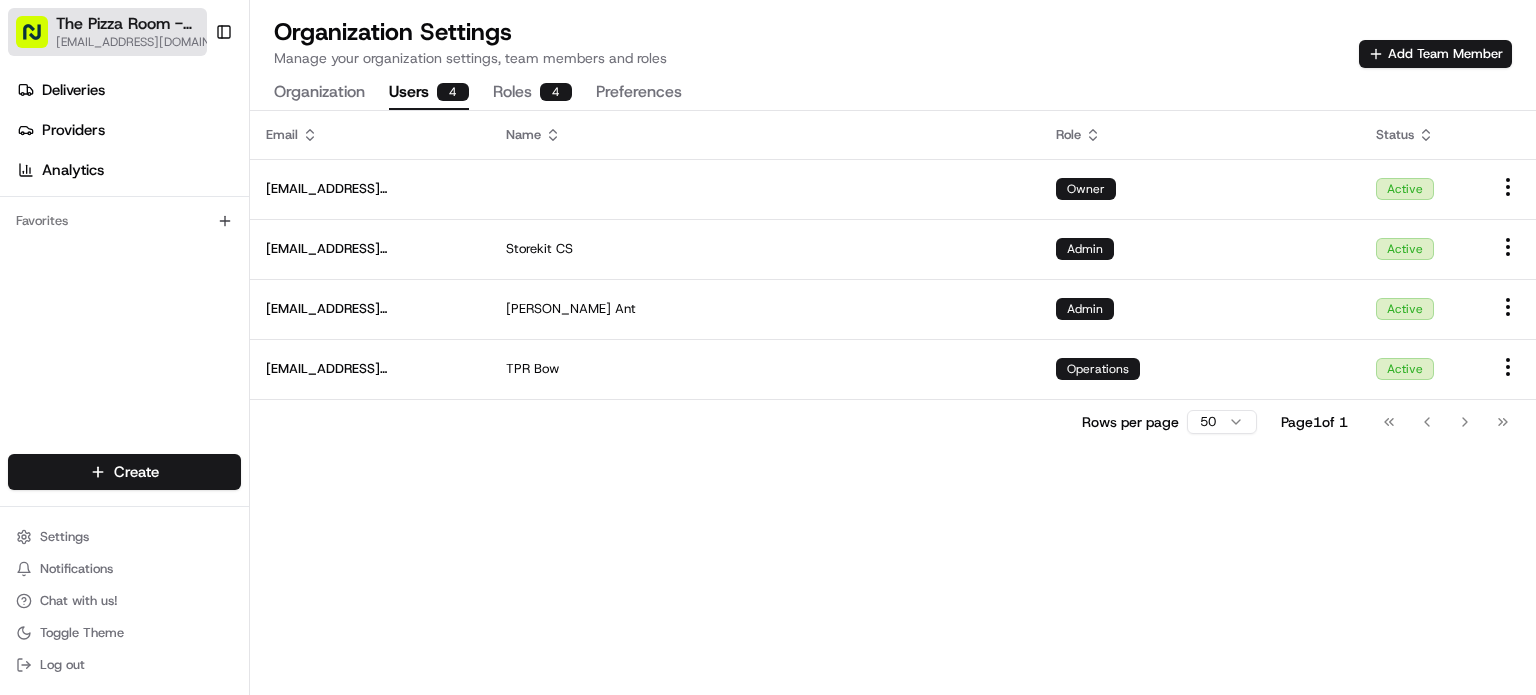 click on "The Pizza Room - Mile End [EMAIL_ADDRESS][DOMAIN_NAME]" at bounding box center (148, 32) 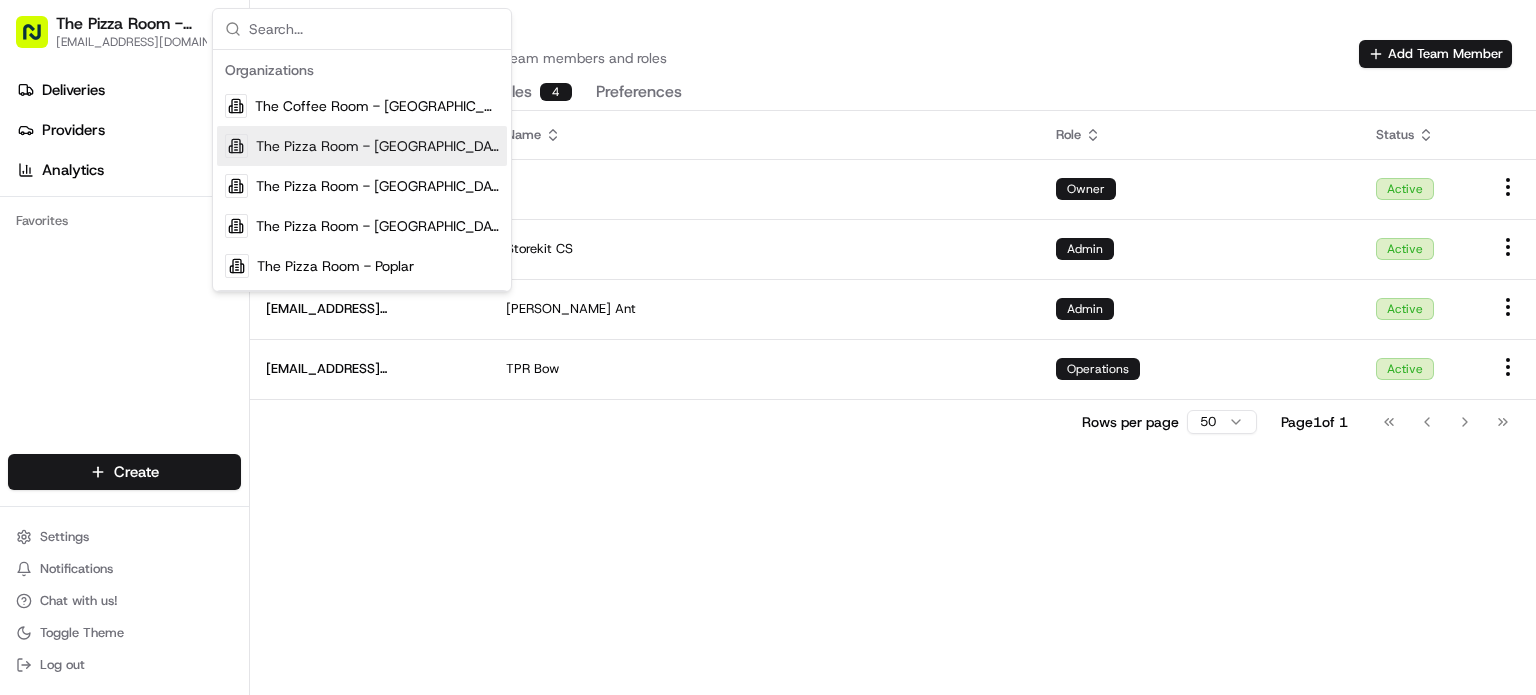click on "The Pizza Room - [GEOGRAPHIC_DATA]" at bounding box center (377, 146) 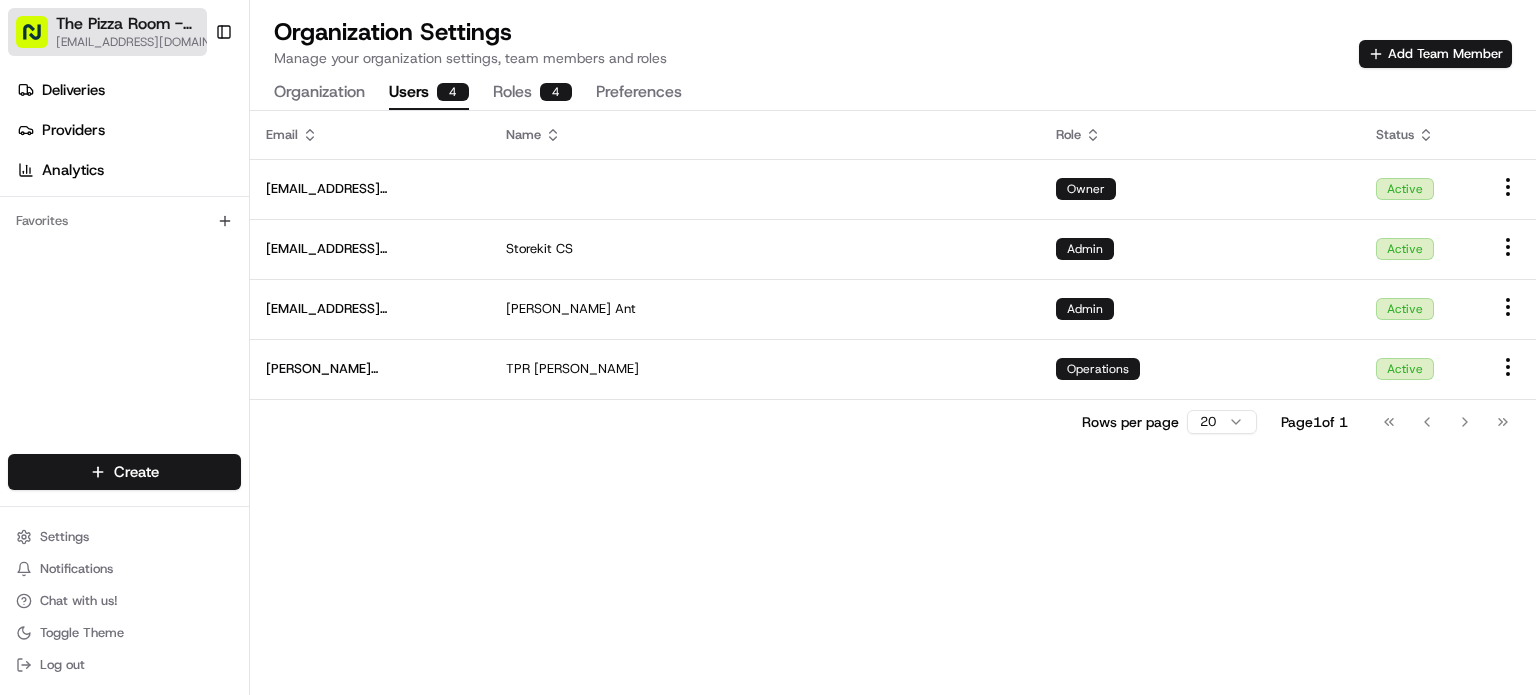 click on "[EMAIL_ADDRESS][DOMAIN_NAME]" at bounding box center [148, 42] 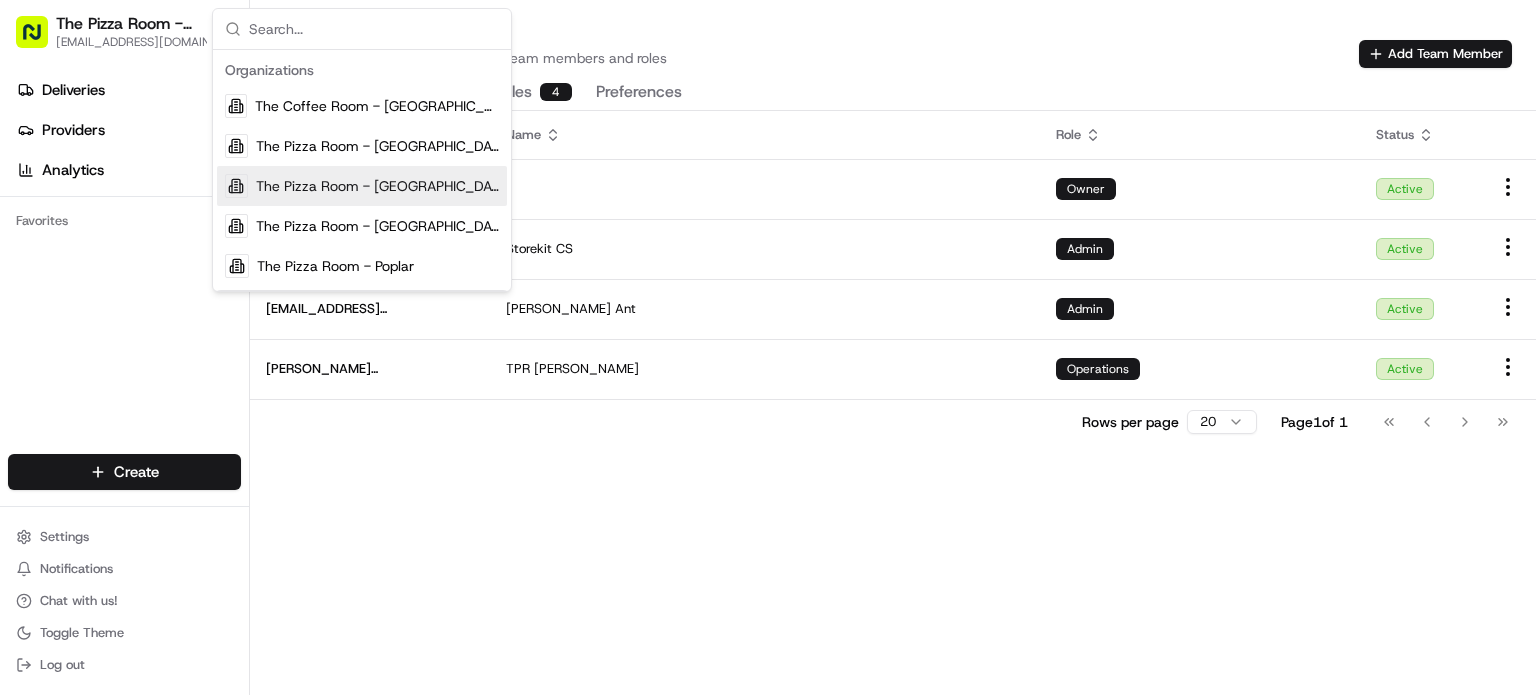 click on "The Pizza Room - [GEOGRAPHIC_DATA]" at bounding box center (377, 186) 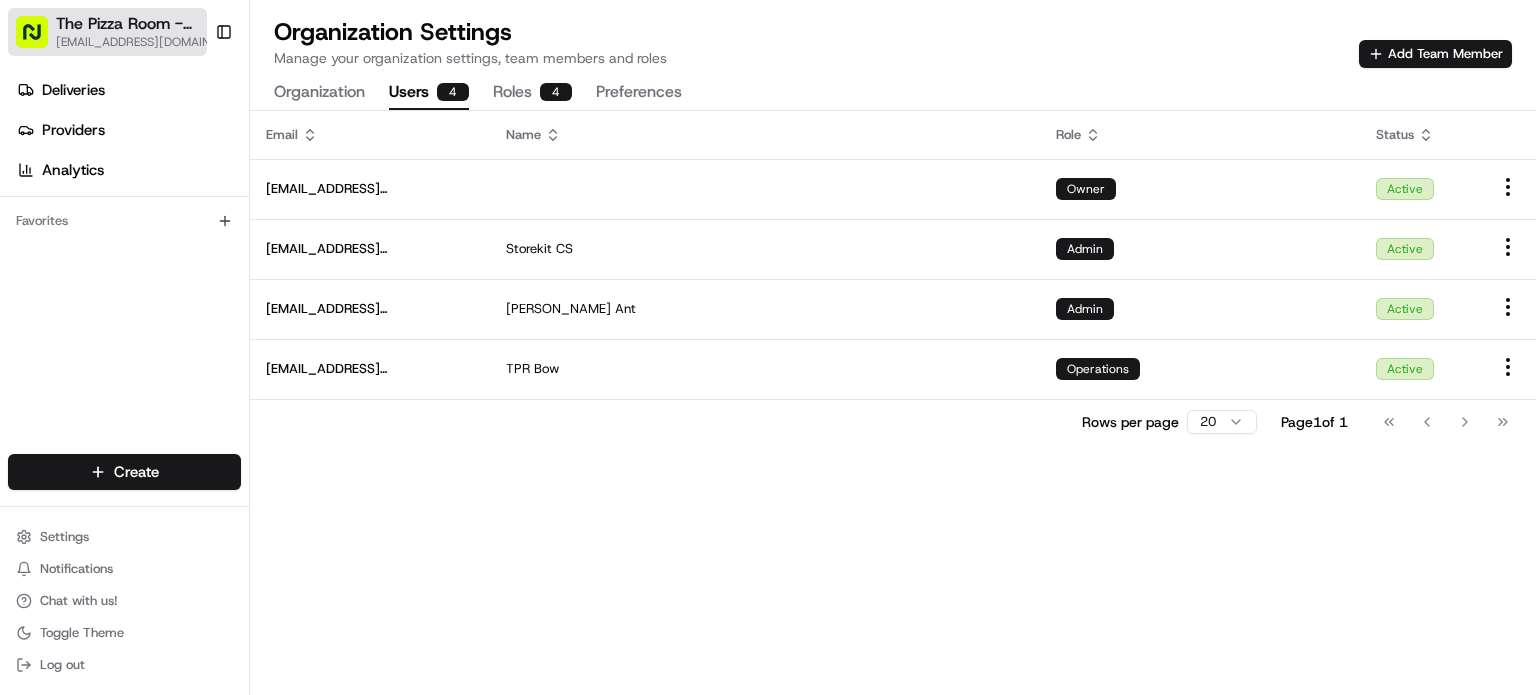 click on "The Pizza Room - [GEOGRAPHIC_DATA]" at bounding box center (137, 24) 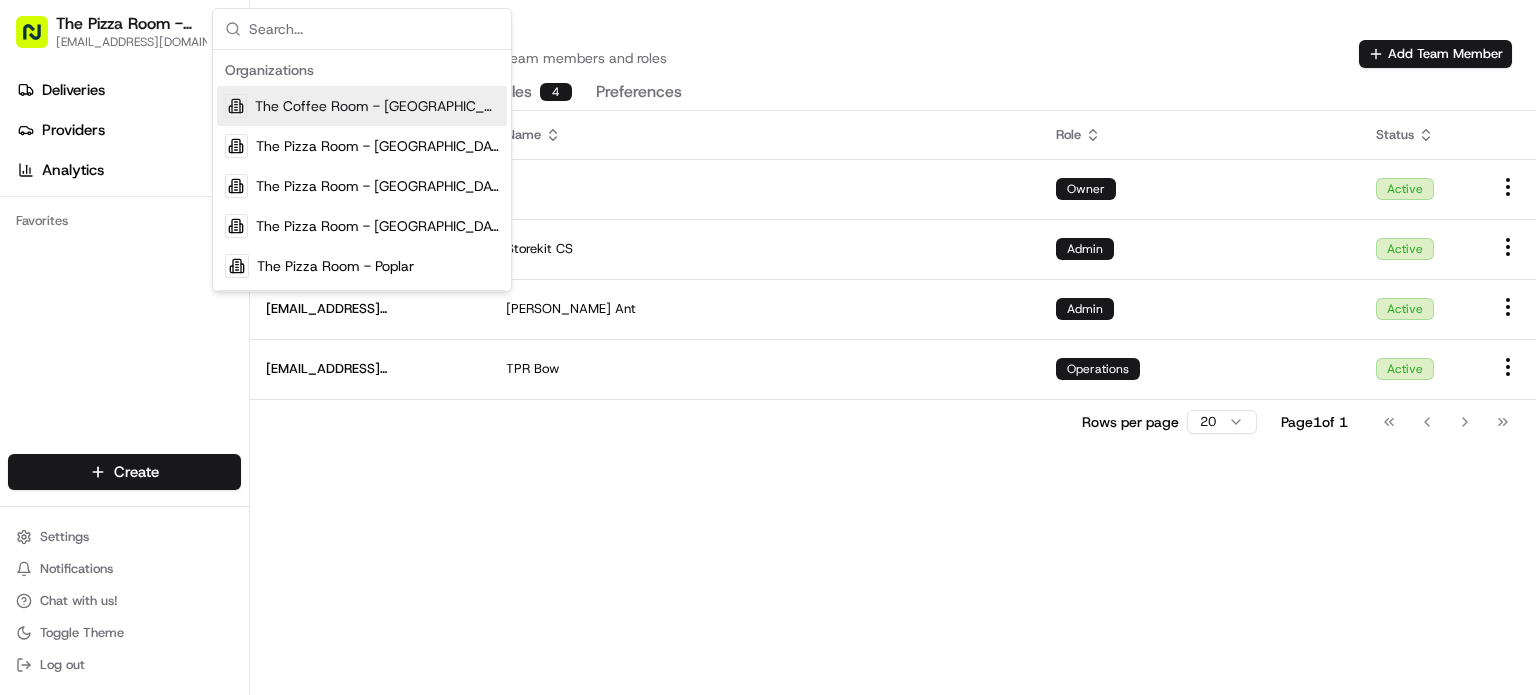 click on "The Coffee Room - [GEOGRAPHIC_DATA]" at bounding box center (362, 106) 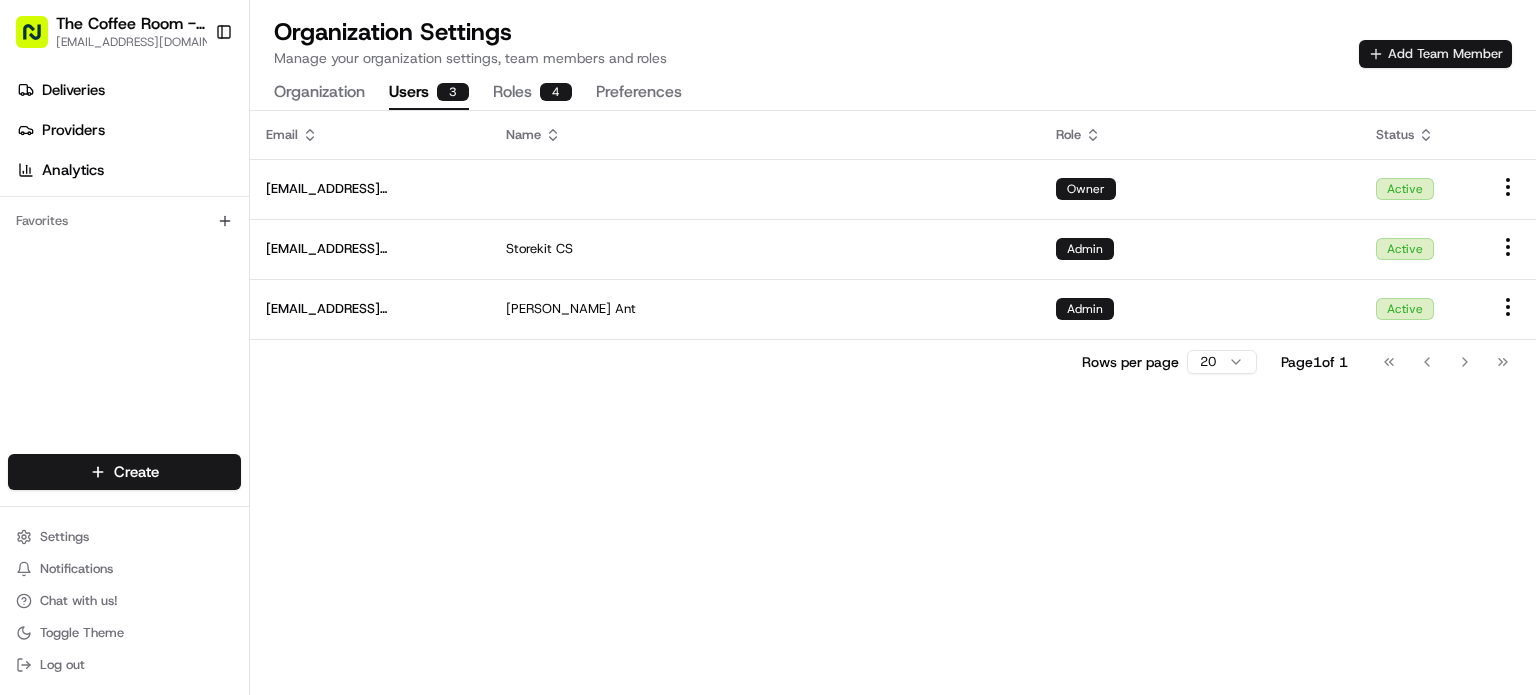 click on "Add Team Member" at bounding box center (1435, 54) 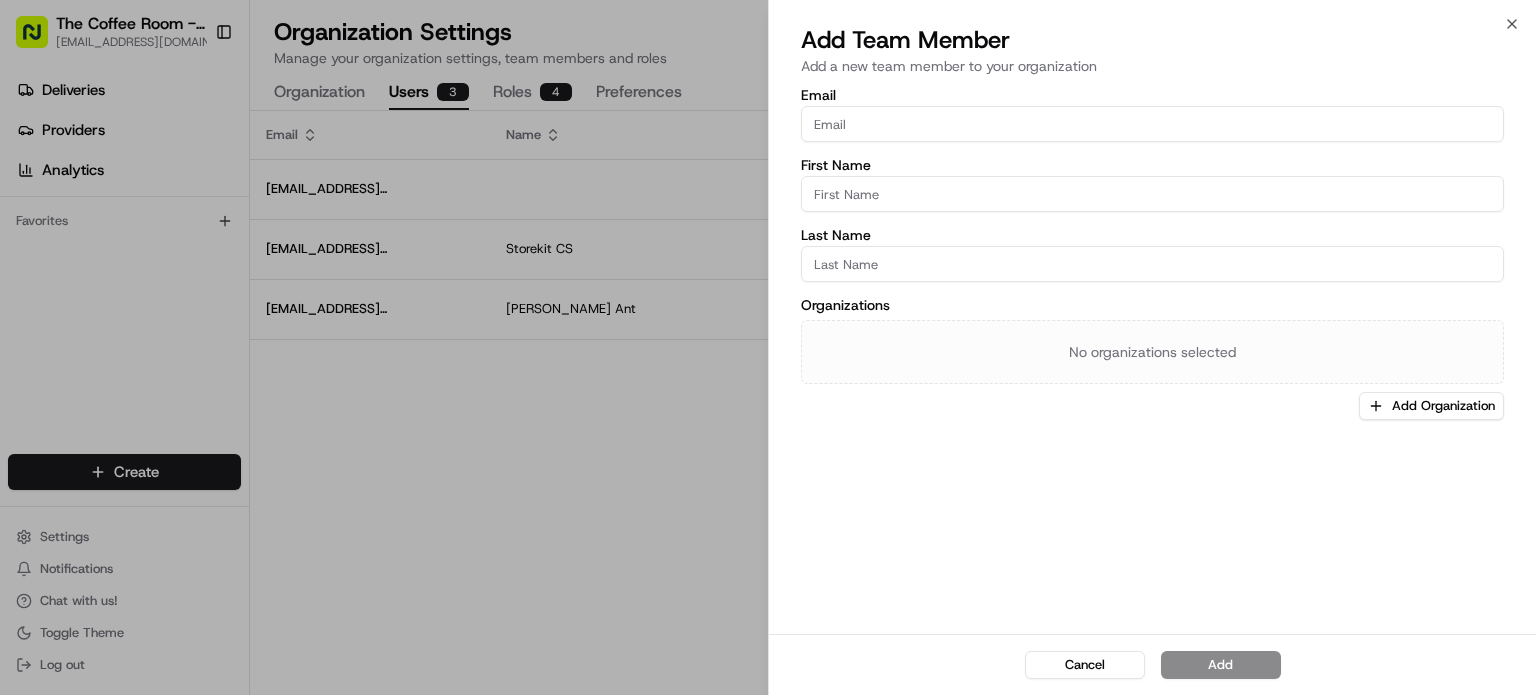 click on "Email" at bounding box center [1152, 124] 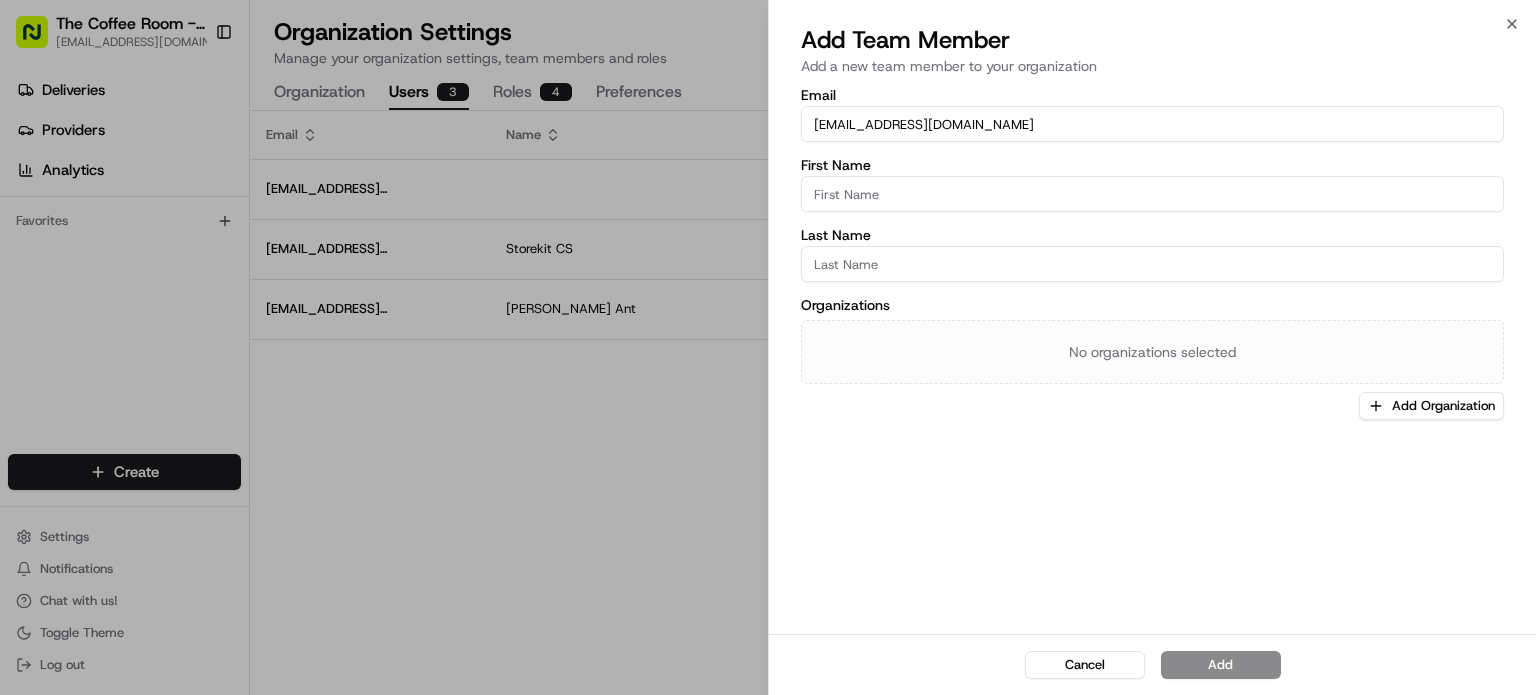 click on "[EMAIL_ADDRESS][DOMAIN_NAME]" at bounding box center (1152, 124) 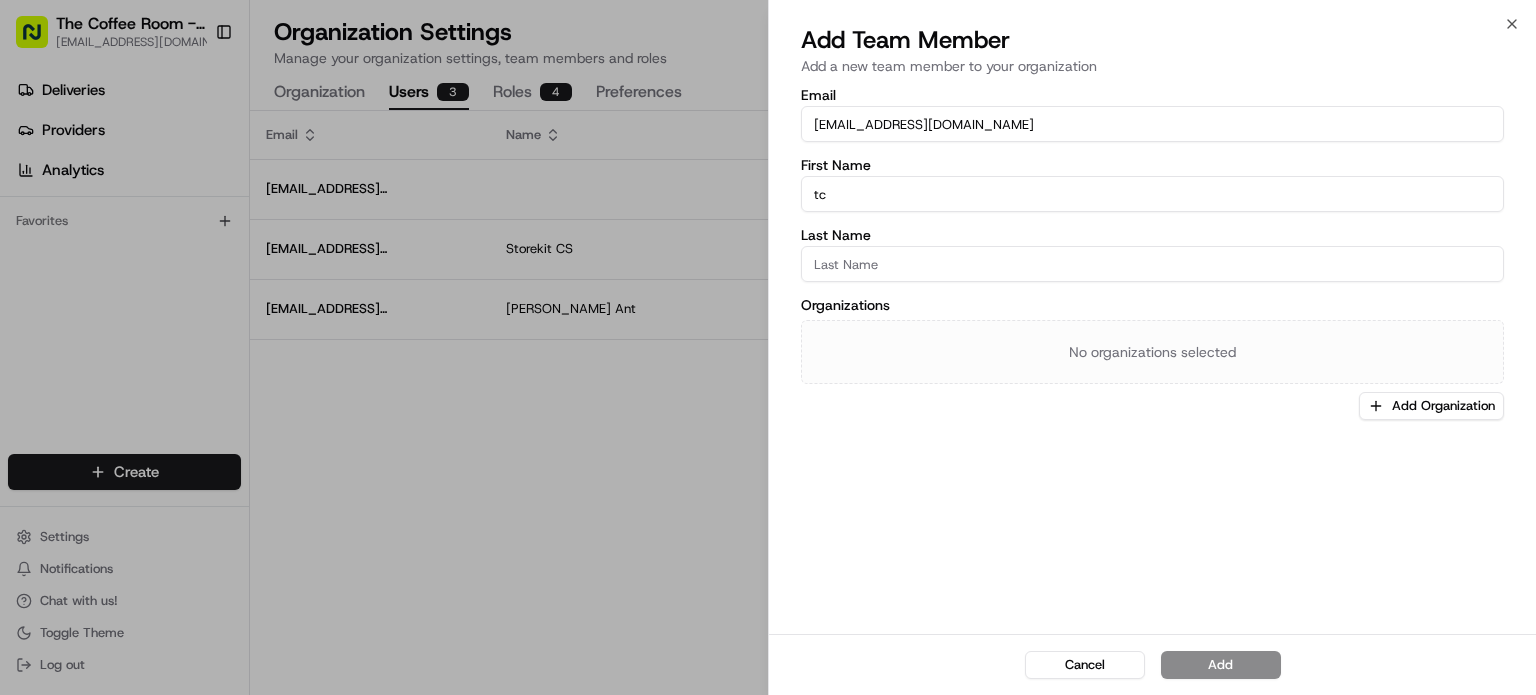 type on "t" 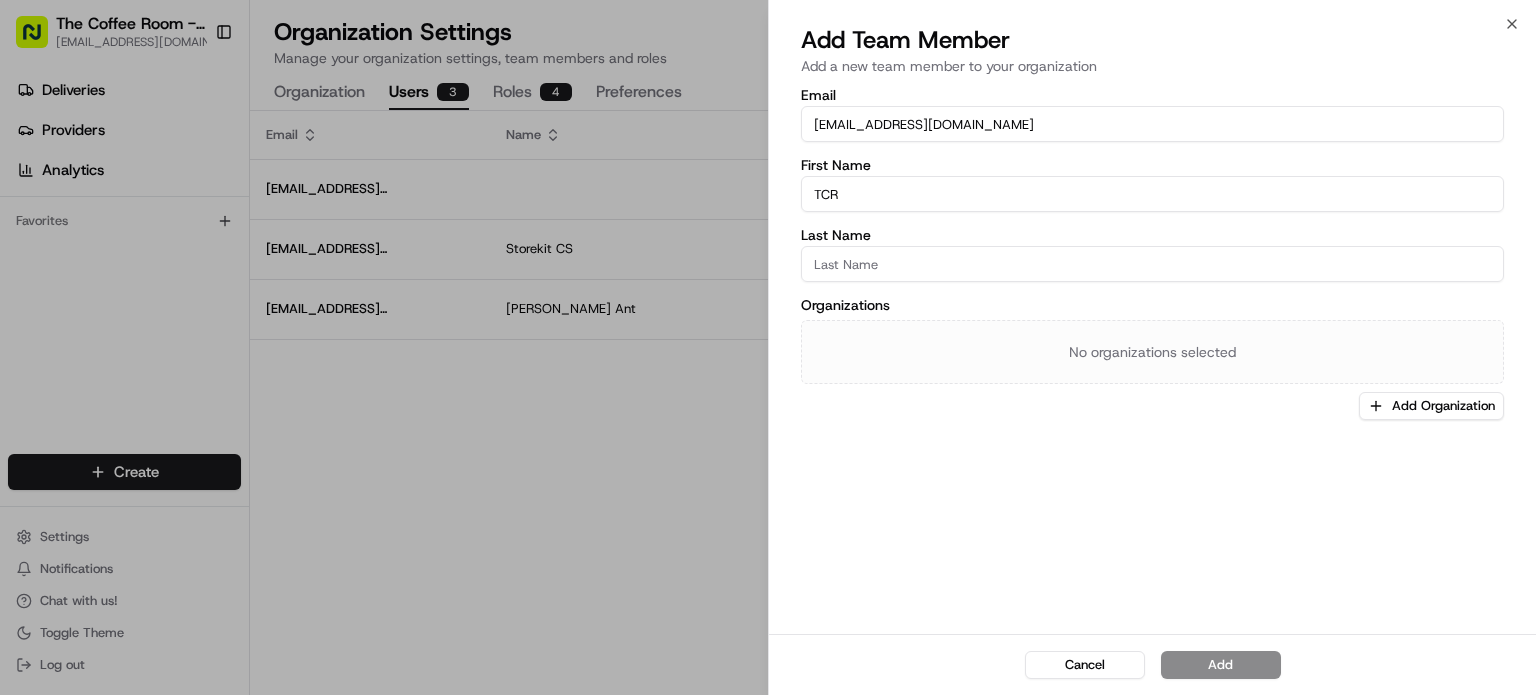 type on "TCR" 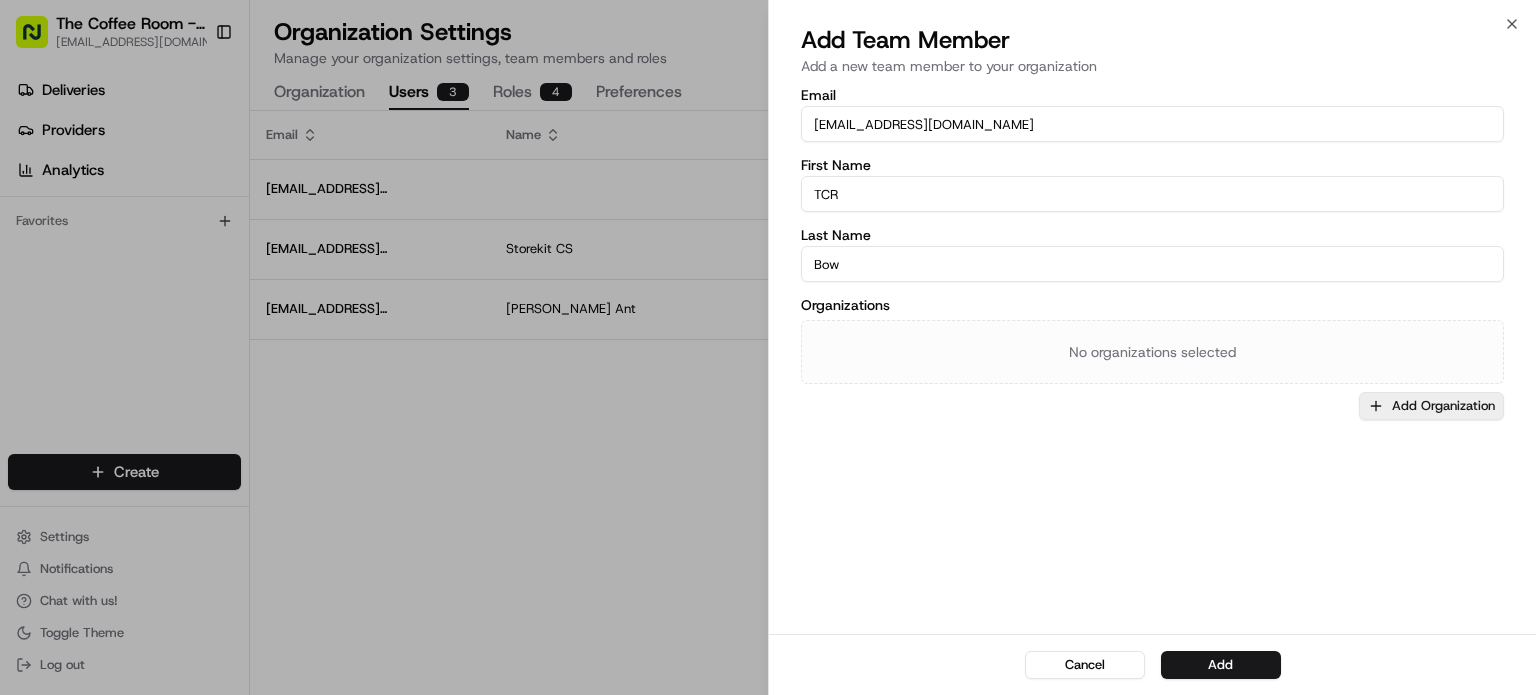 type on "Bow" 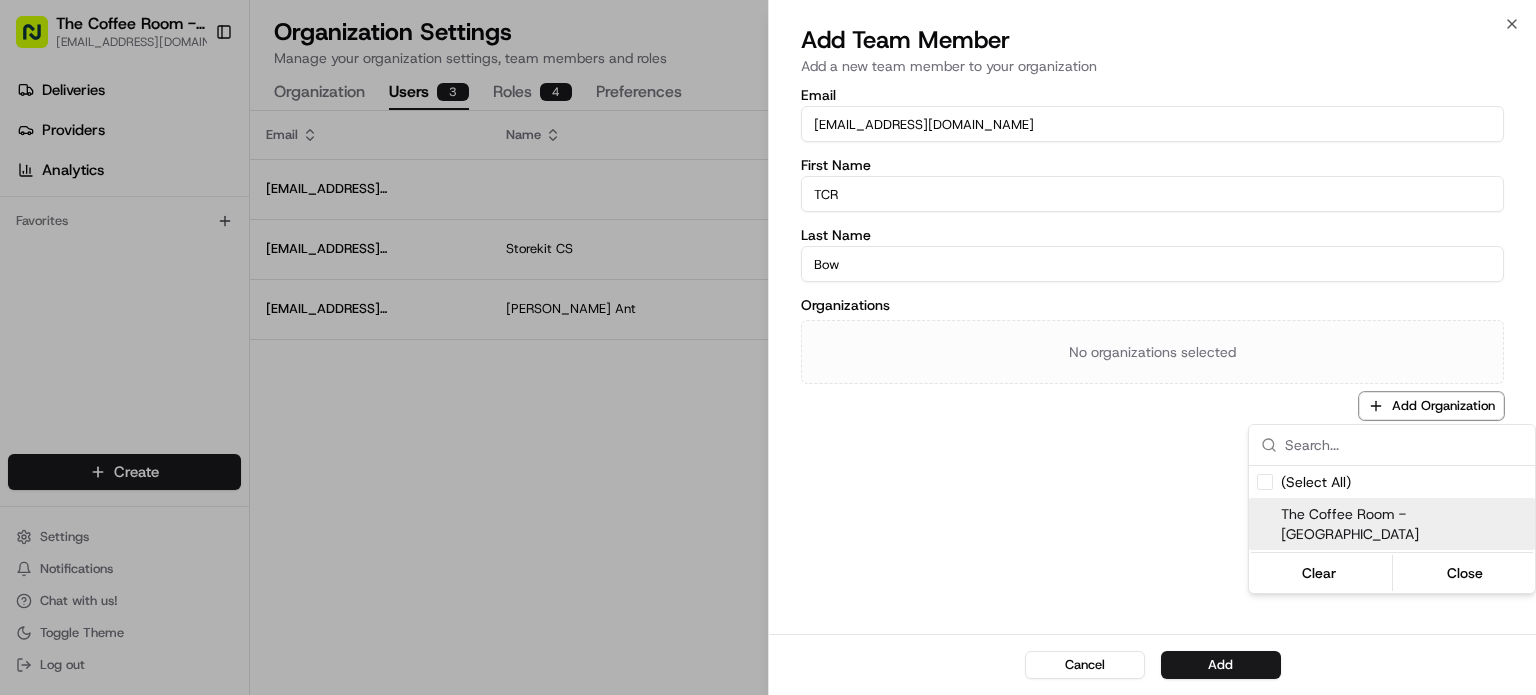 click on "The Coffee Room - [GEOGRAPHIC_DATA]" at bounding box center (1404, 524) 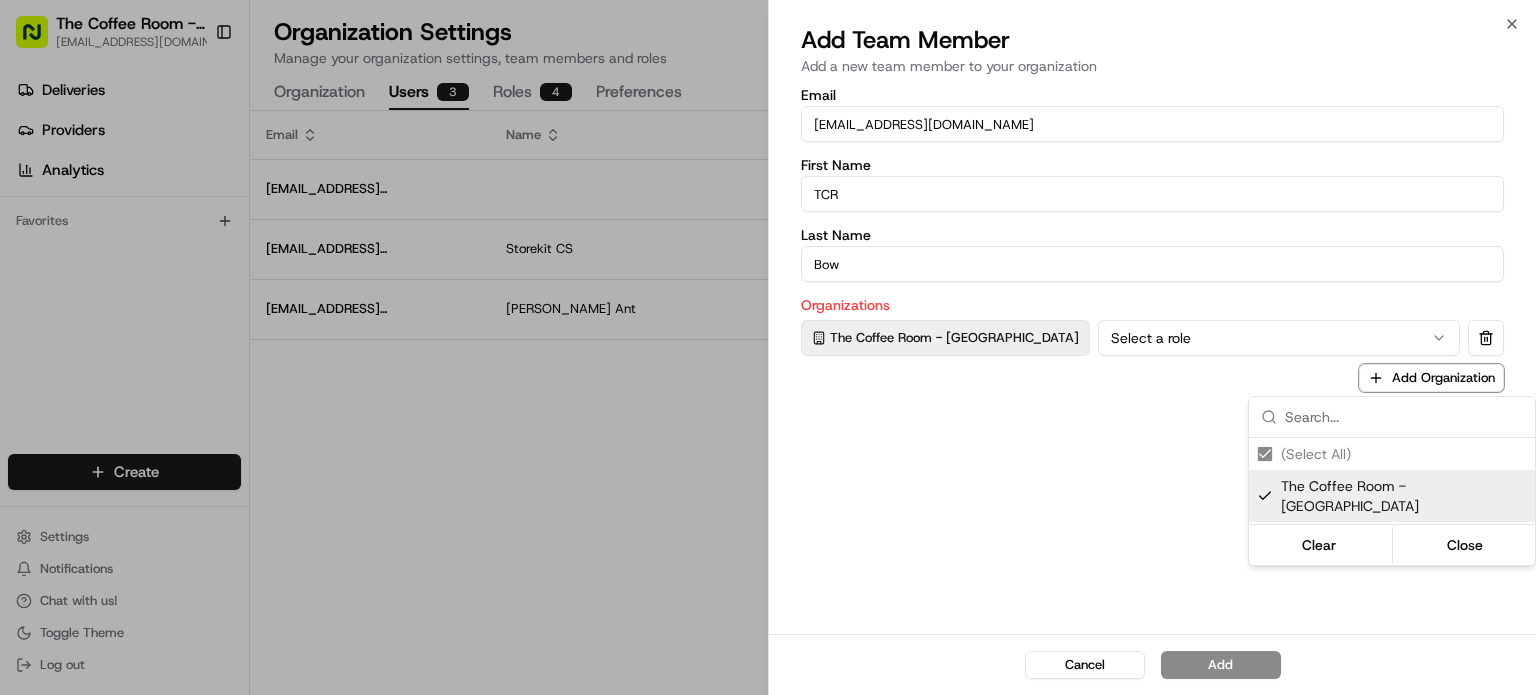 click at bounding box center [768, 347] 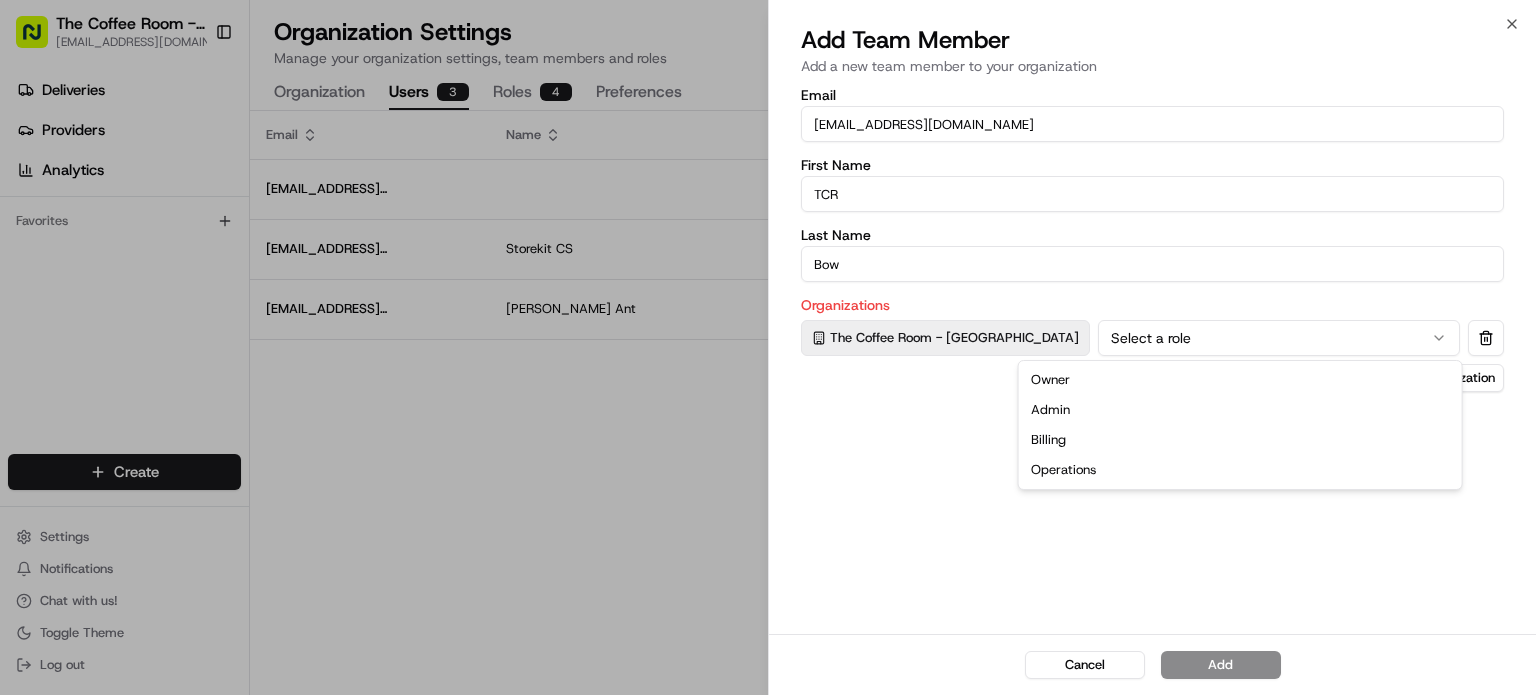 click on "Select a role" at bounding box center (1279, 338) 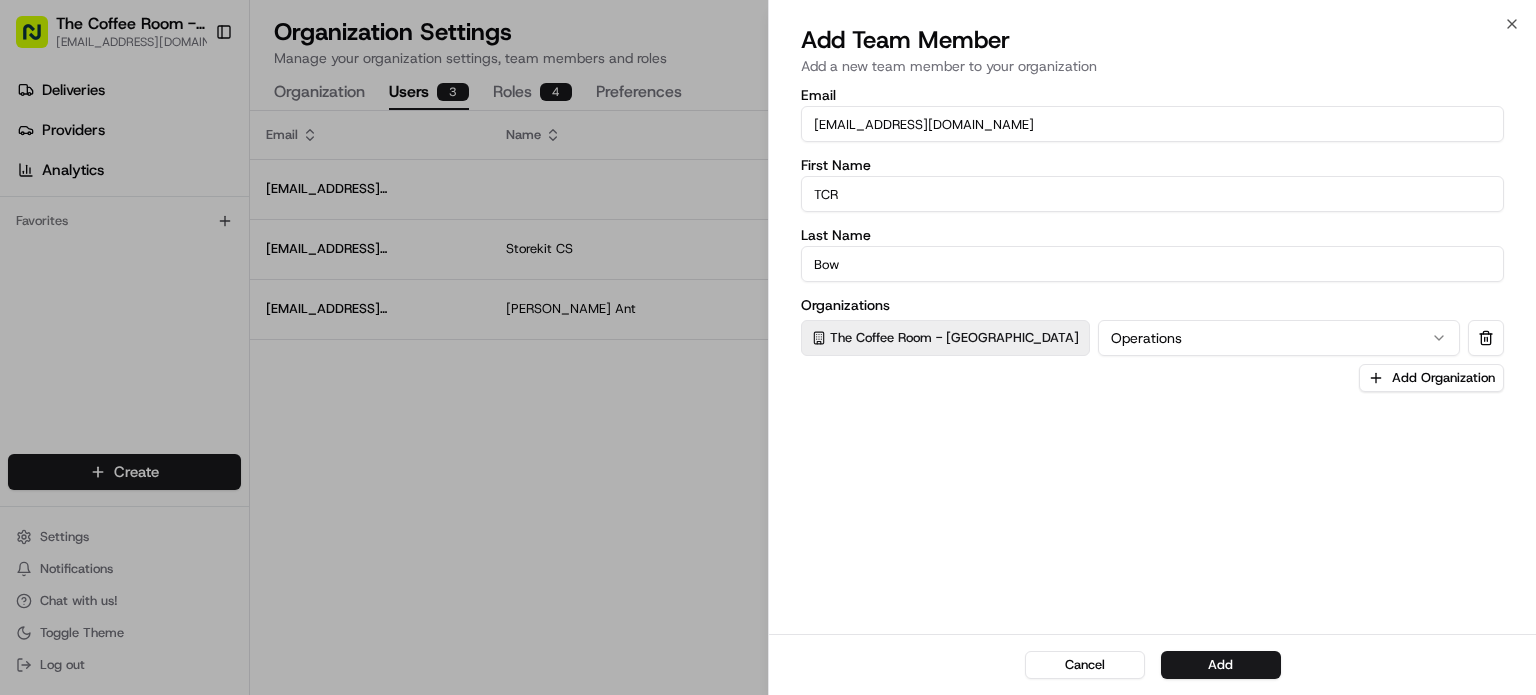 click on "Email [EMAIL_ADDRESS][DOMAIN_NAME] First Name TCR Last Name Bow Organizations The Coffee Room - Mile End Operations Add Organization" at bounding box center [1152, 359] 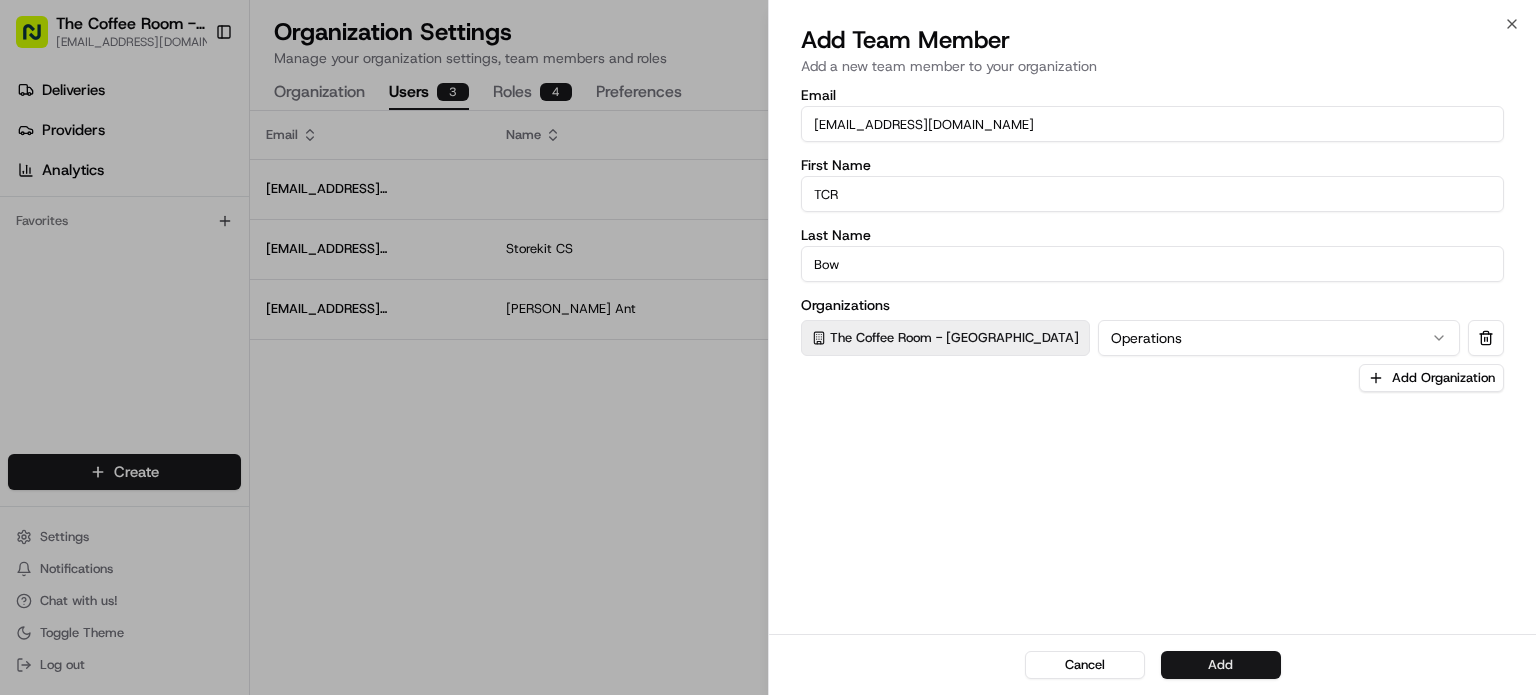 click on "Add" at bounding box center [1221, 665] 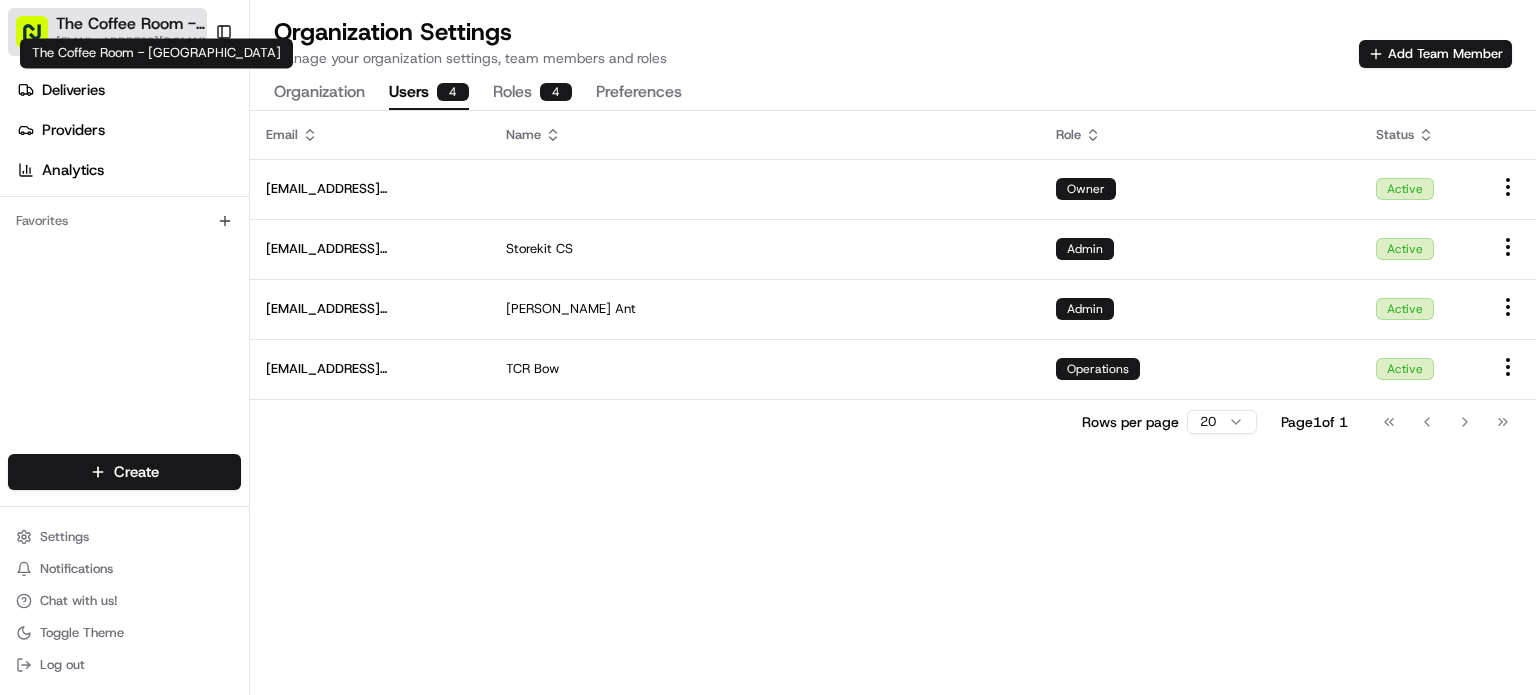 click on "The Coffee Room - [GEOGRAPHIC_DATA]" at bounding box center [137, 24] 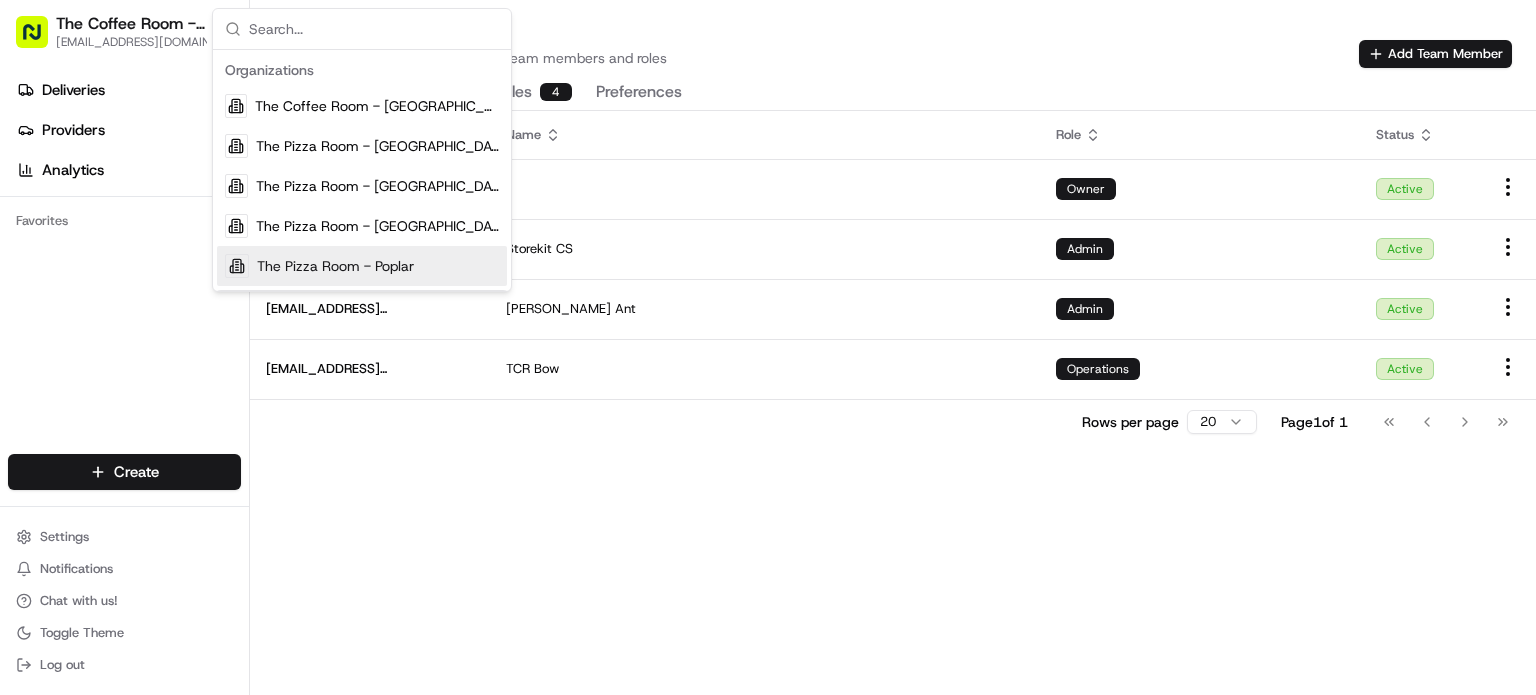 click on "The Pizza Room - Poplar" at bounding box center [362, 266] 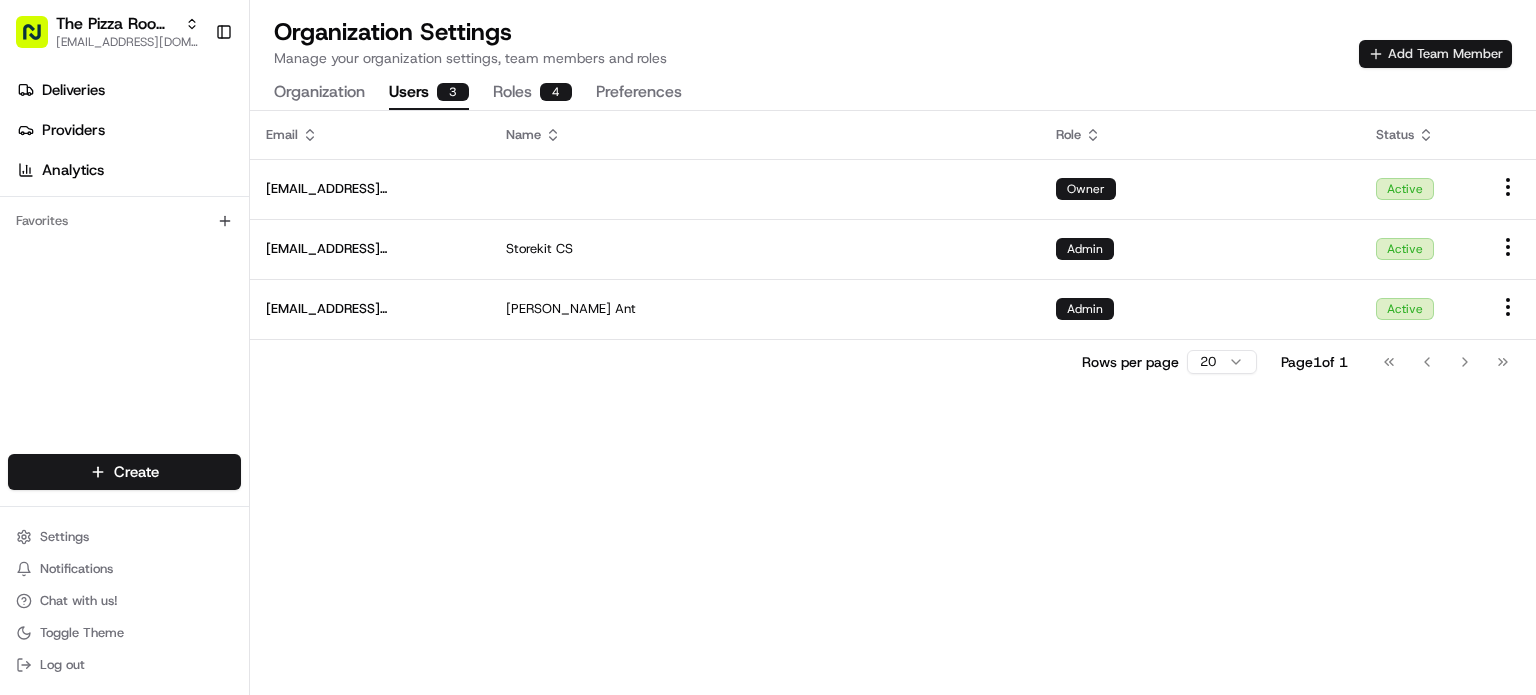click on "Add Team Member" at bounding box center [1435, 54] 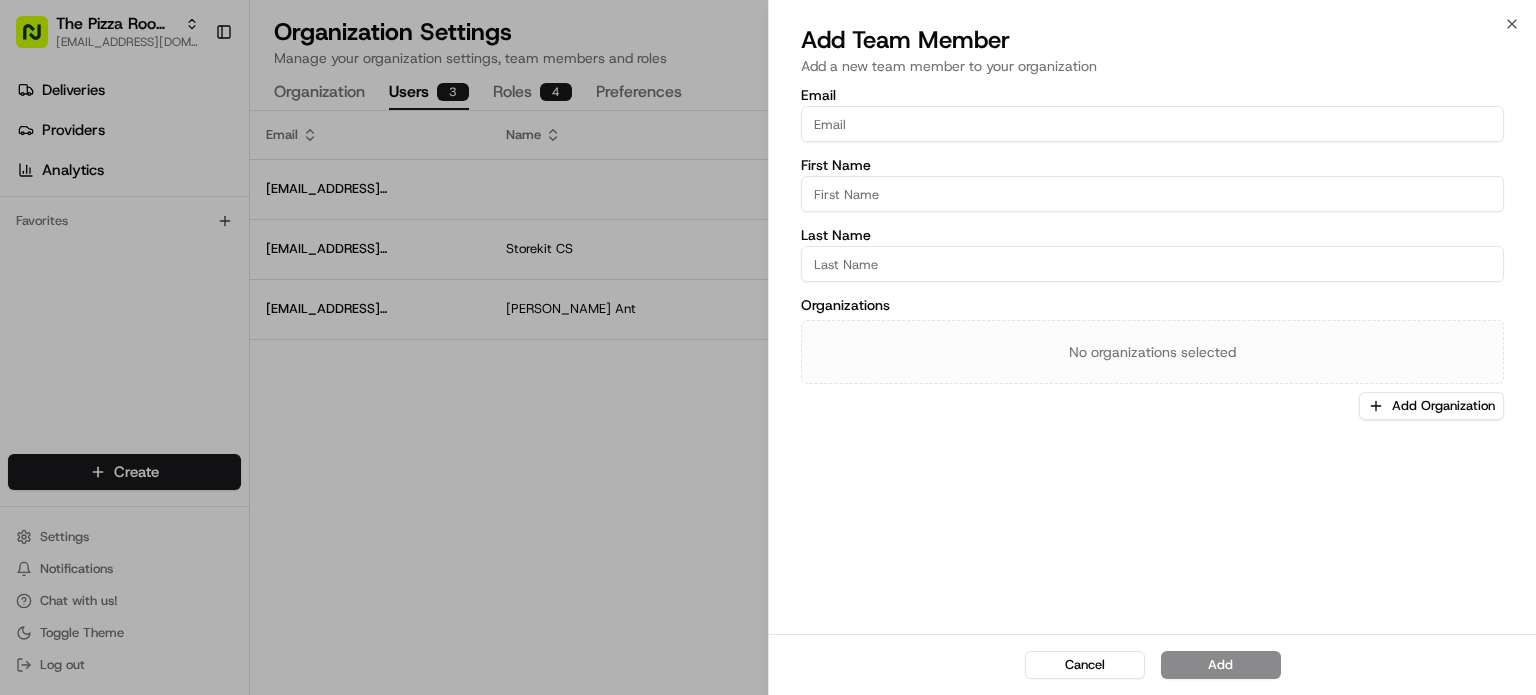 click on "Email" at bounding box center [1152, 124] 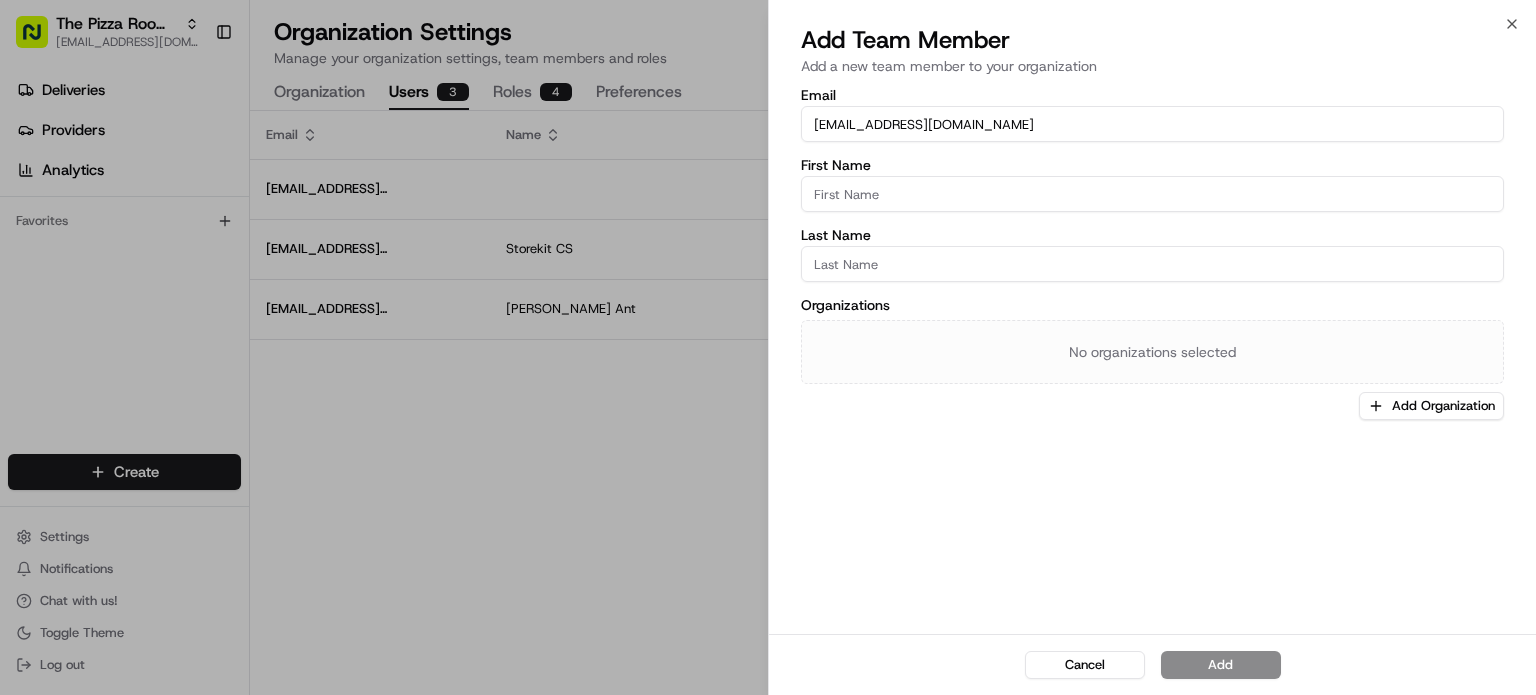 drag, startPoint x: 836, startPoint y: 120, endPoint x: 799, endPoint y: 127, distance: 37.65634 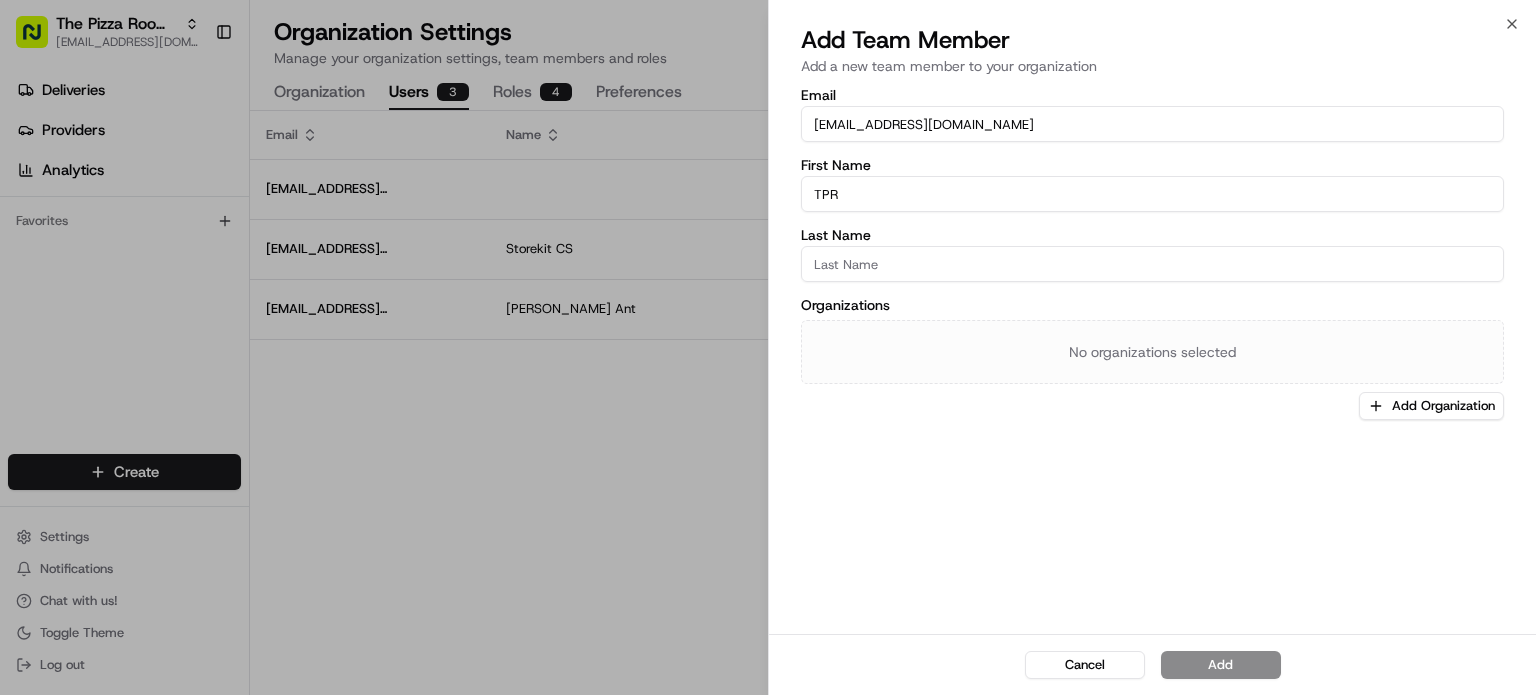 type on "TPR" 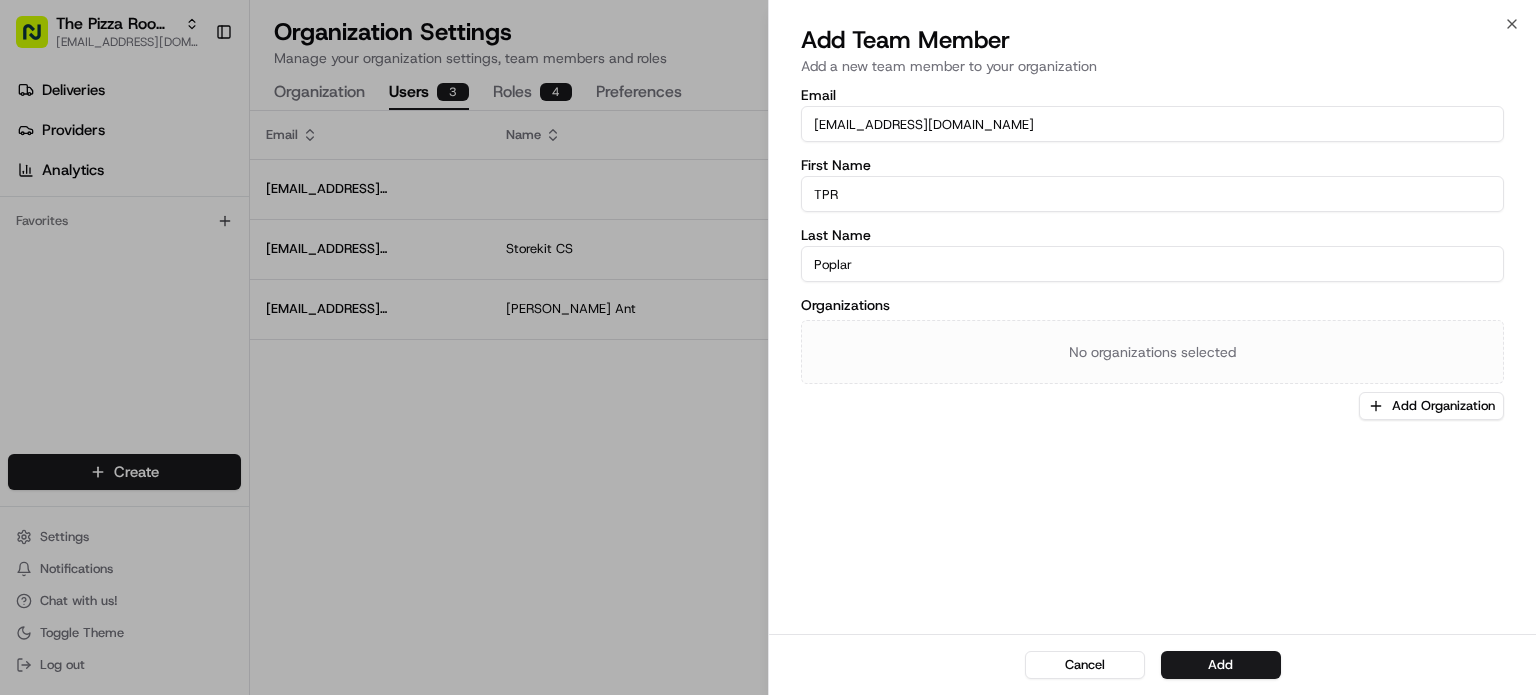 type on "Poplar" 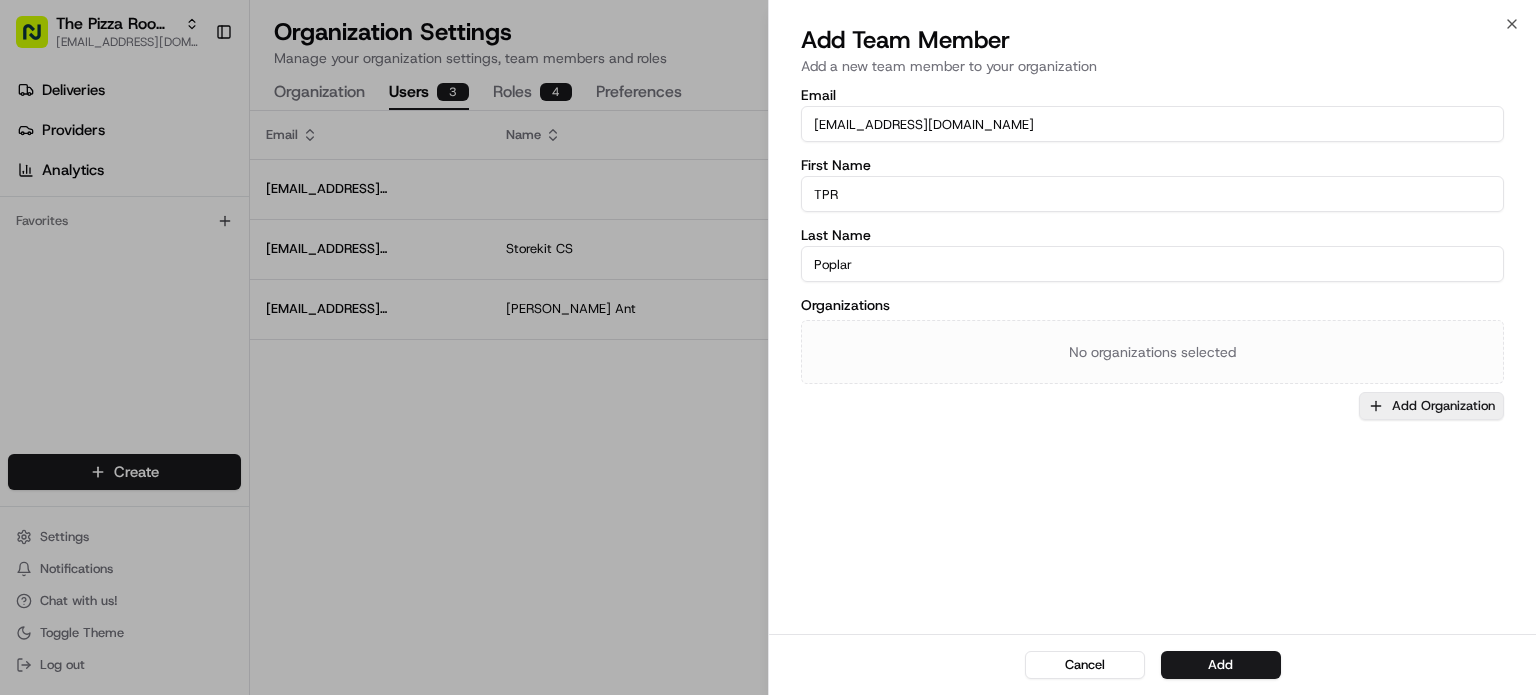 click 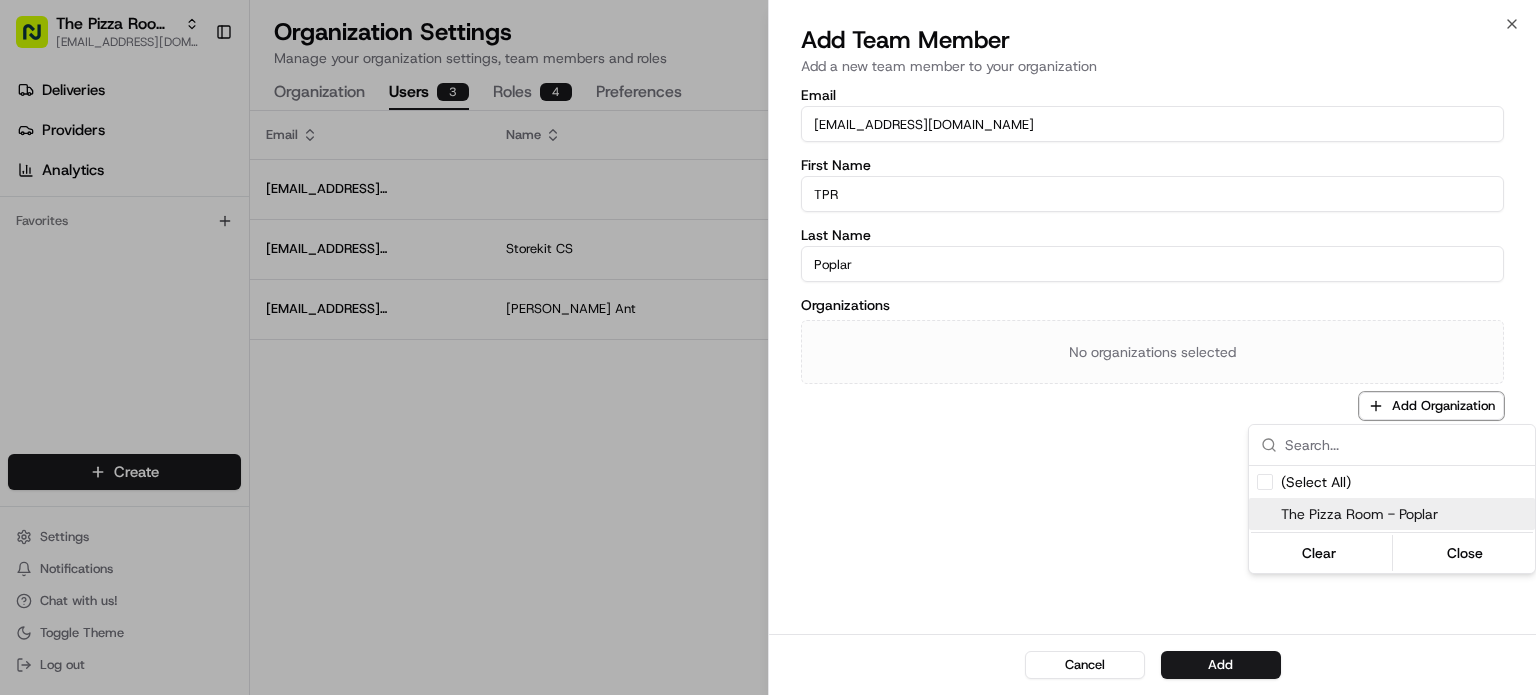 click on "The Pizza Room - Poplar" at bounding box center (1404, 514) 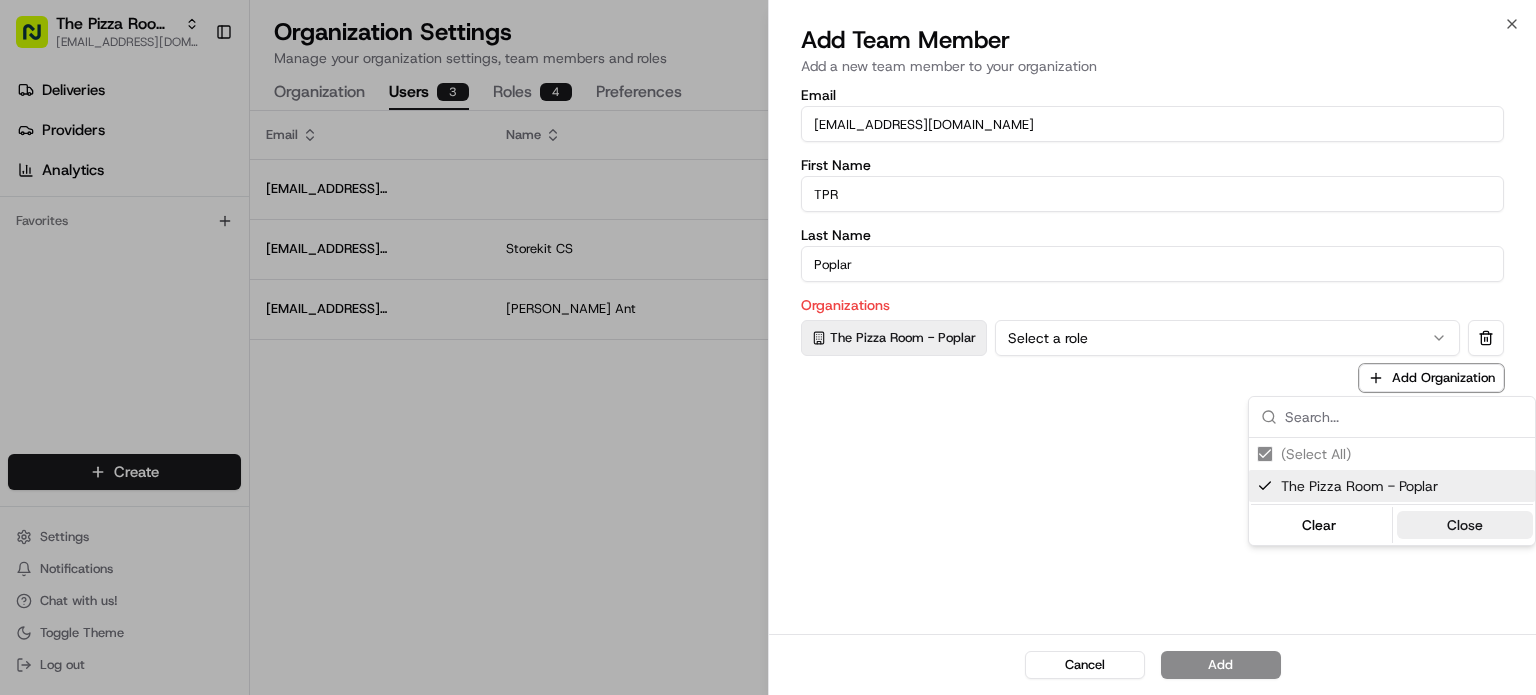 click on "Close" at bounding box center (1465, 525) 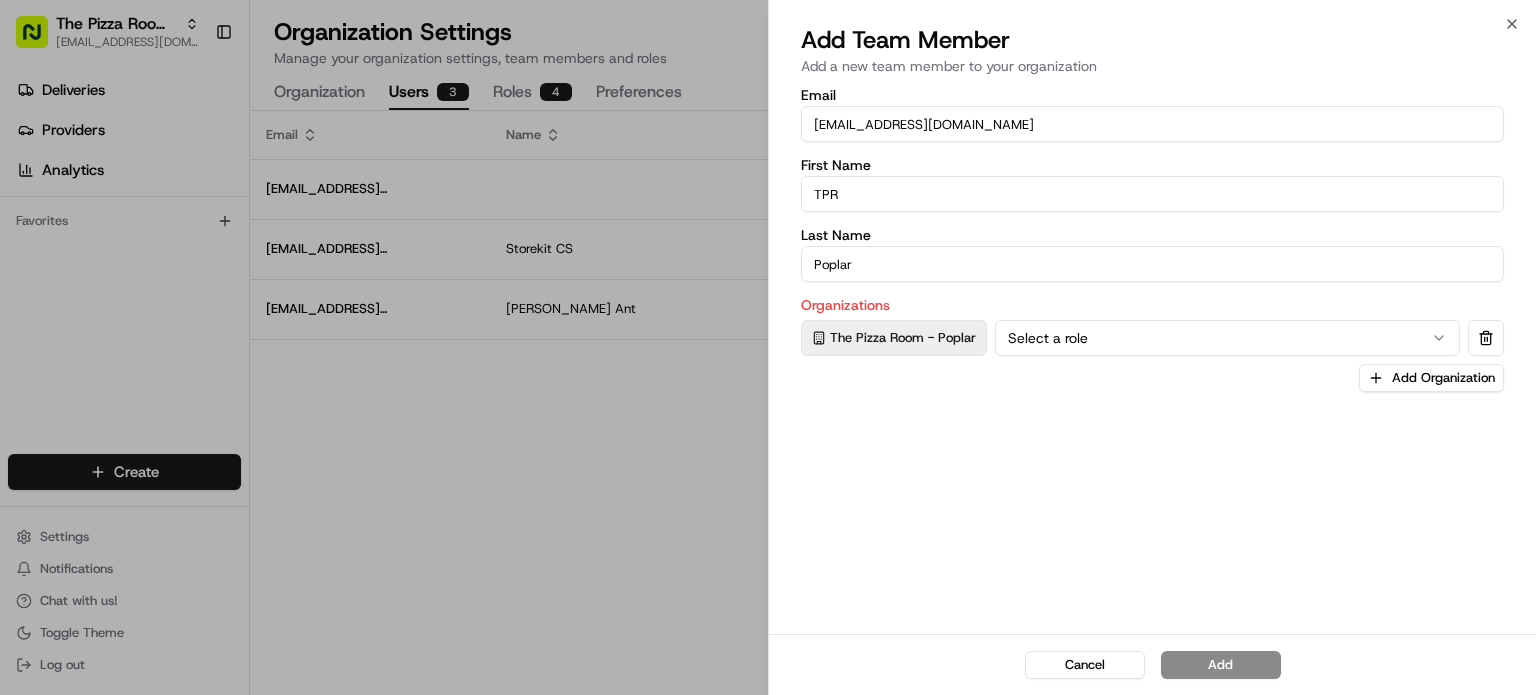 click on "Select a role" at bounding box center [1227, 338] 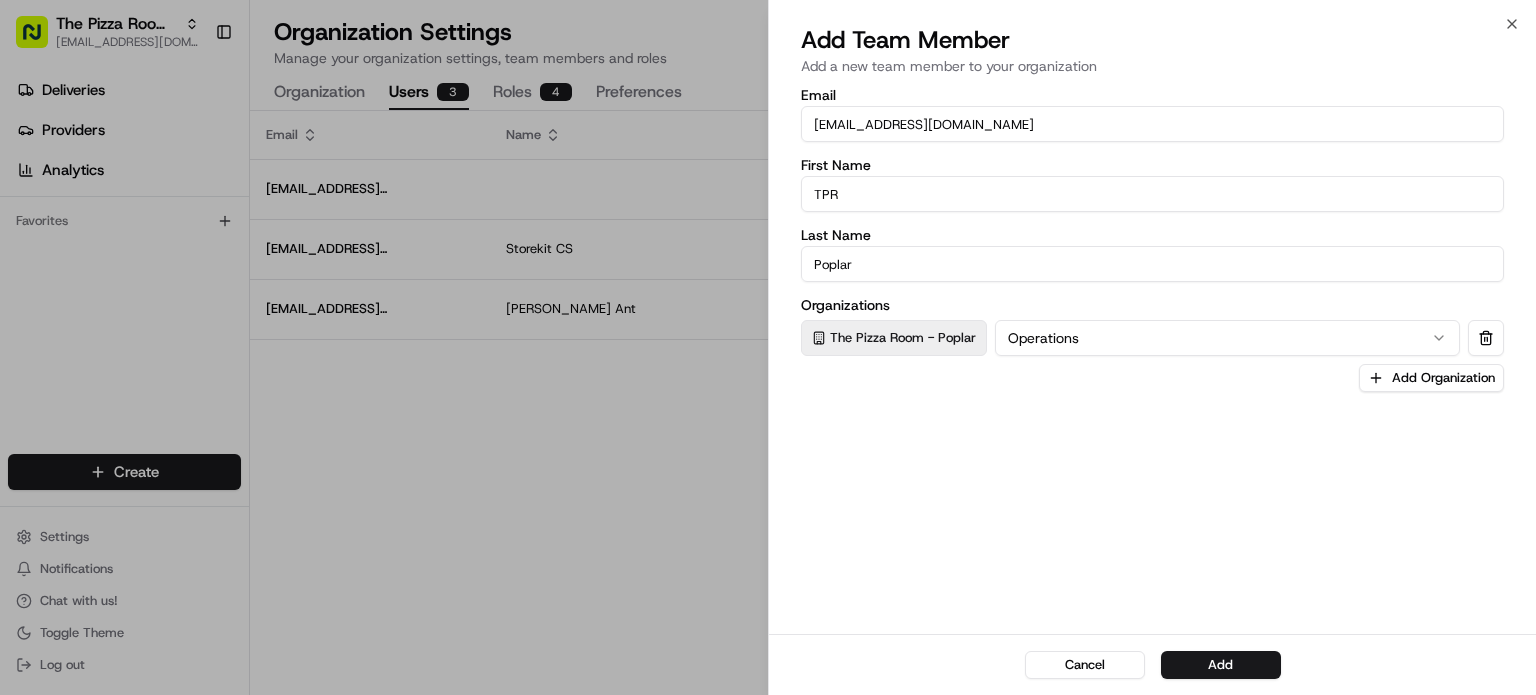 click on "Email [EMAIL_ADDRESS][DOMAIN_NAME] First Name TPR Last Name Poplar Organizations The Pizza Room - Poplar Operations Add Organization" at bounding box center (1152, 359) 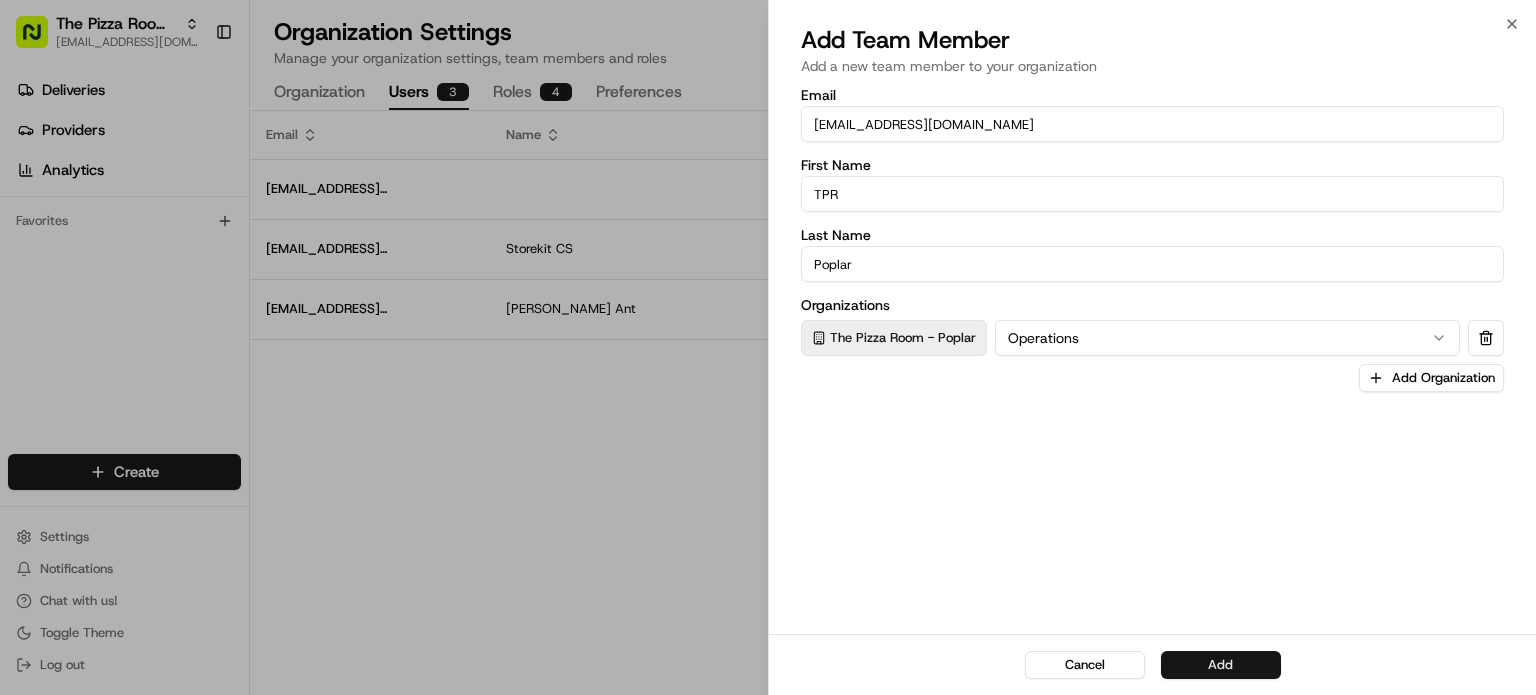 click on "Add" at bounding box center (1221, 665) 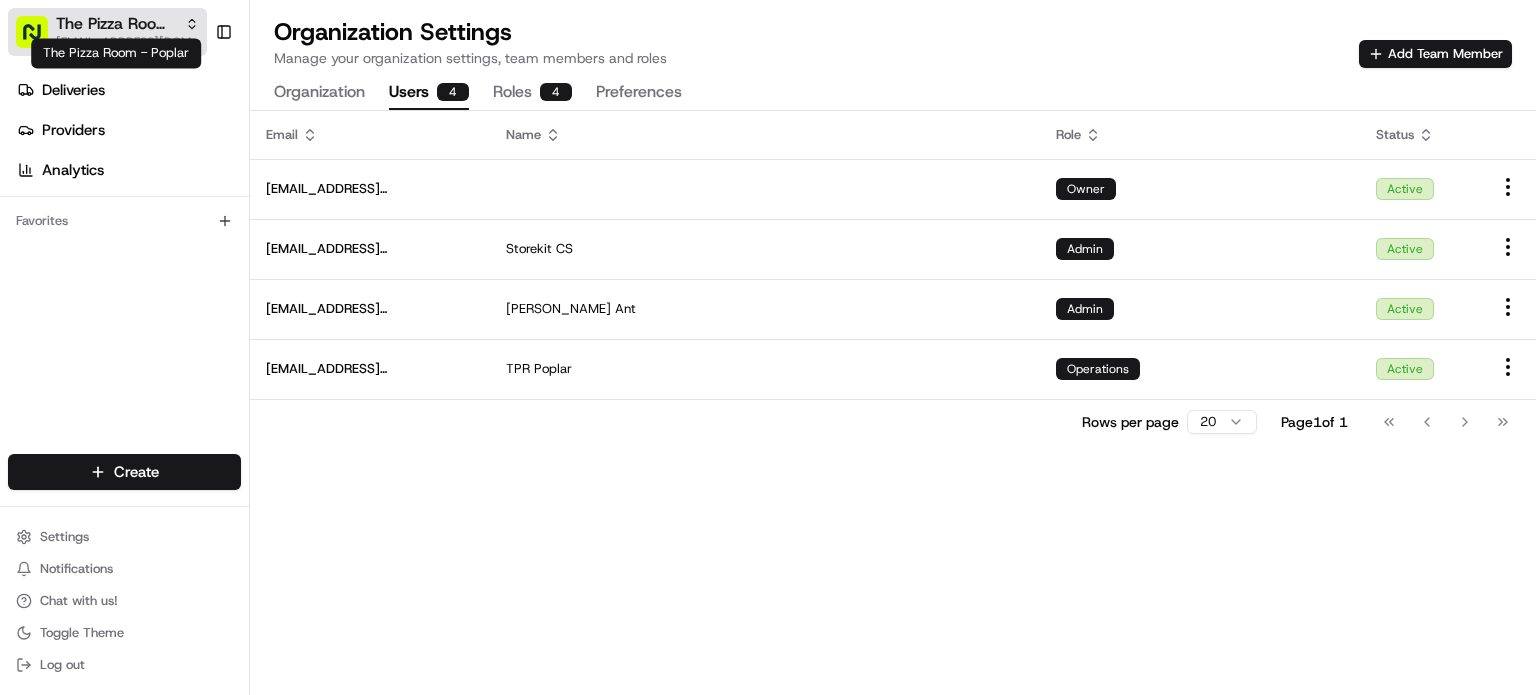 click on "The Pizza Room - Poplar" at bounding box center (116, 24) 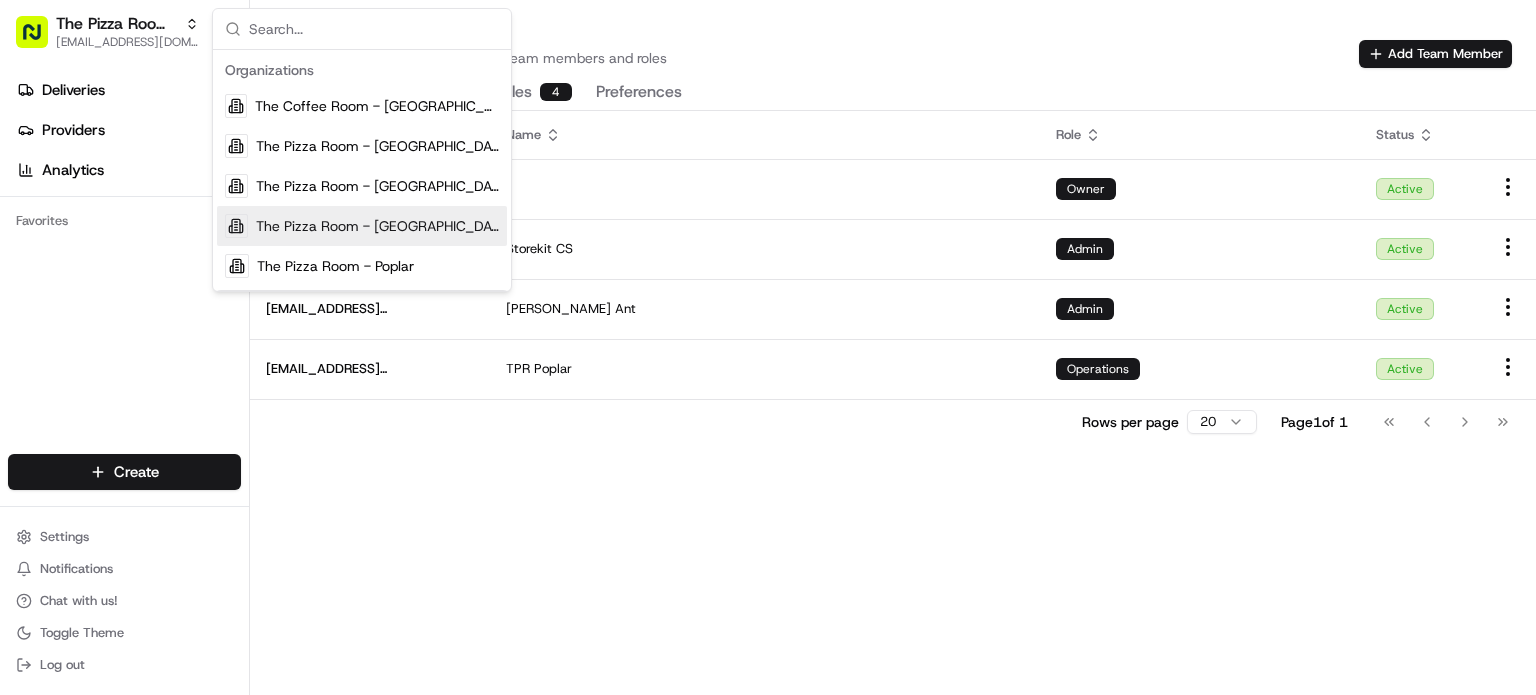 click on "The Pizza Room - [GEOGRAPHIC_DATA]" at bounding box center [362, 226] 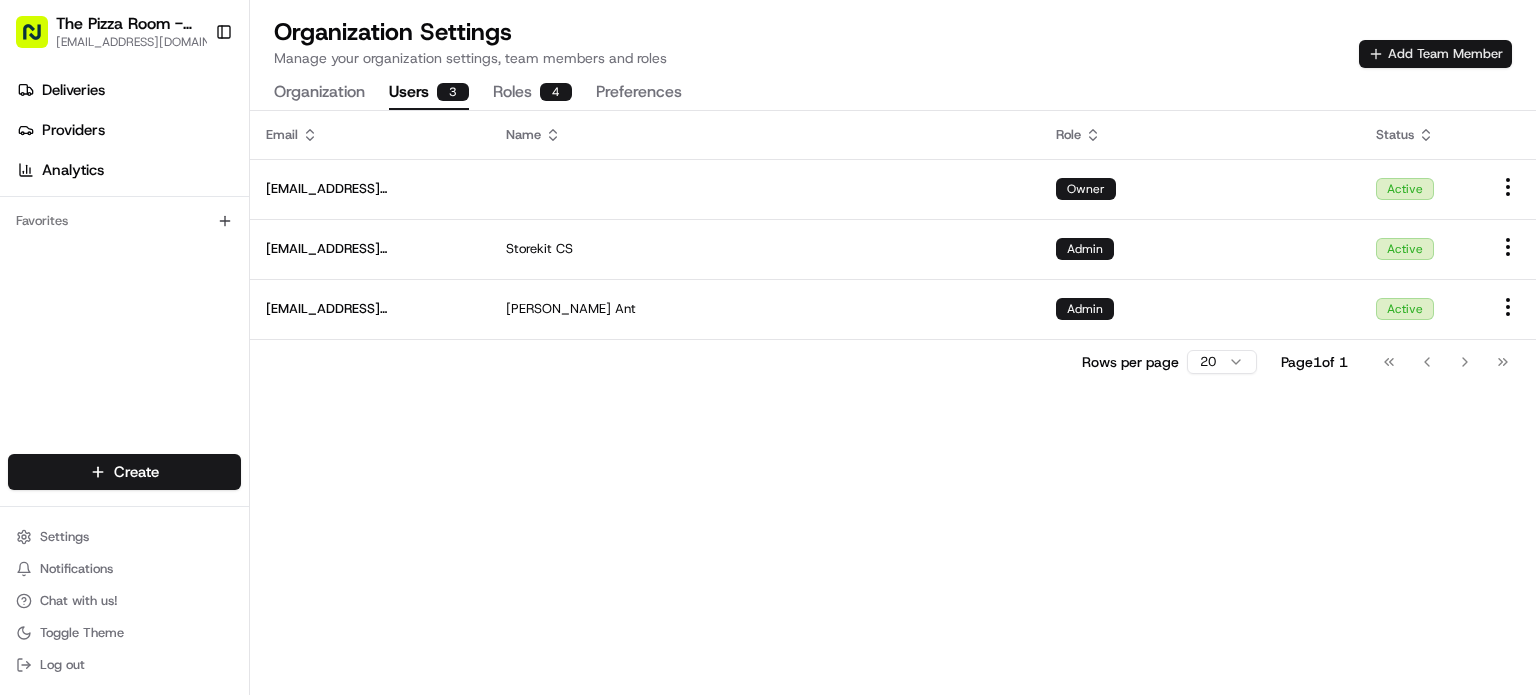 click on "Add Team Member" at bounding box center (1435, 54) 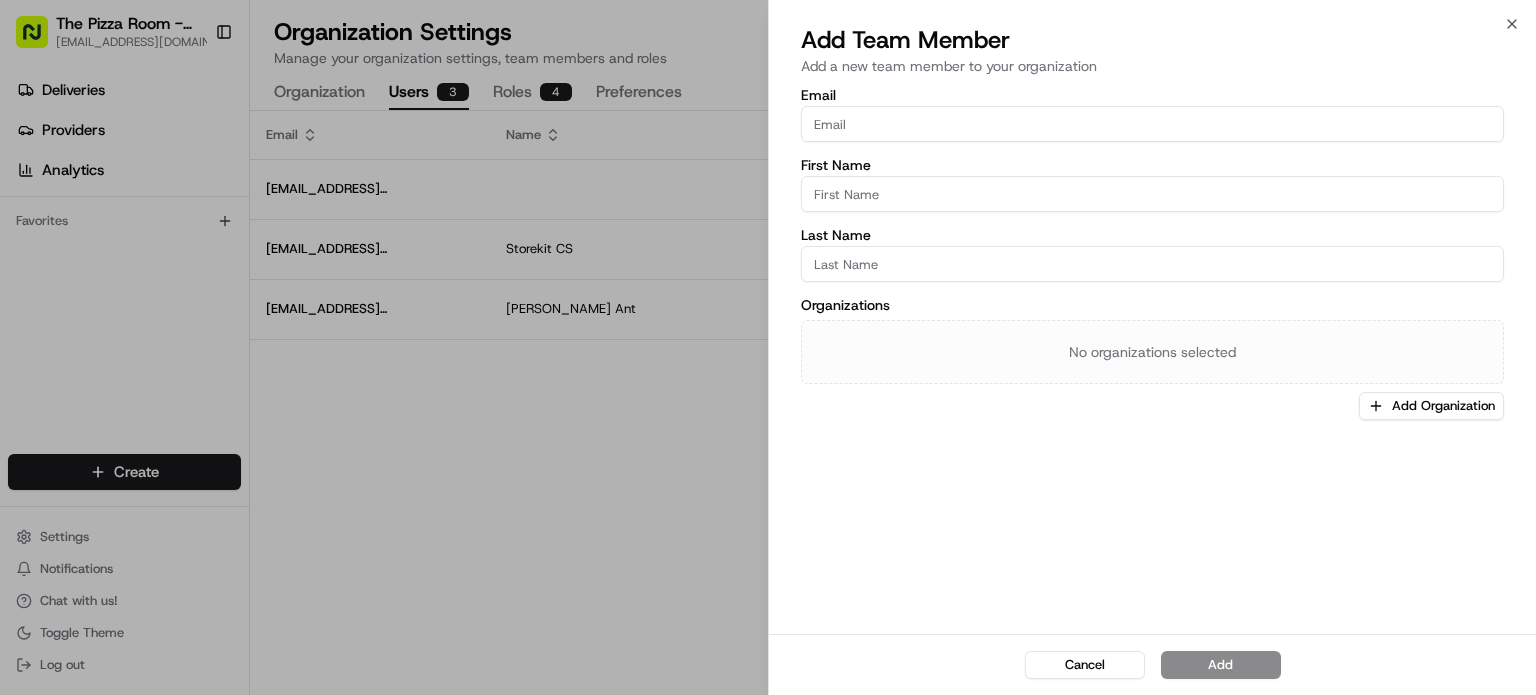 click on "Email" at bounding box center (1152, 124) 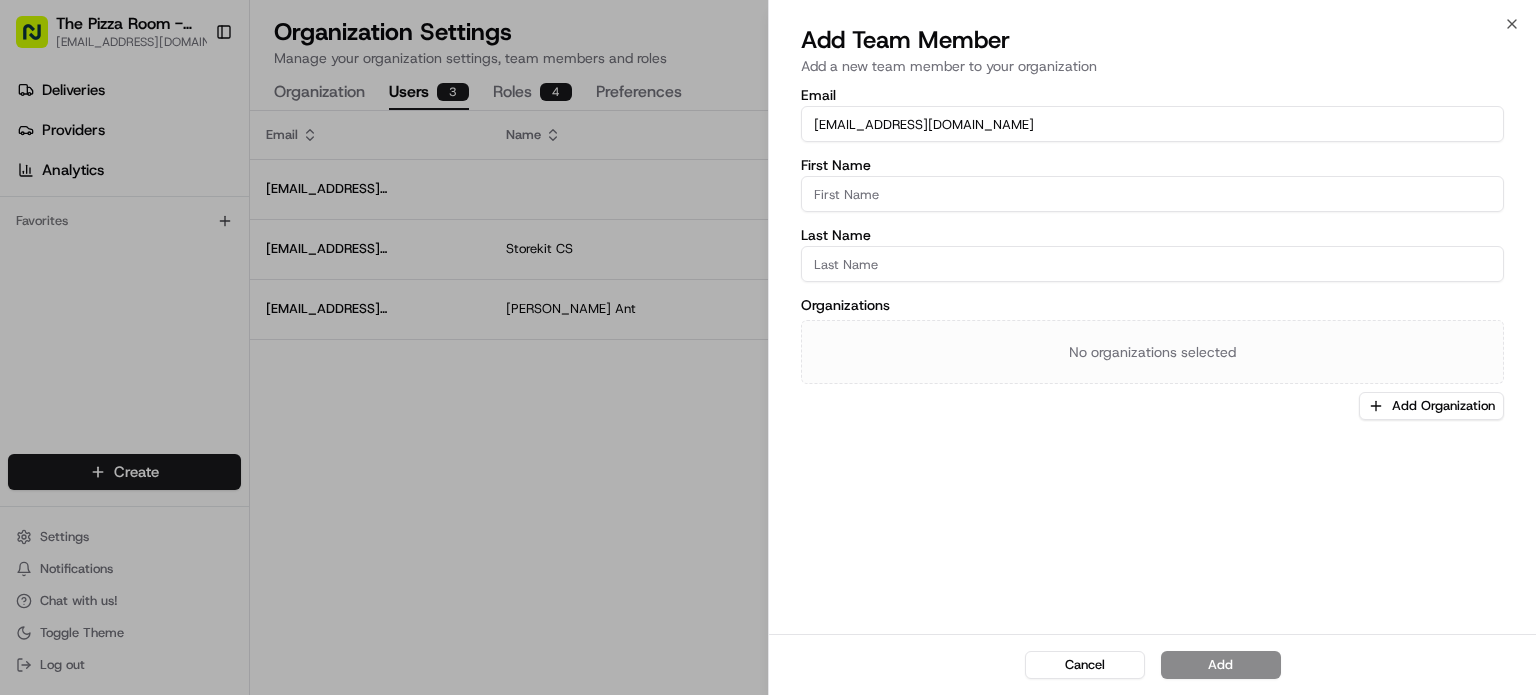 drag, startPoint x: 837, startPoint y: 121, endPoint x: 803, endPoint y: 128, distance: 34.713108 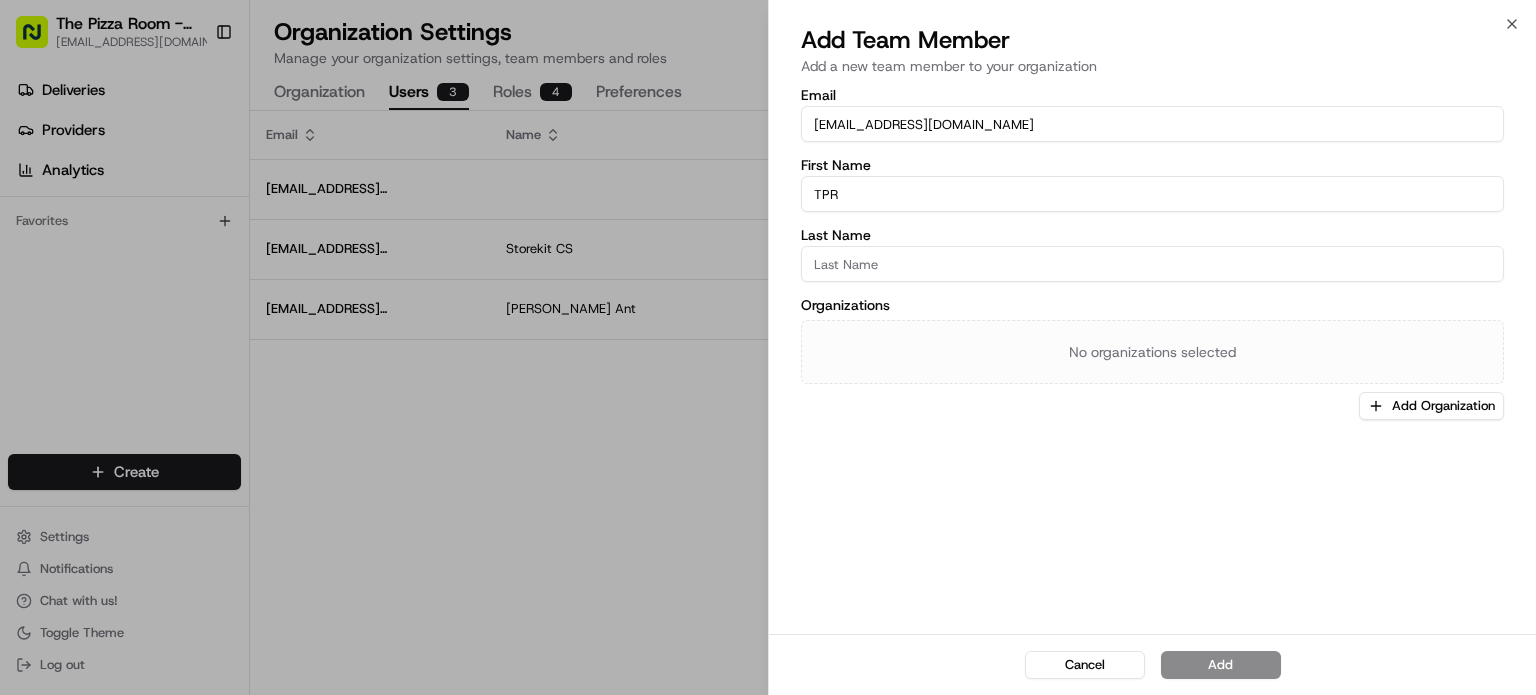 type on "TPR" 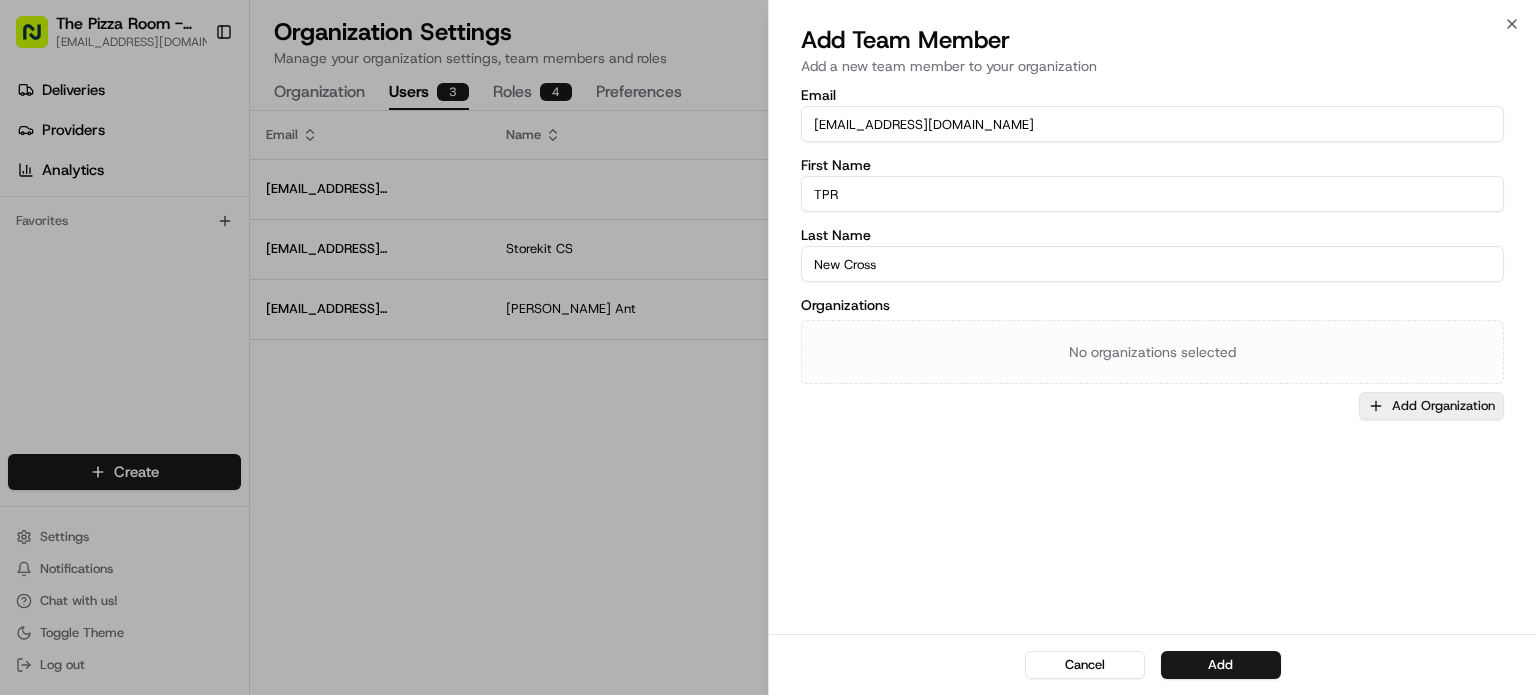 type on "New Cross" 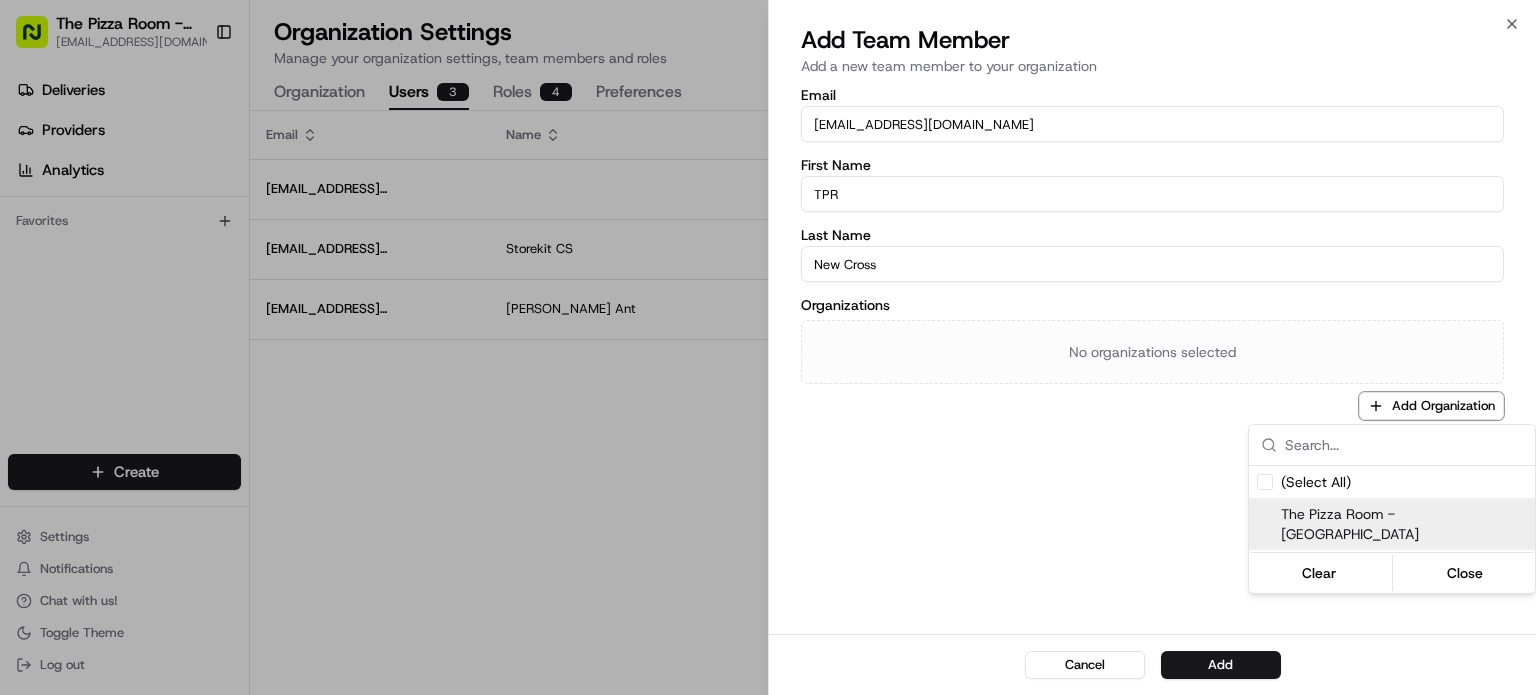 click on "The Pizza Room - [GEOGRAPHIC_DATA]" at bounding box center (1404, 524) 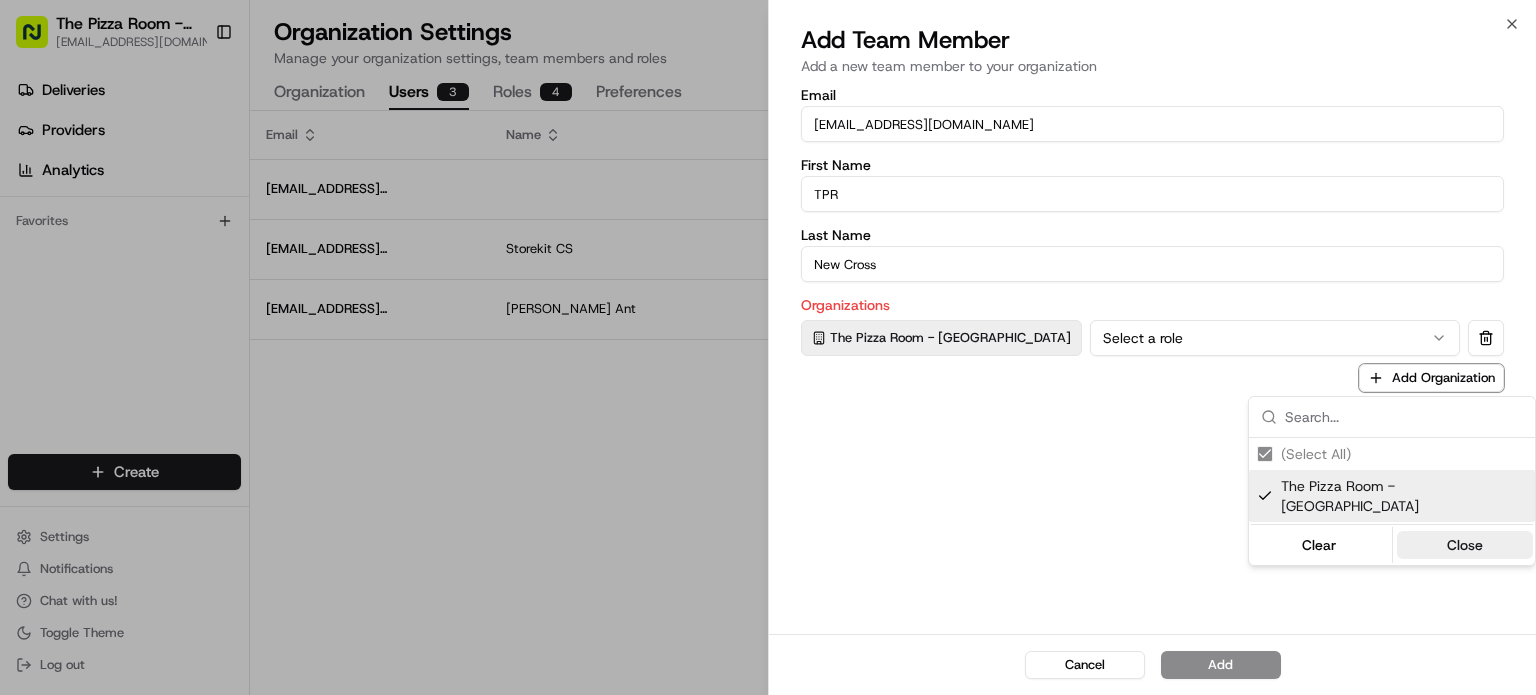 click on "Close" at bounding box center (1465, 545) 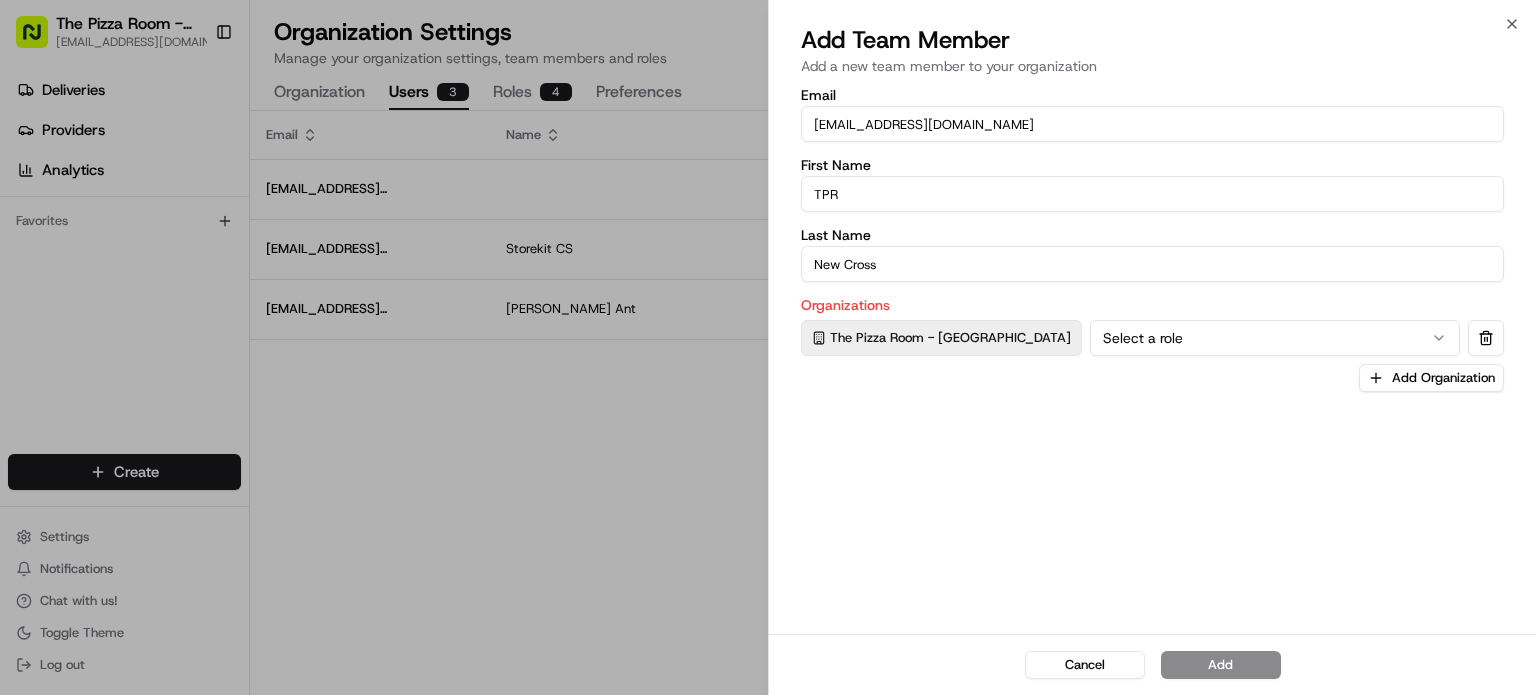 click on "Select a role" at bounding box center [1275, 338] 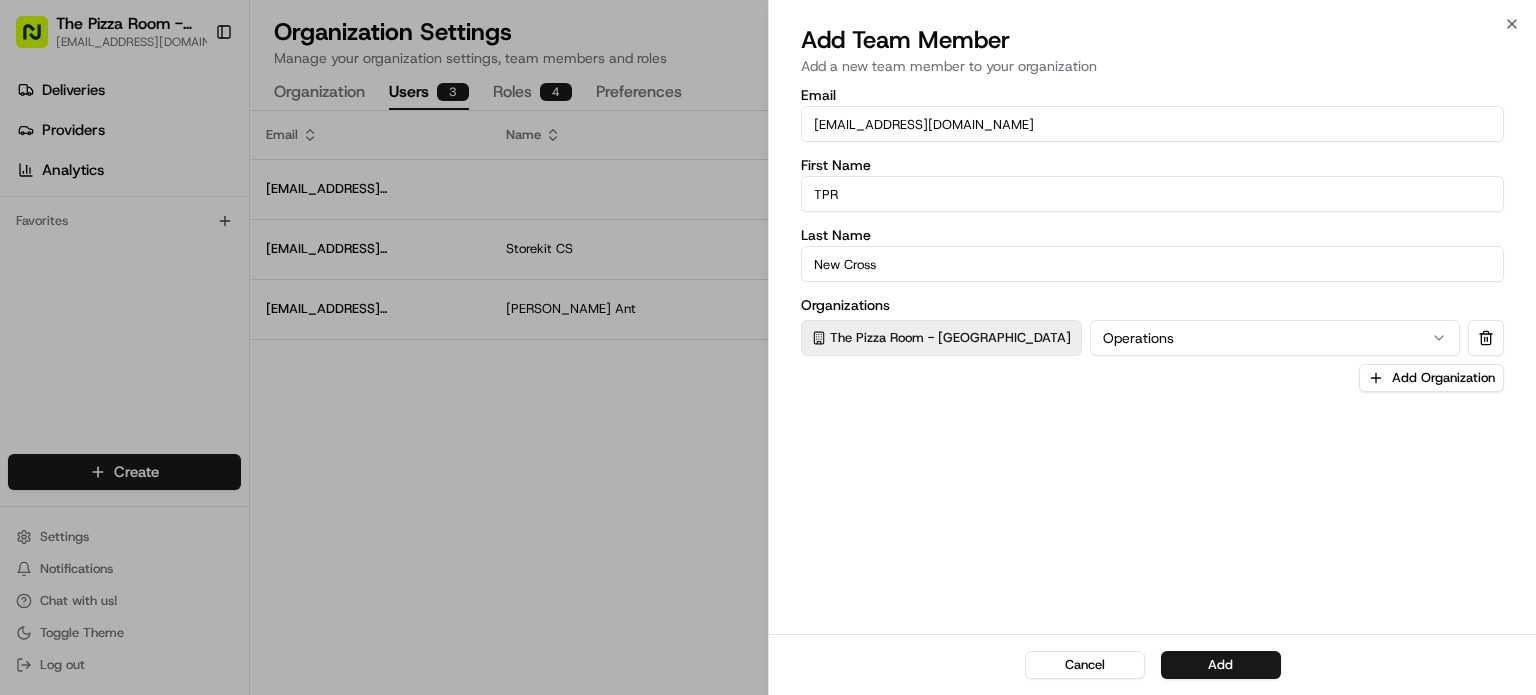 click on "Email [EMAIL_ADDRESS][DOMAIN_NAME] First Name TPR Last Name New Cross Organizations The Pizza Room - New Cross Operations Add Organization" at bounding box center [1152, 359] 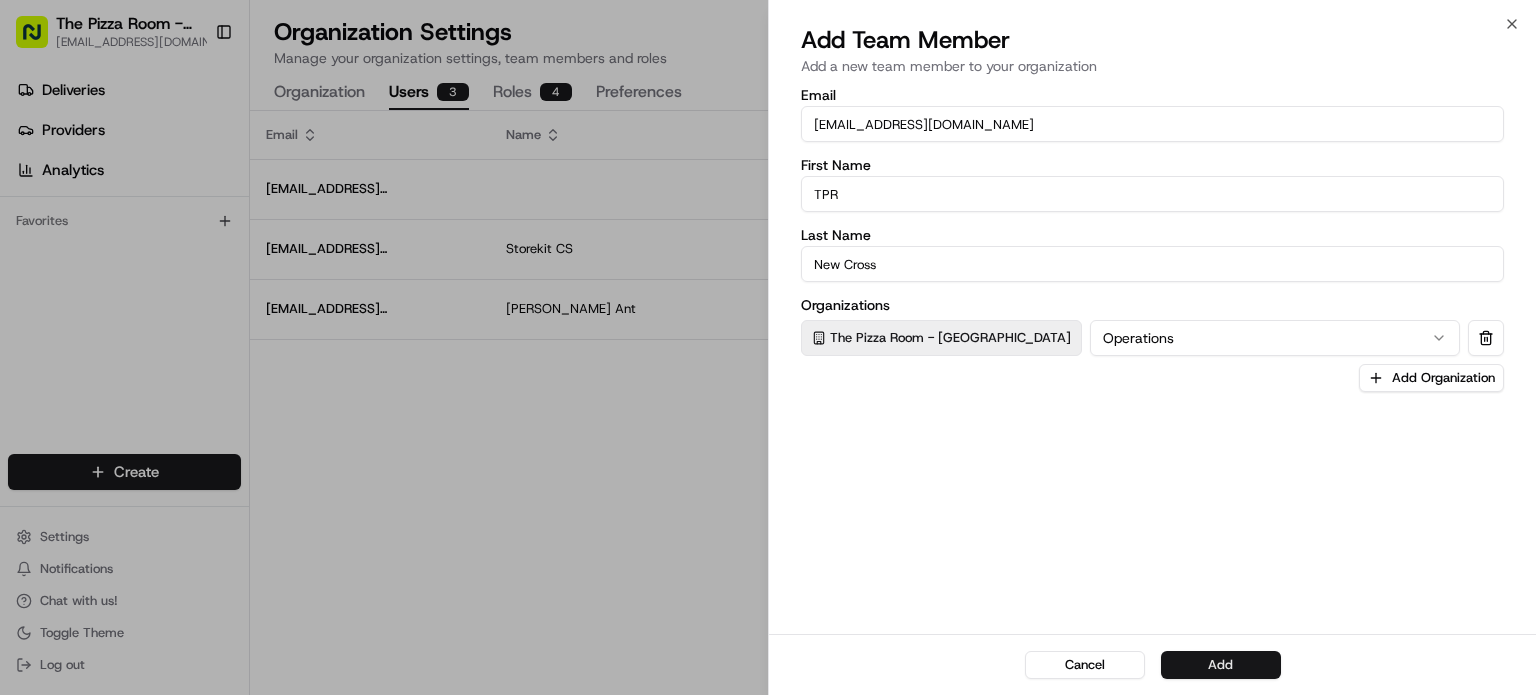 click on "Add" at bounding box center [1221, 665] 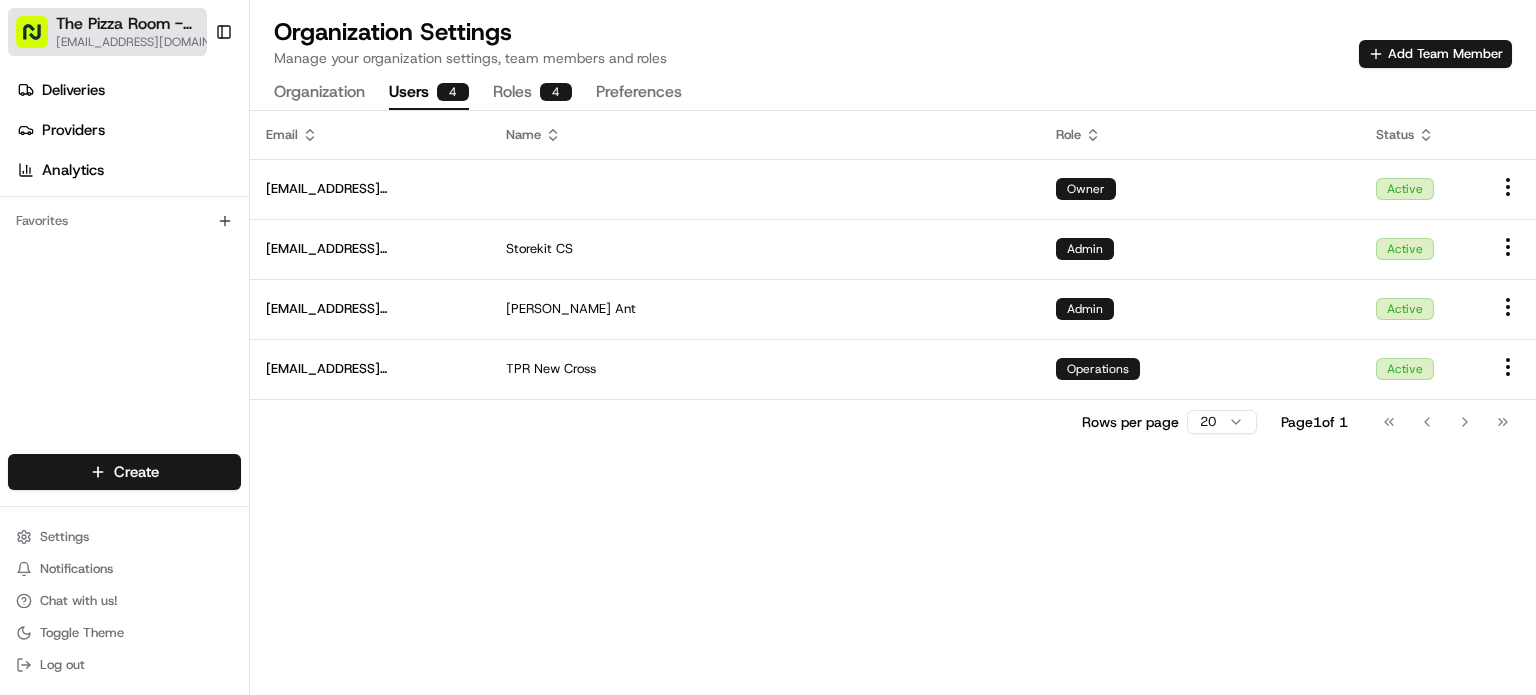 click on "The Pizza Room - [GEOGRAPHIC_DATA]" at bounding box center [137, 24] 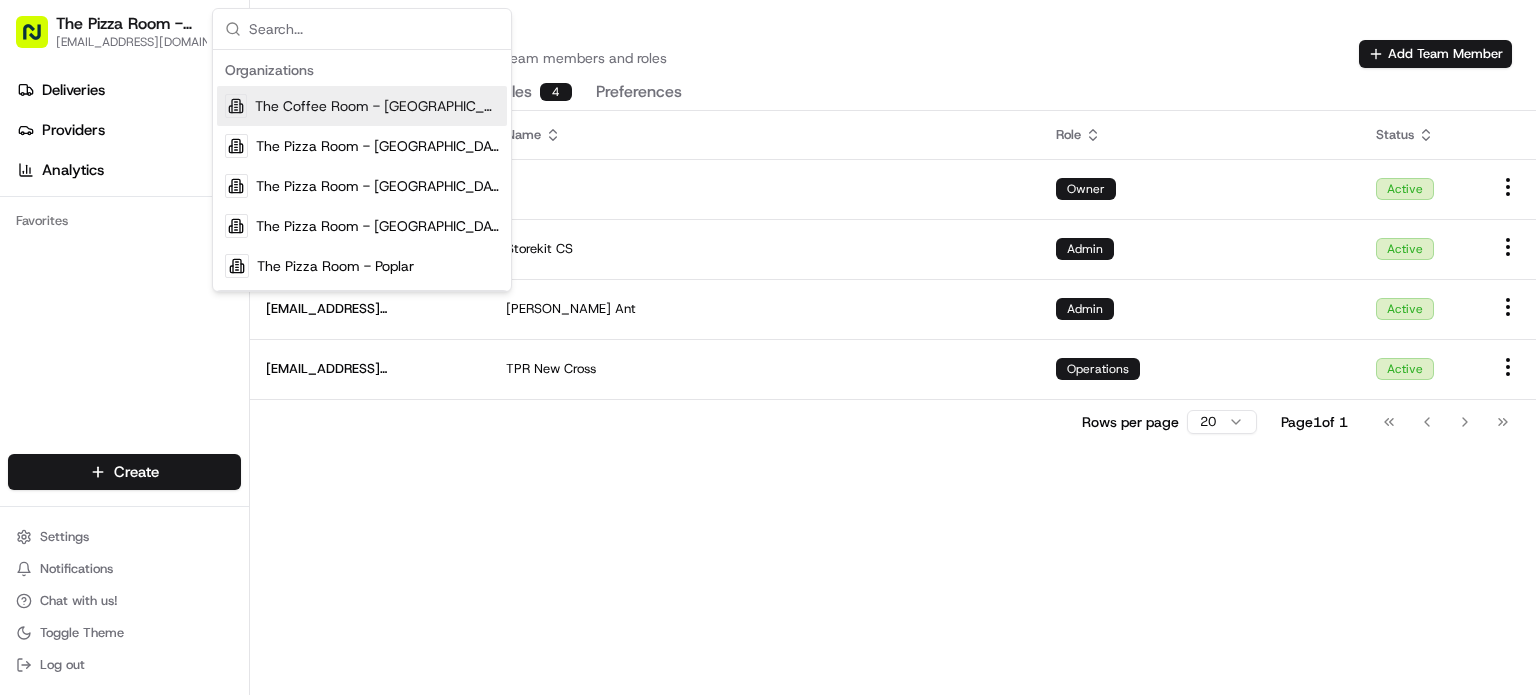 click on "The Coffee Room - [GEOGRAPHIC_DATA]" at bounding box center [377, 106] 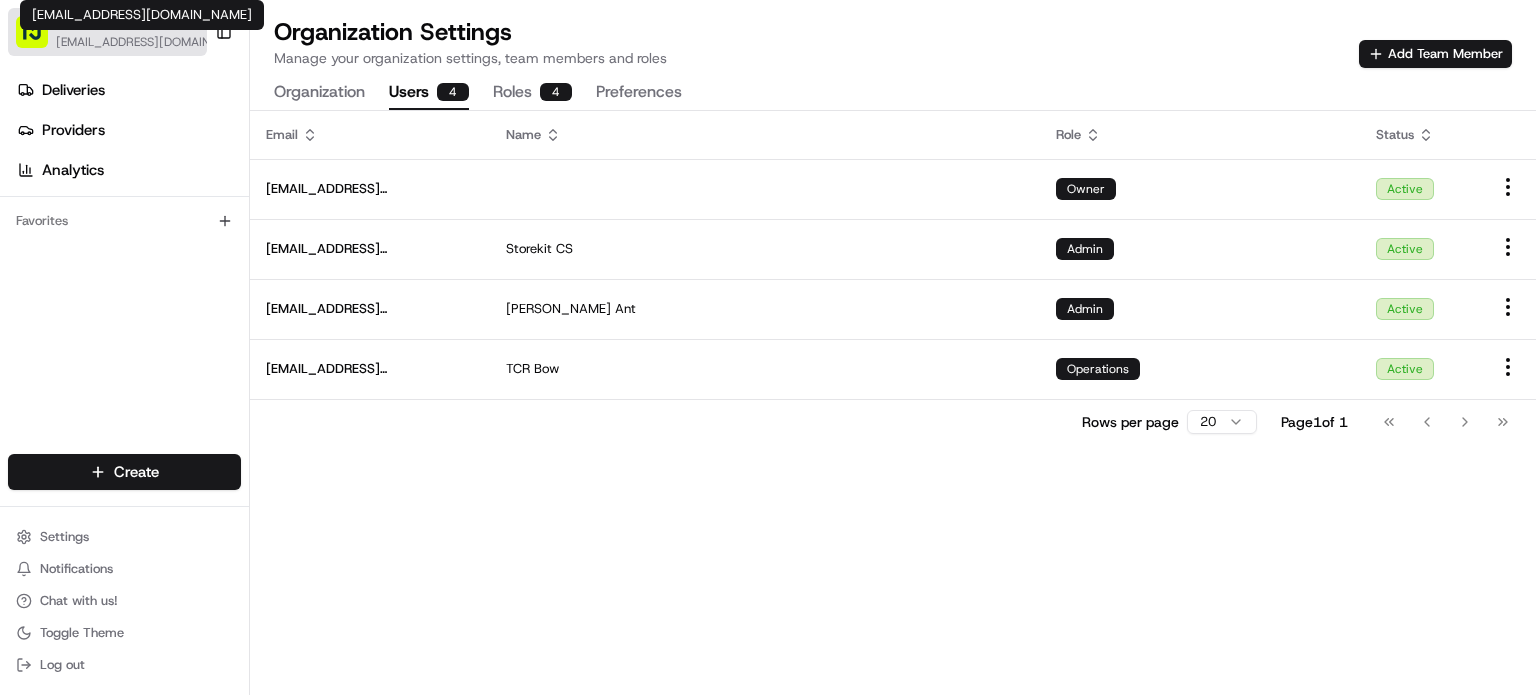 click on "[EMAIL_ADDRESS][DOMAIN_NAME]" at bounding box center [148, 42] 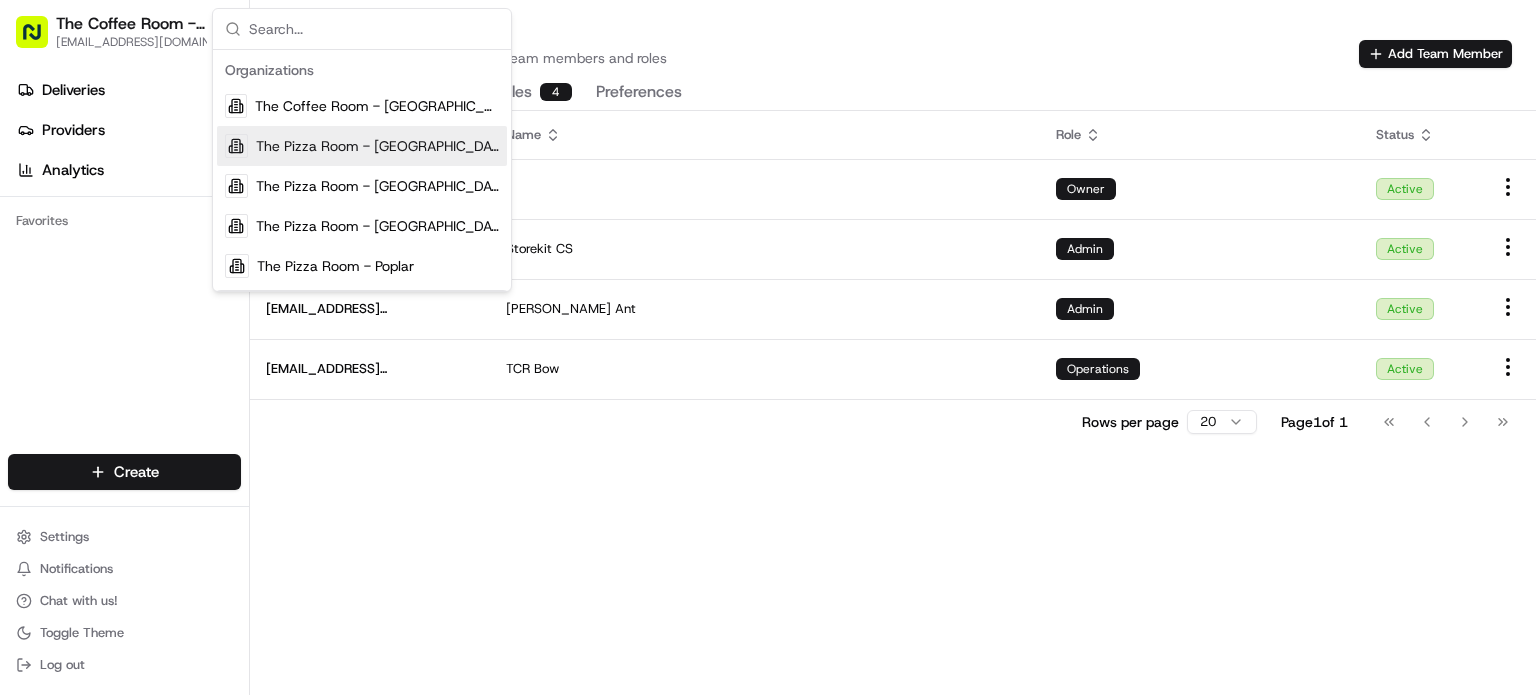 click on "The Pizza Room - [GEOGRAPHIC_DATA]" at bounding box center [377, 146] 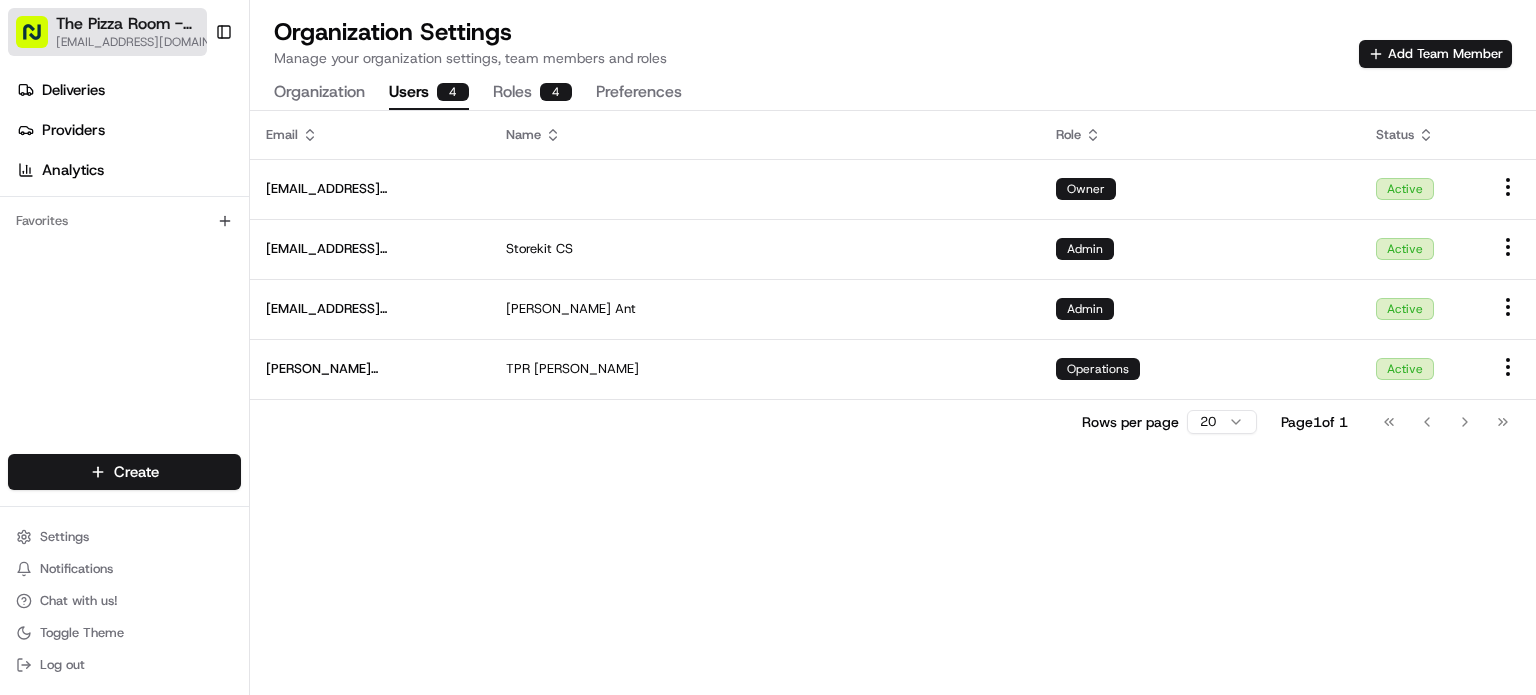 click on "[EMAIL_ADDRESS][DOMAIN_NAME]" at bounding box center [148, 42] 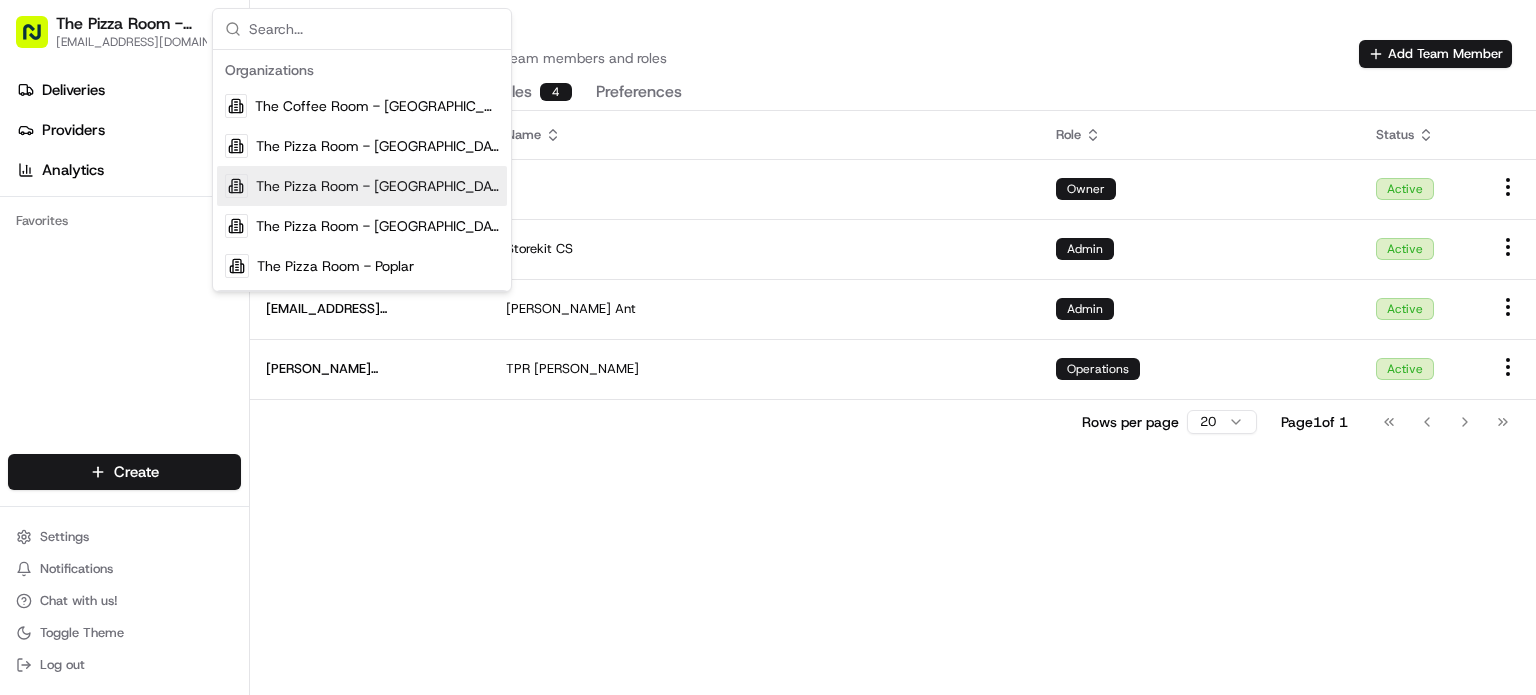 click on "The Pizza Room - [GEOGRAPHIC_DATA]" at bounding box center [377, 186] 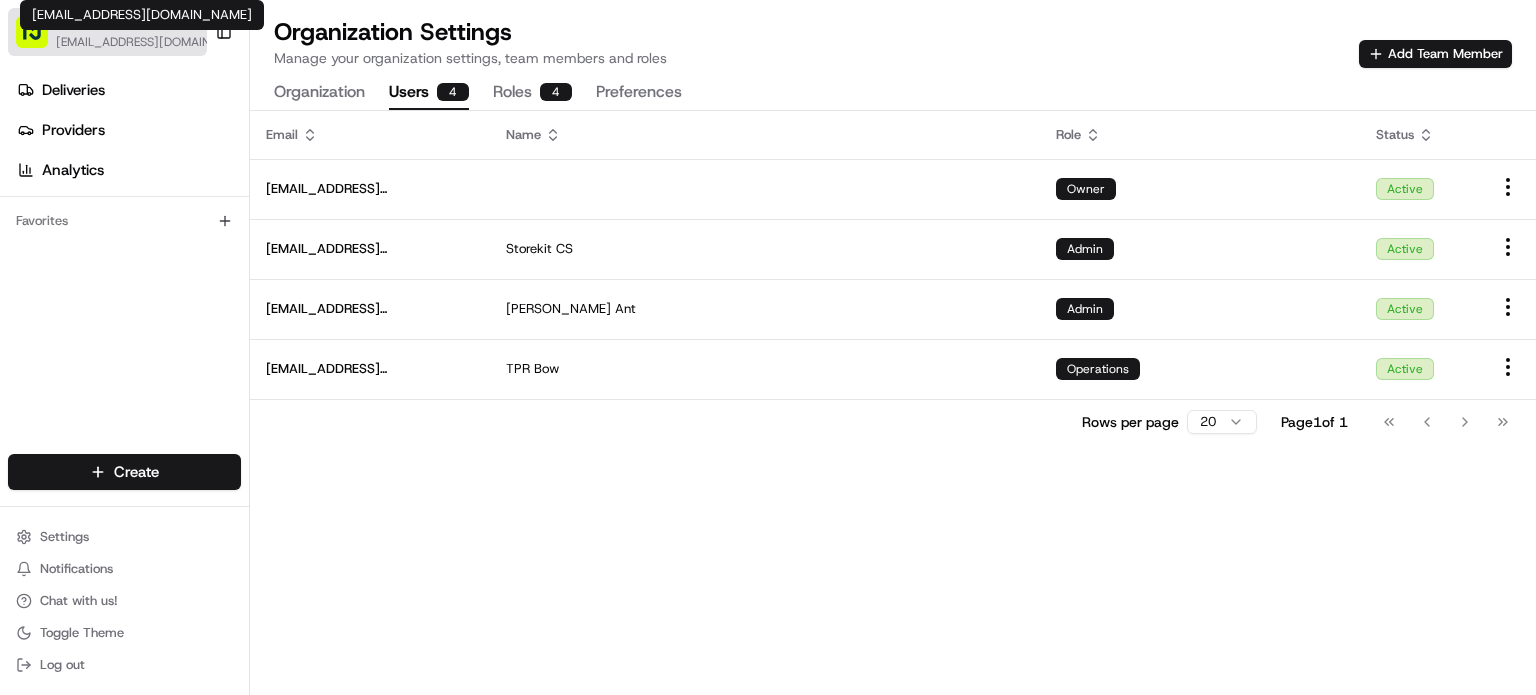 click on "[EMAIL_ADDRESS][DOMAIN_NAME]" at bounding box center (148, 42) 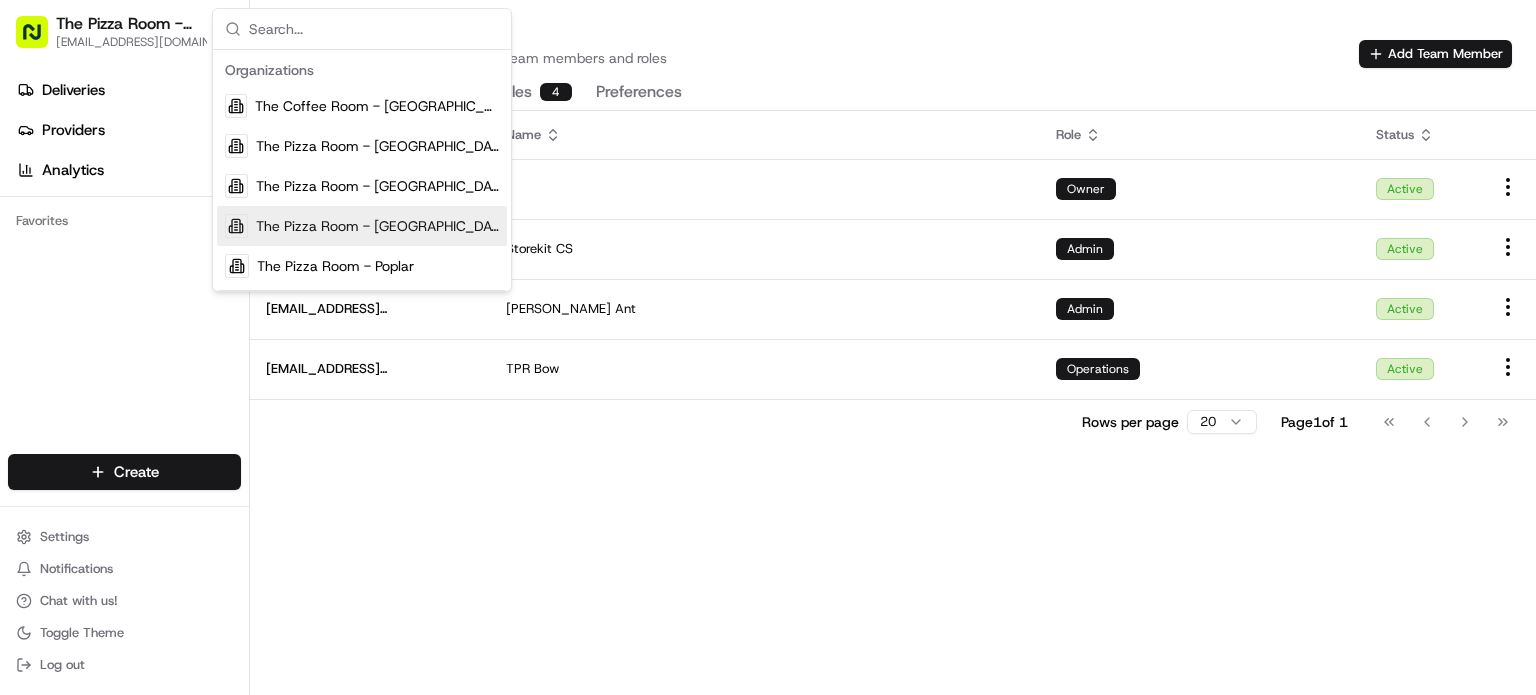 click on "The Pizza Room - [GEOGRAPHIC_DATA]" at bounding box center [377, 226] 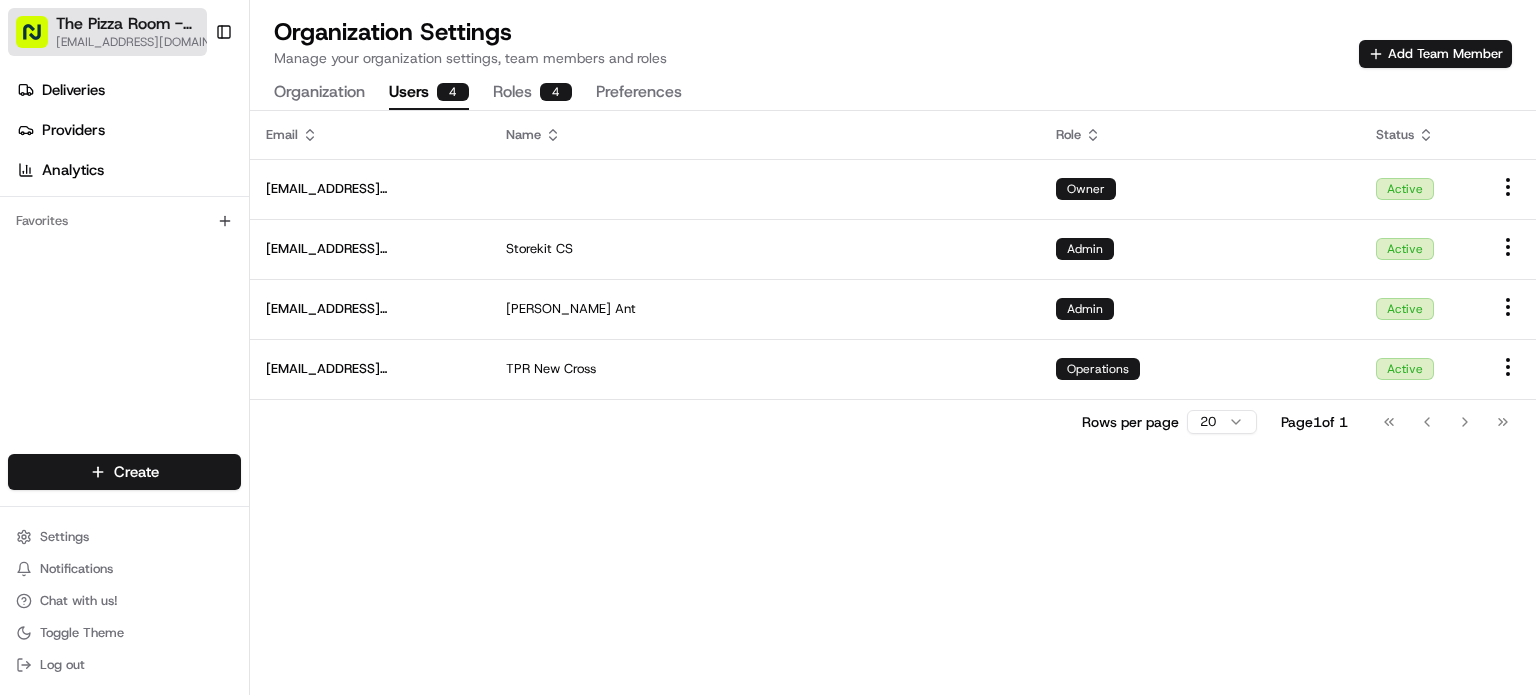 click on "[EMAIL_ADDRESS][DOMAIN_NAME]" at bounding box center (148, 42) 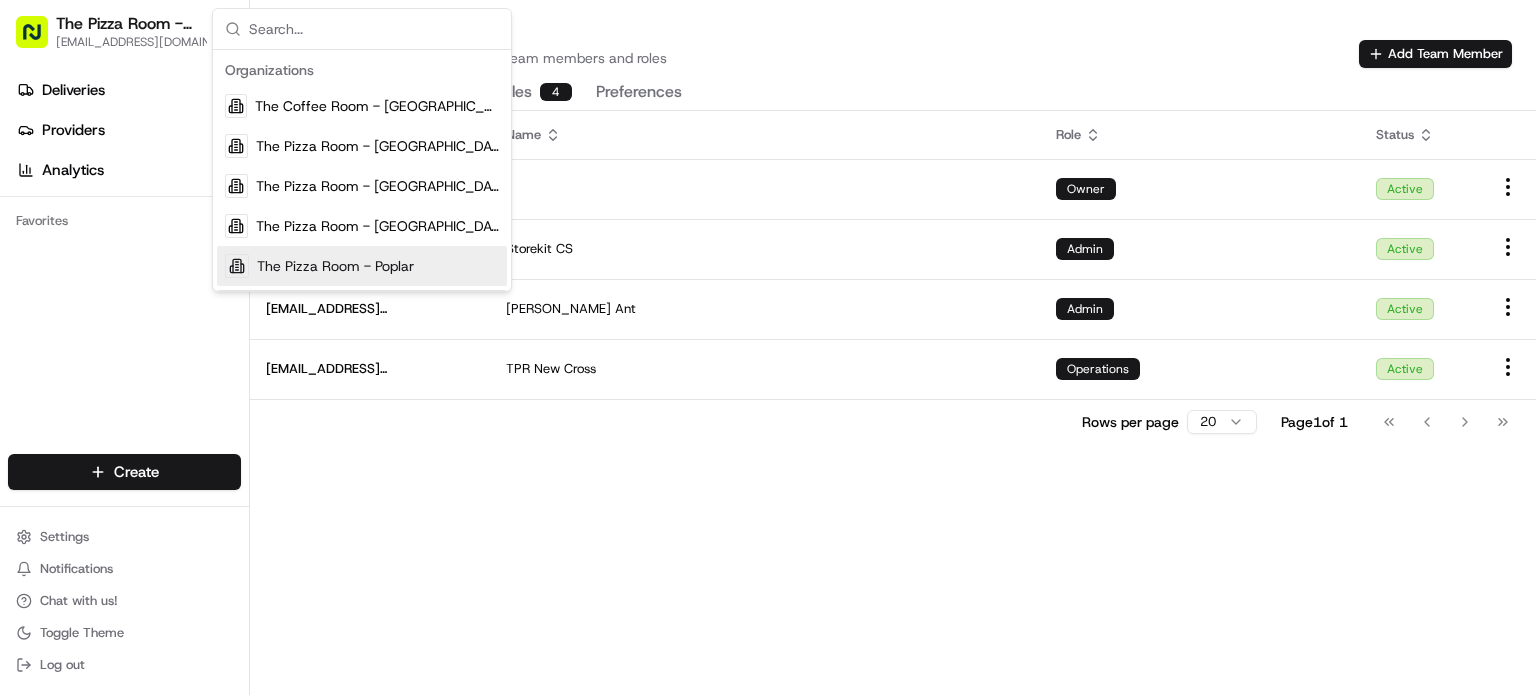 click on "The Pizza Room - Poplar" at bounding box center (335, 266) 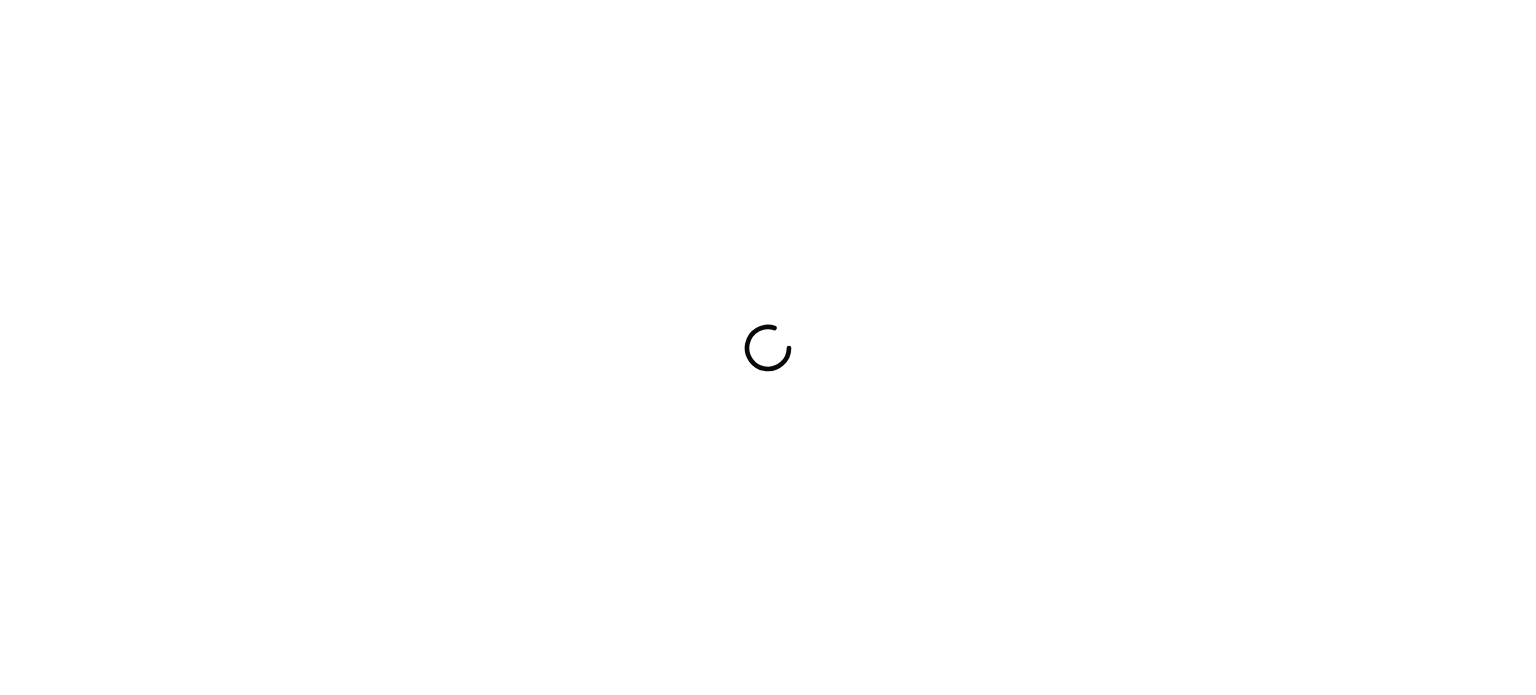 scroll, scrollTop: 0, scrollLeft: 0, axis: both 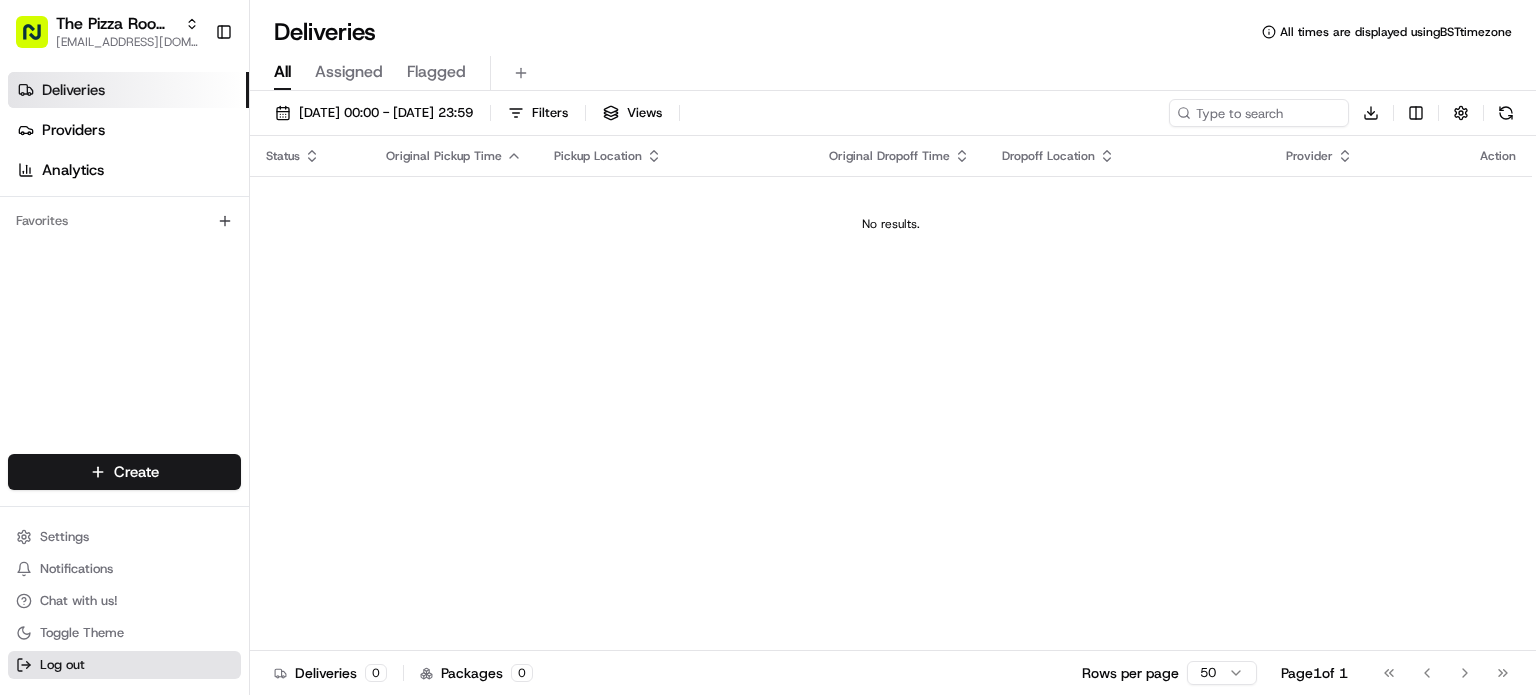 click on "Log out" at bounding box center [62, 665] 